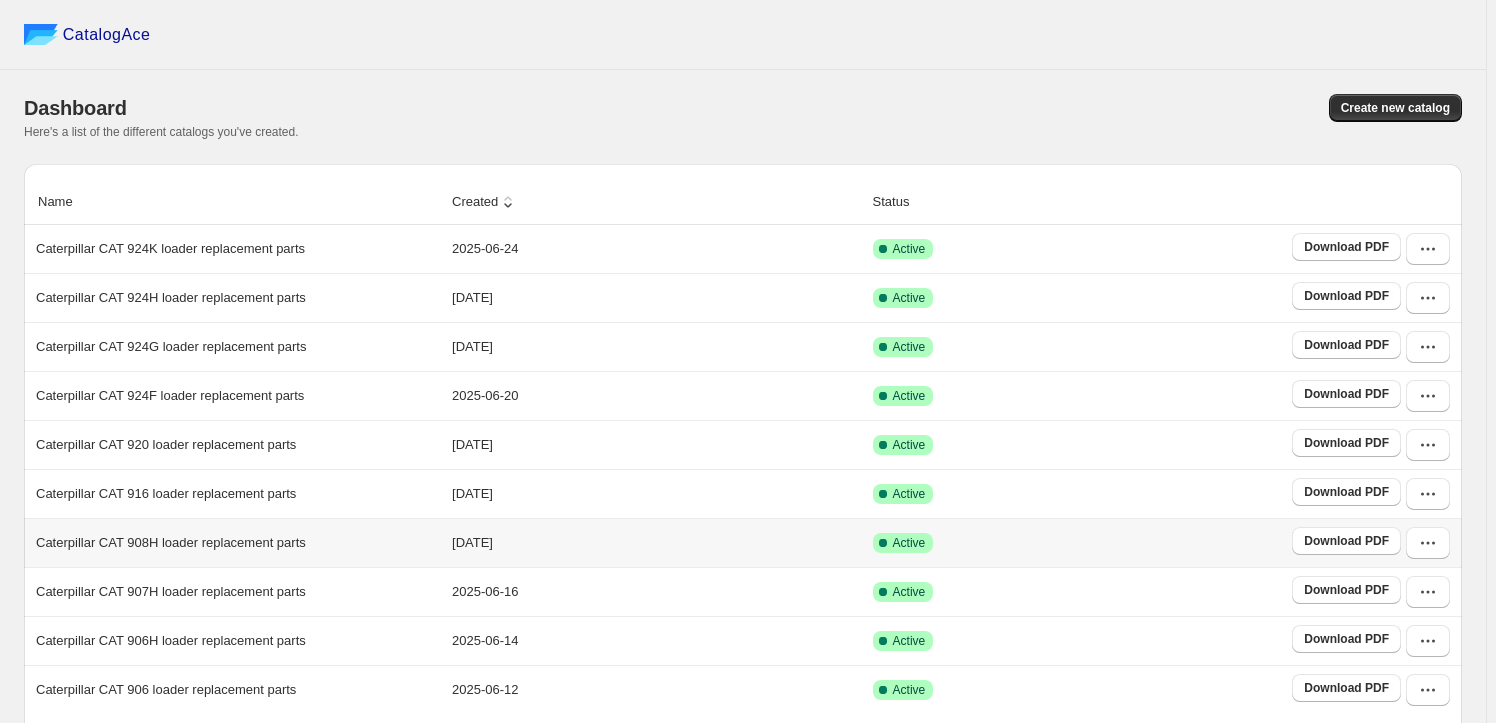 scroll, scrollTop: 372, scrollLeft: 0, axis: vertical 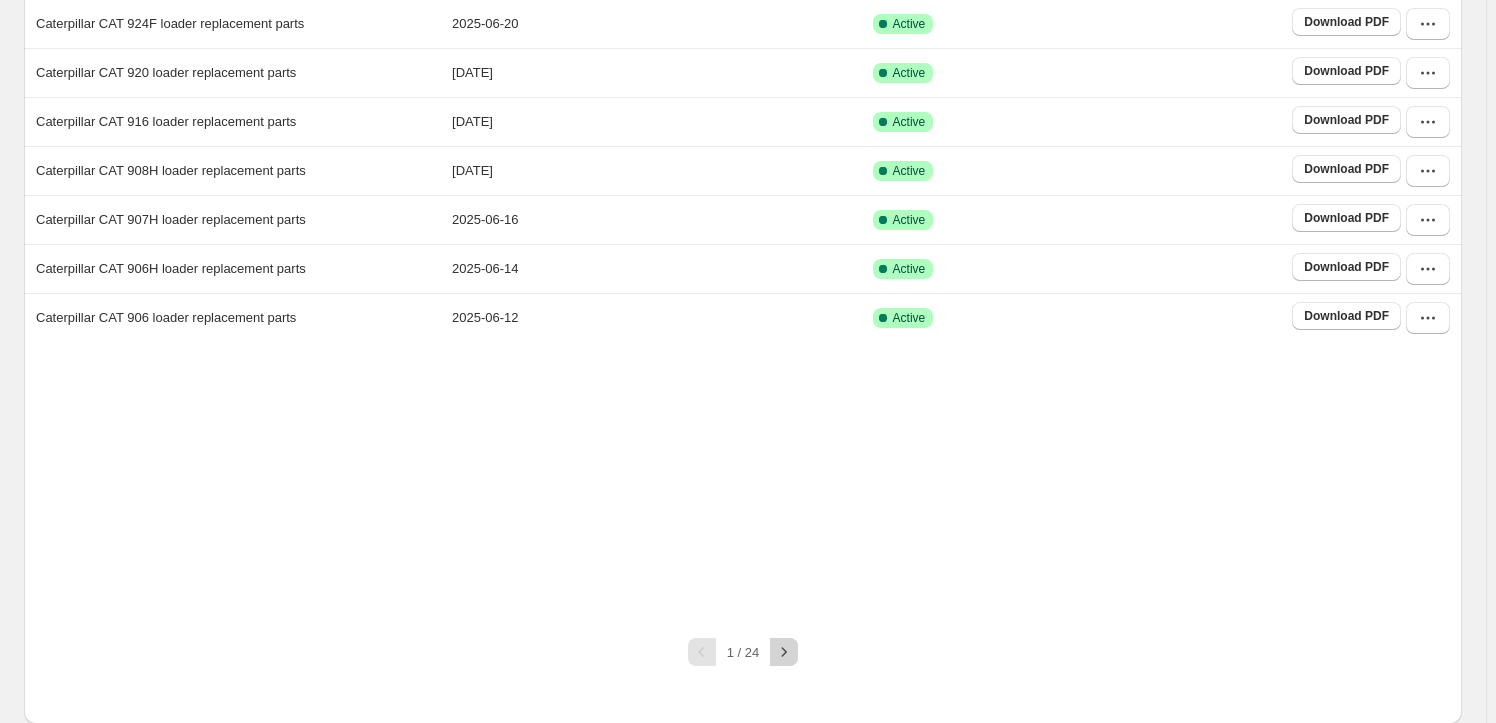 click 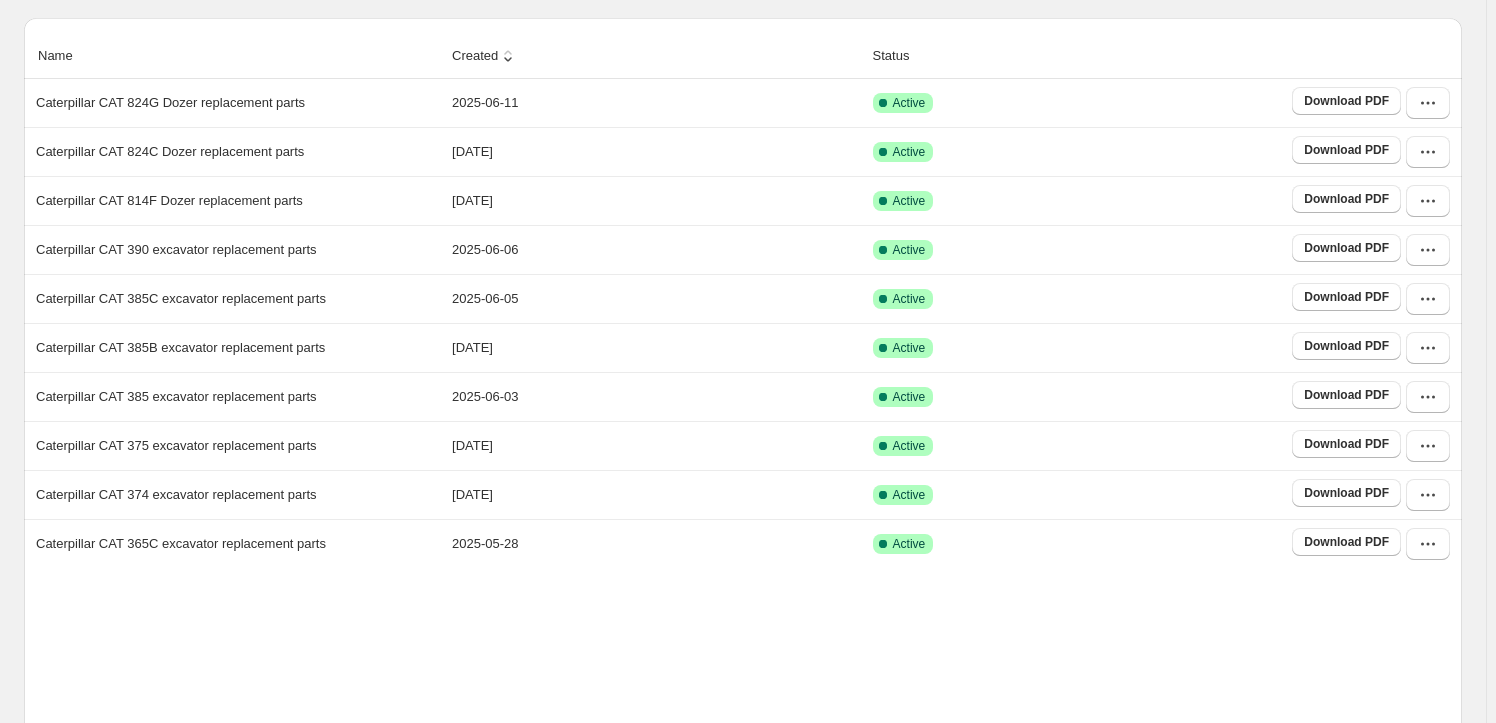 scroll, scrollTop: 312, scrollLeft: 0, axis: vertical 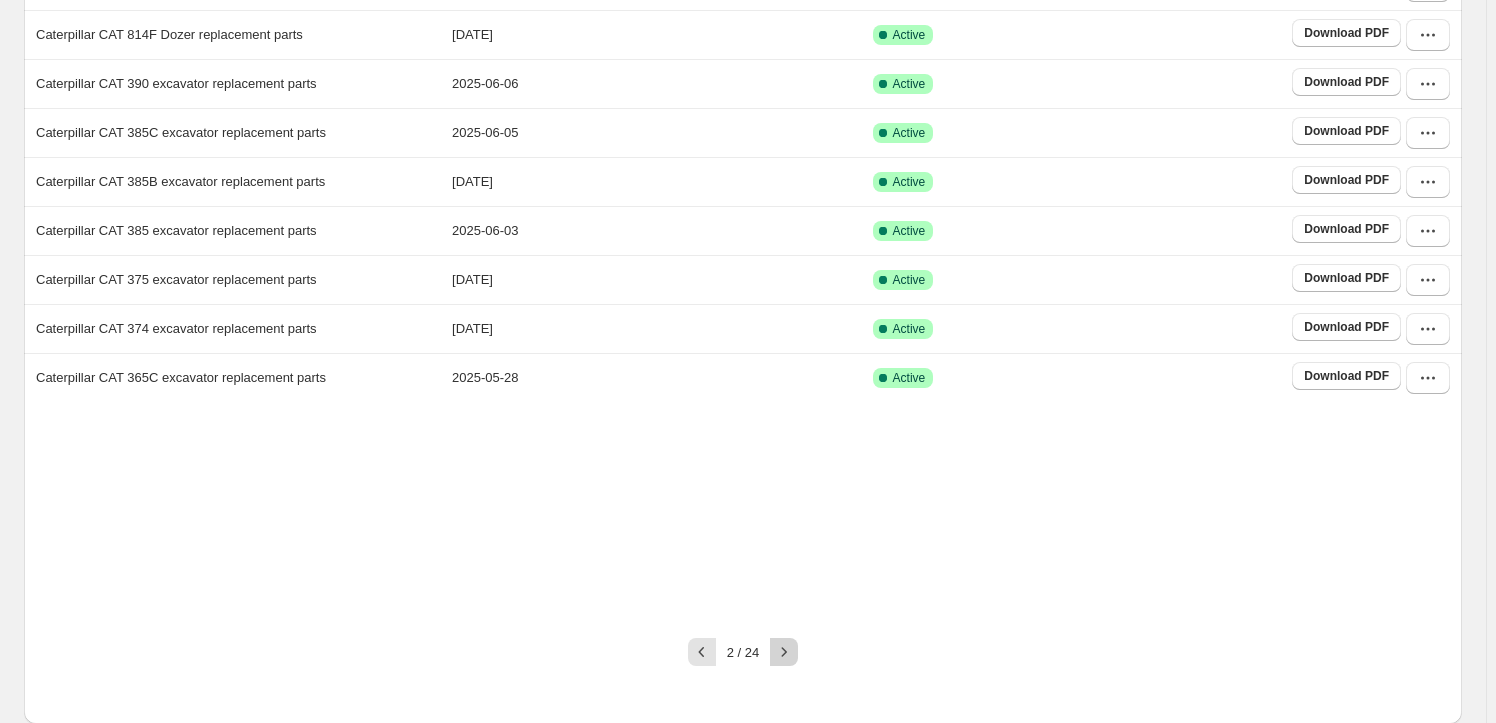 click 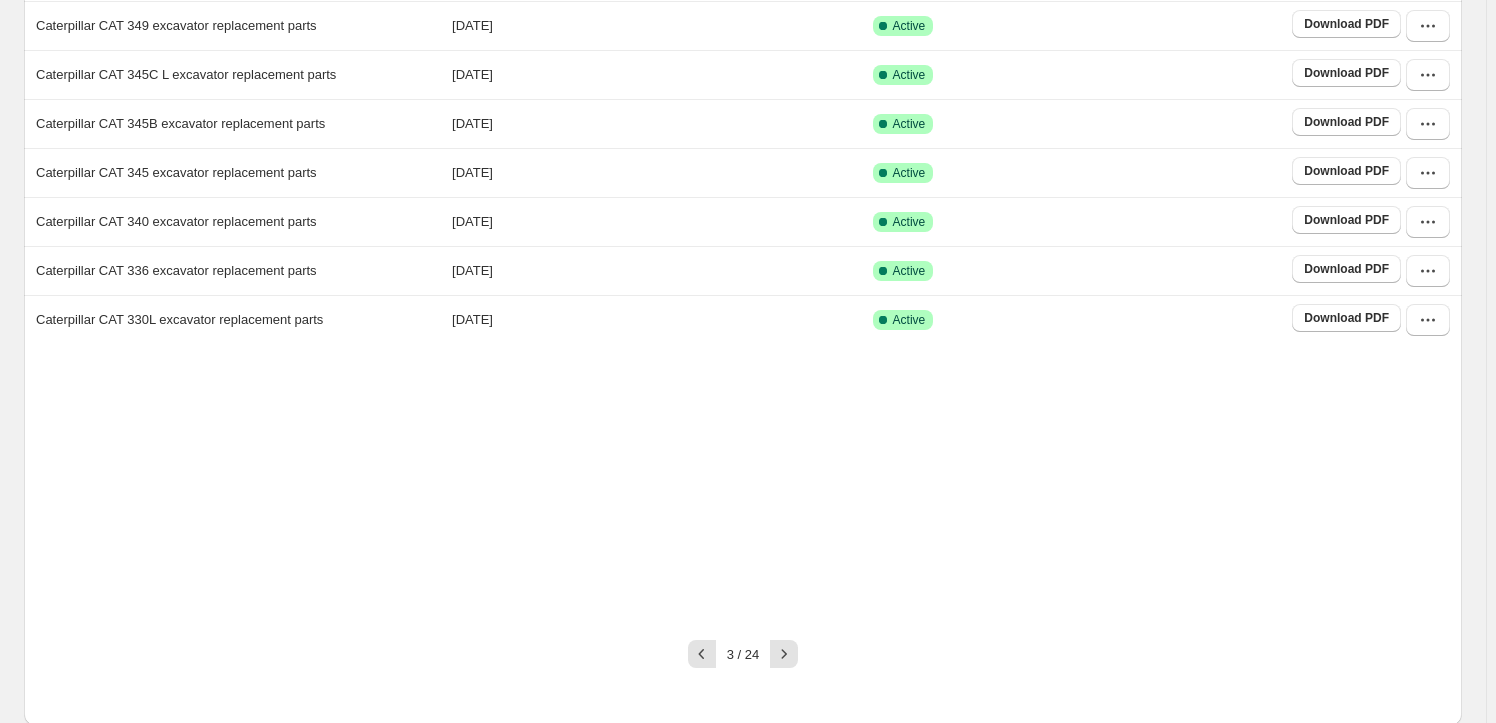 scroll, scrollTop: 372, scrollLeft: 0, axis: vertical 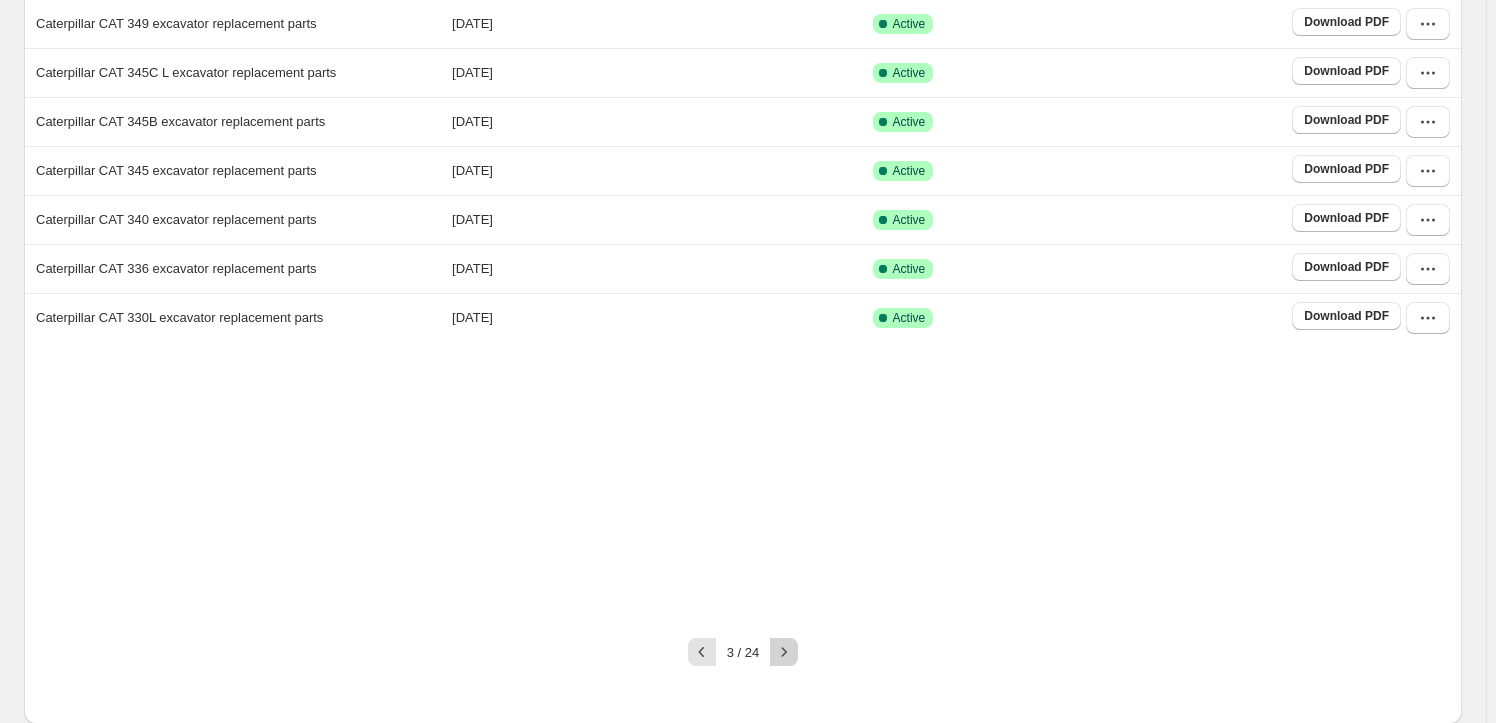 click 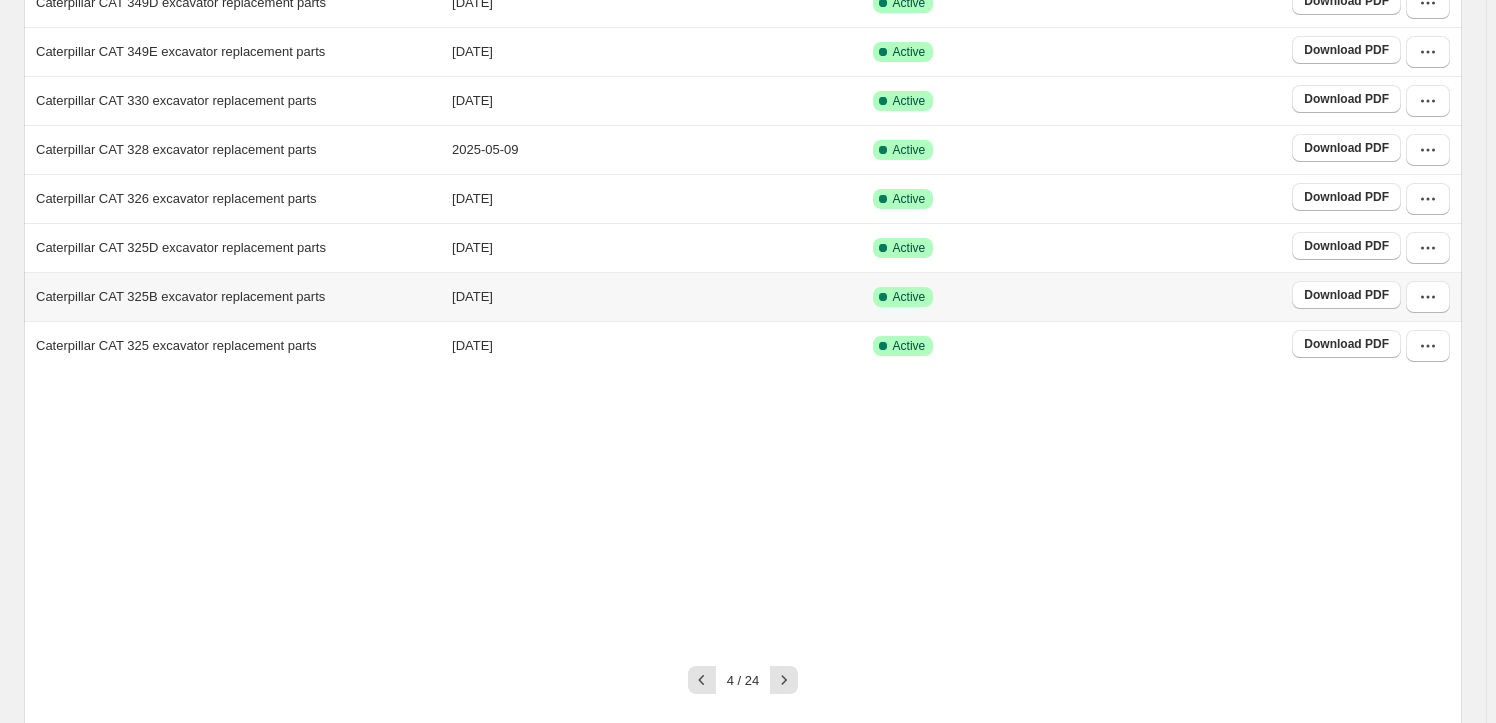 scroll, scrollTop: 372, scrollLeft: 0, axis: vertical 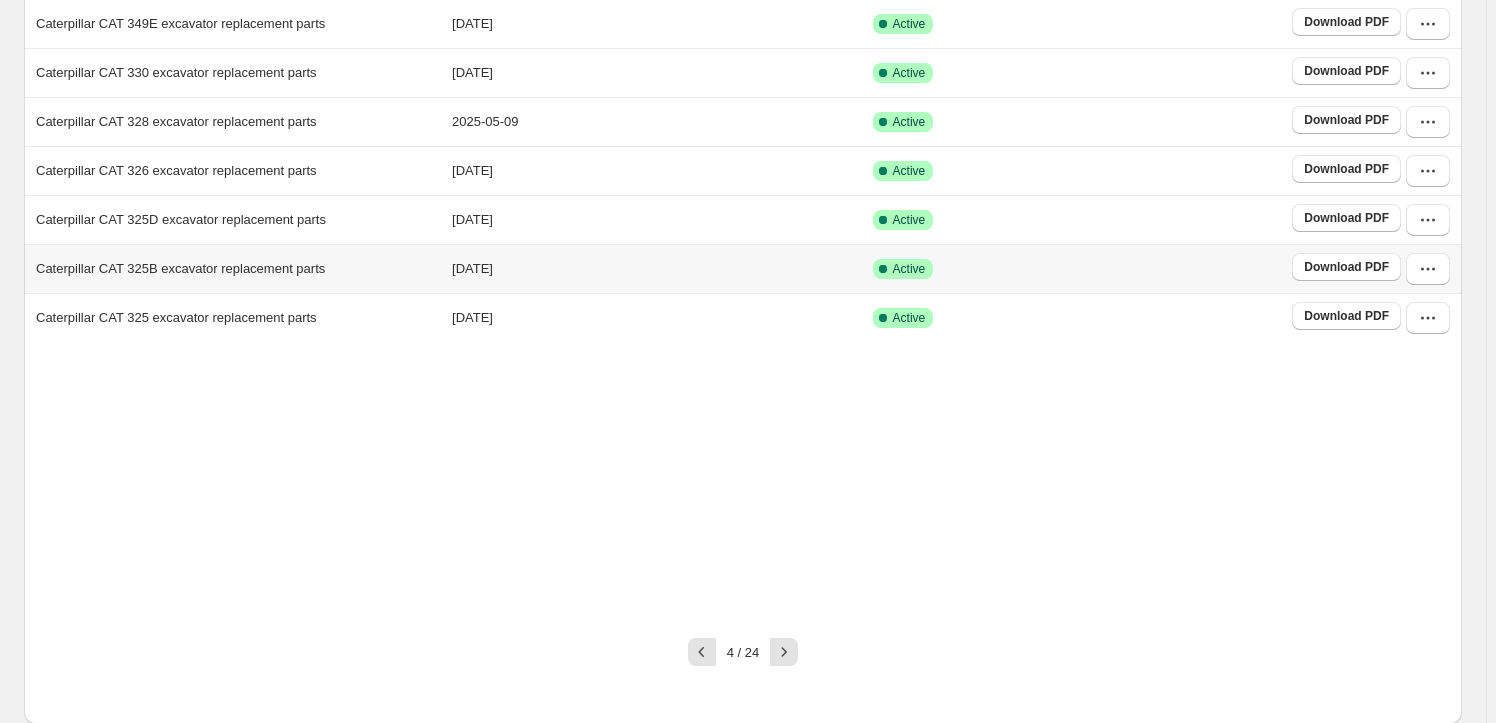 click 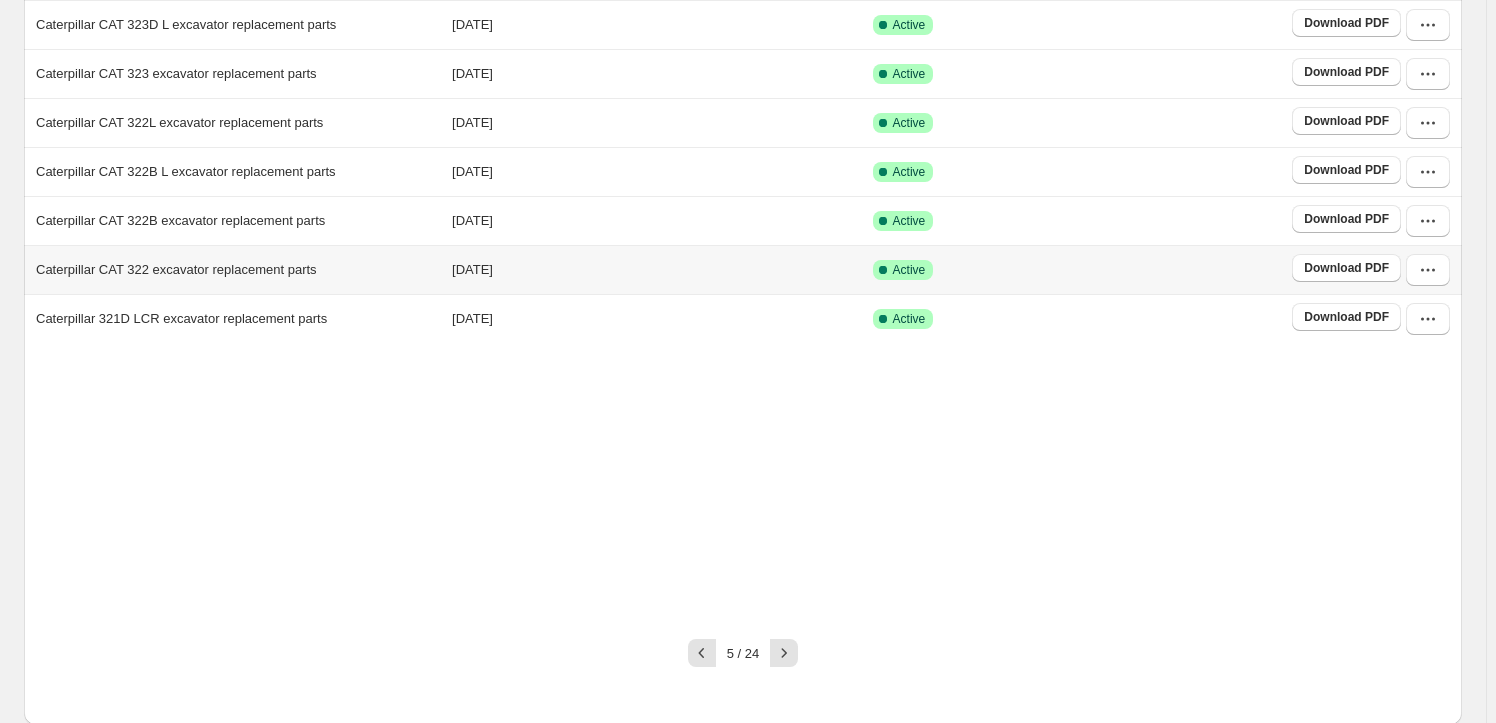 scroll, scrollTop: 372, scrollLeft: 0, axis: vertical 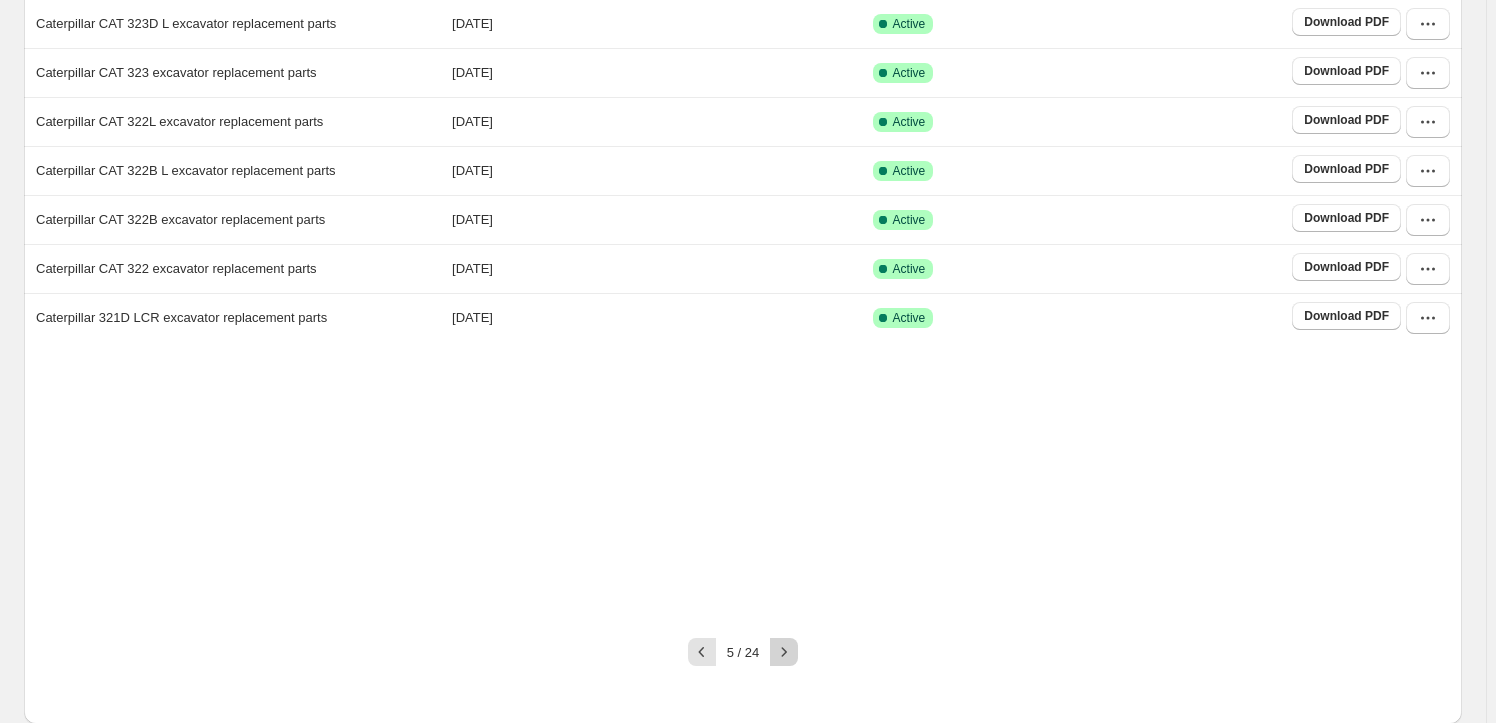 click 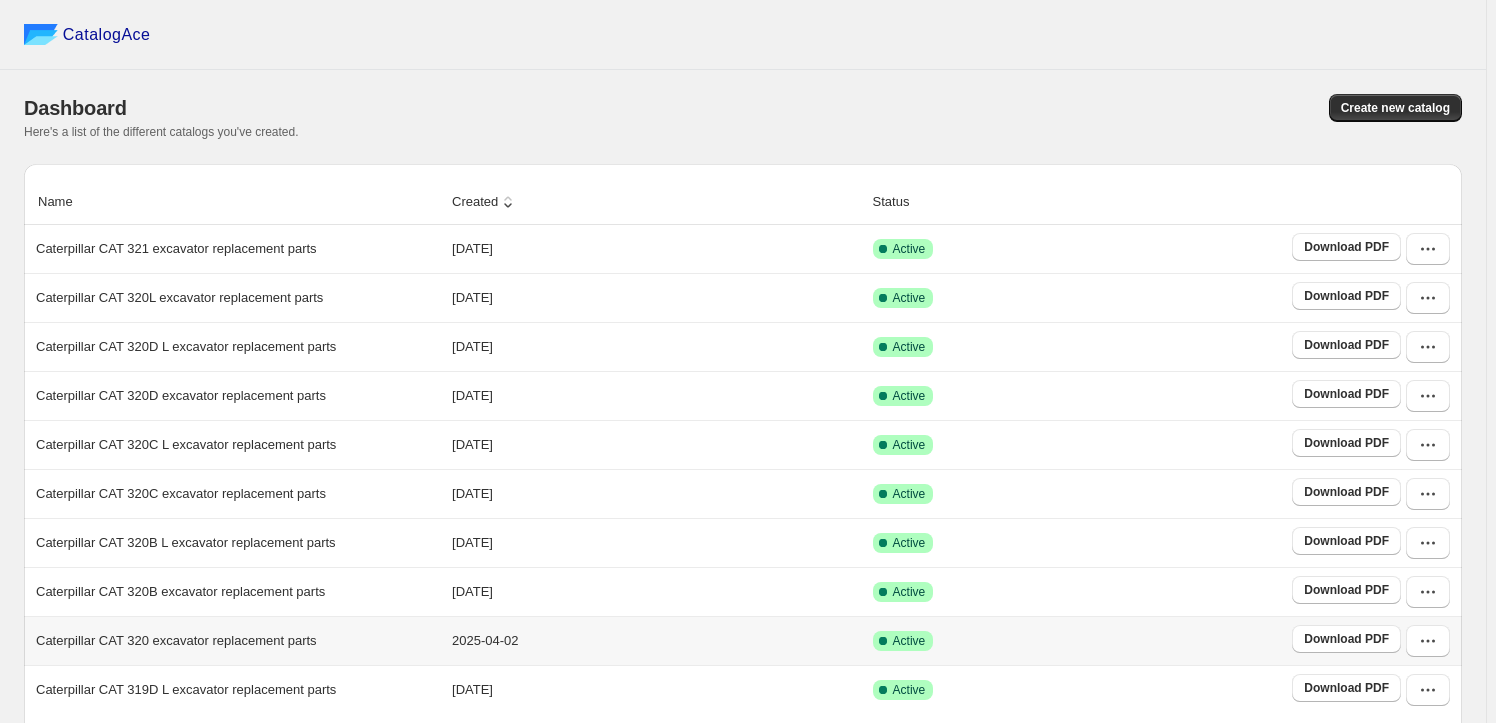 scroll, scrollTop: 372, scrollLeft: 0, axis: vertical 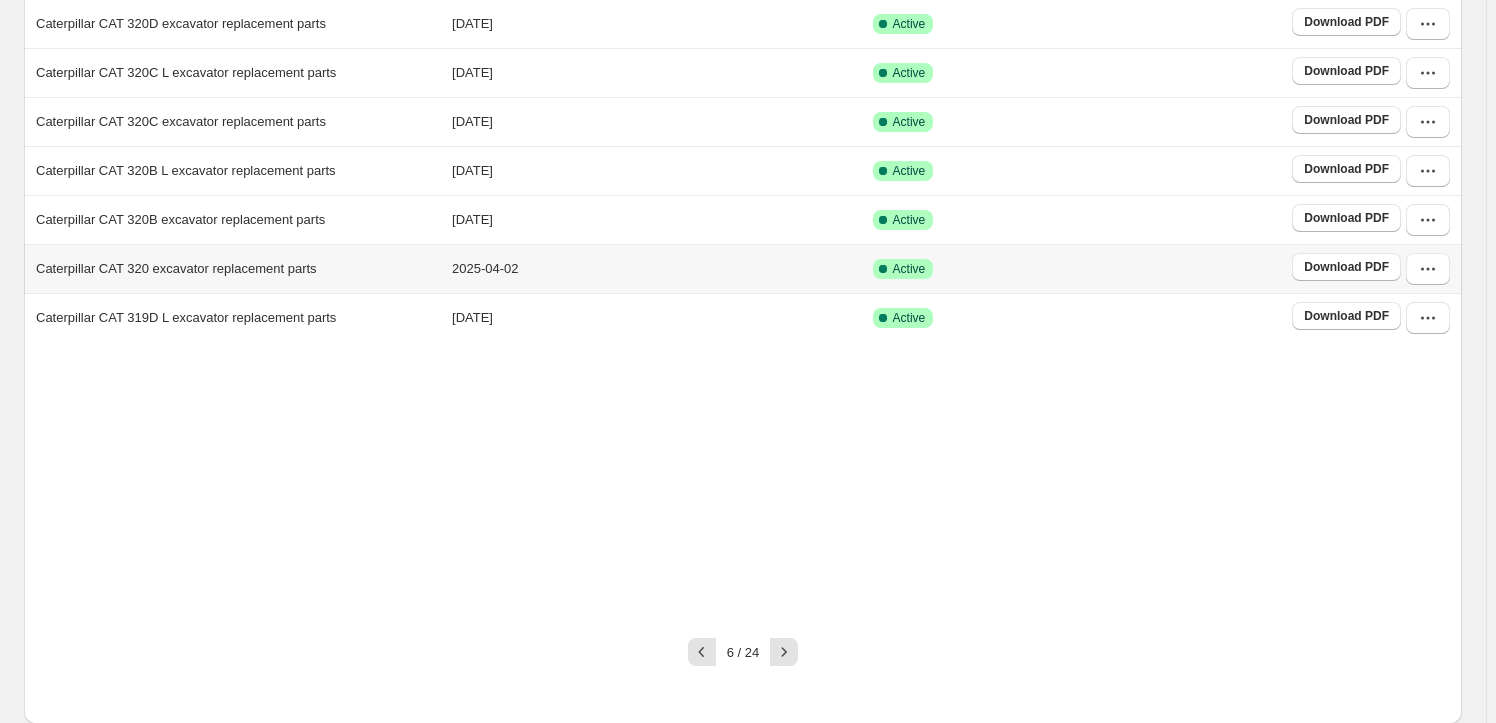 click 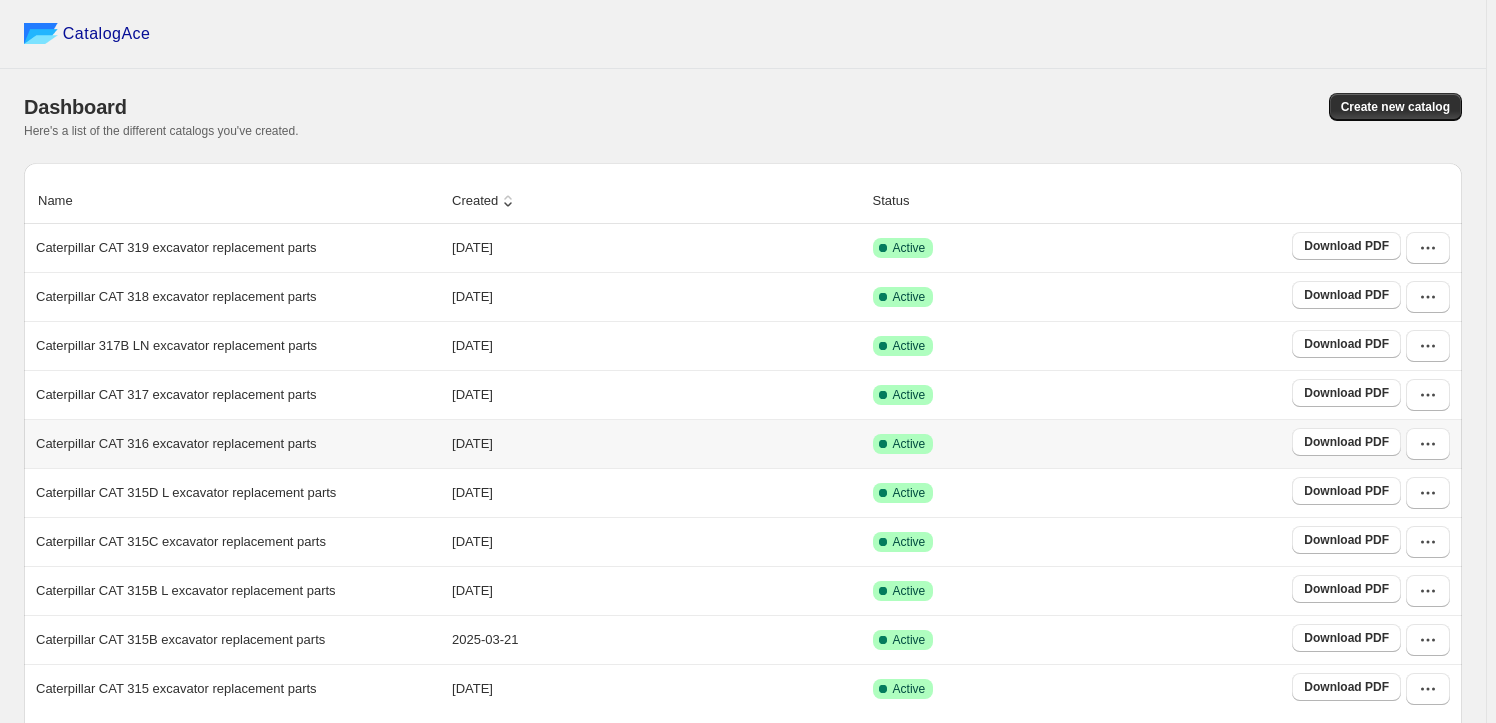 scroll, scrollTop: 0, scrollLeft: 0, axis: both 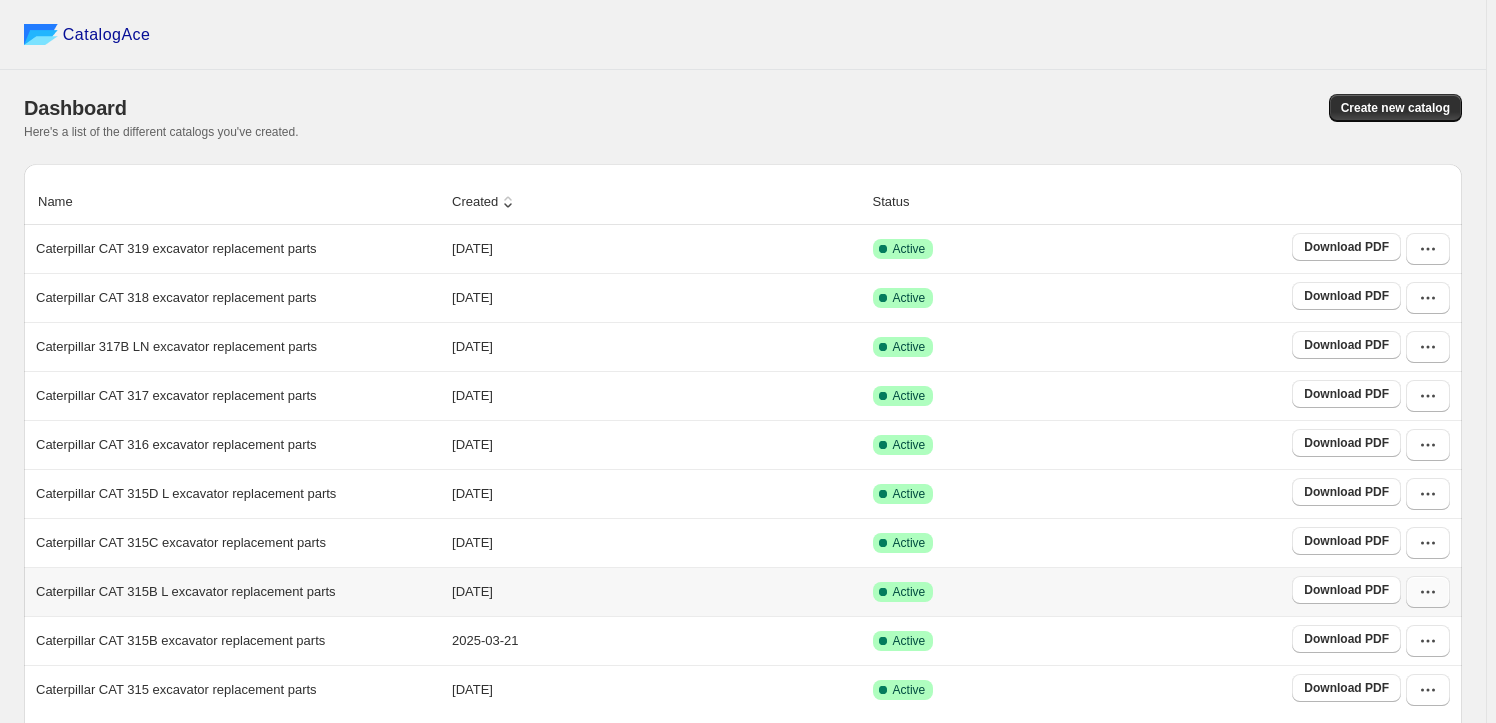 click 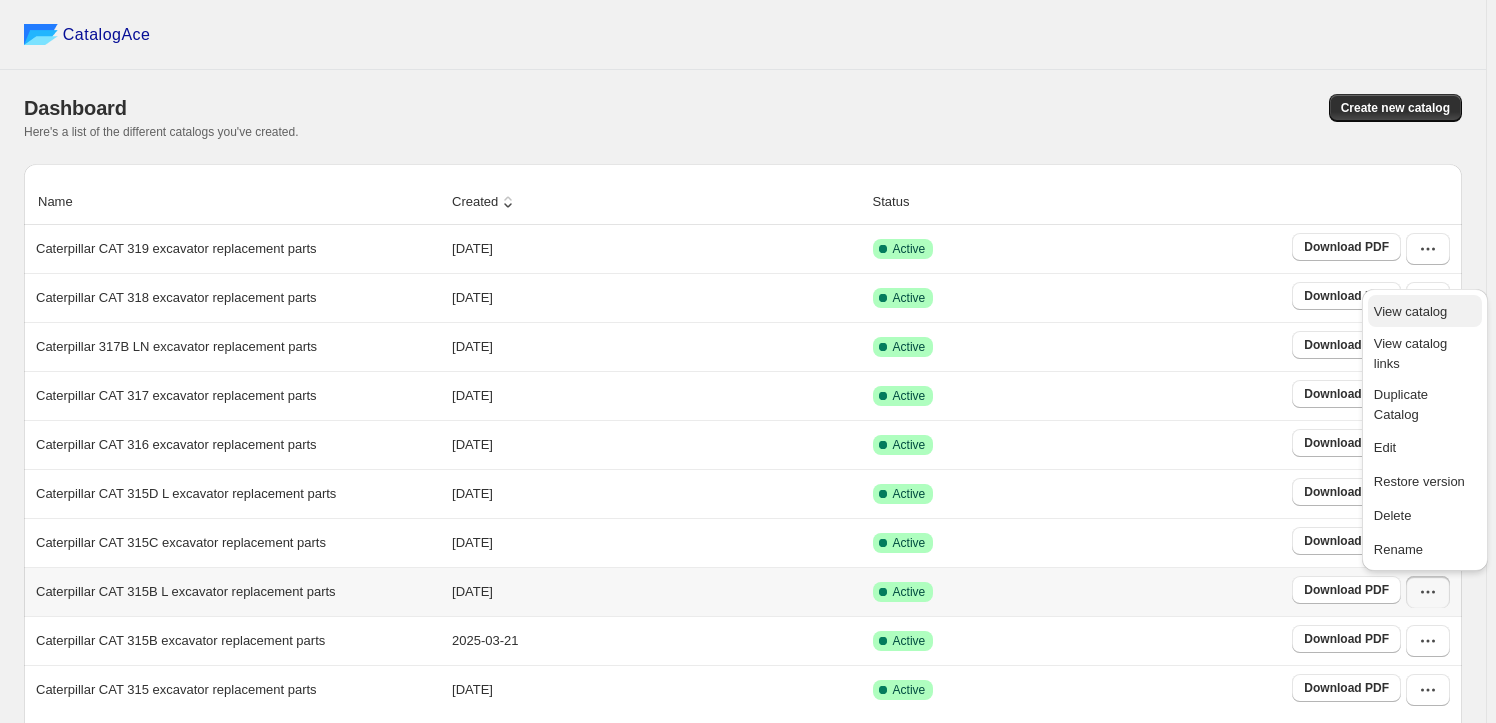 click on "View catalog" at bounding box center (1410, 311) 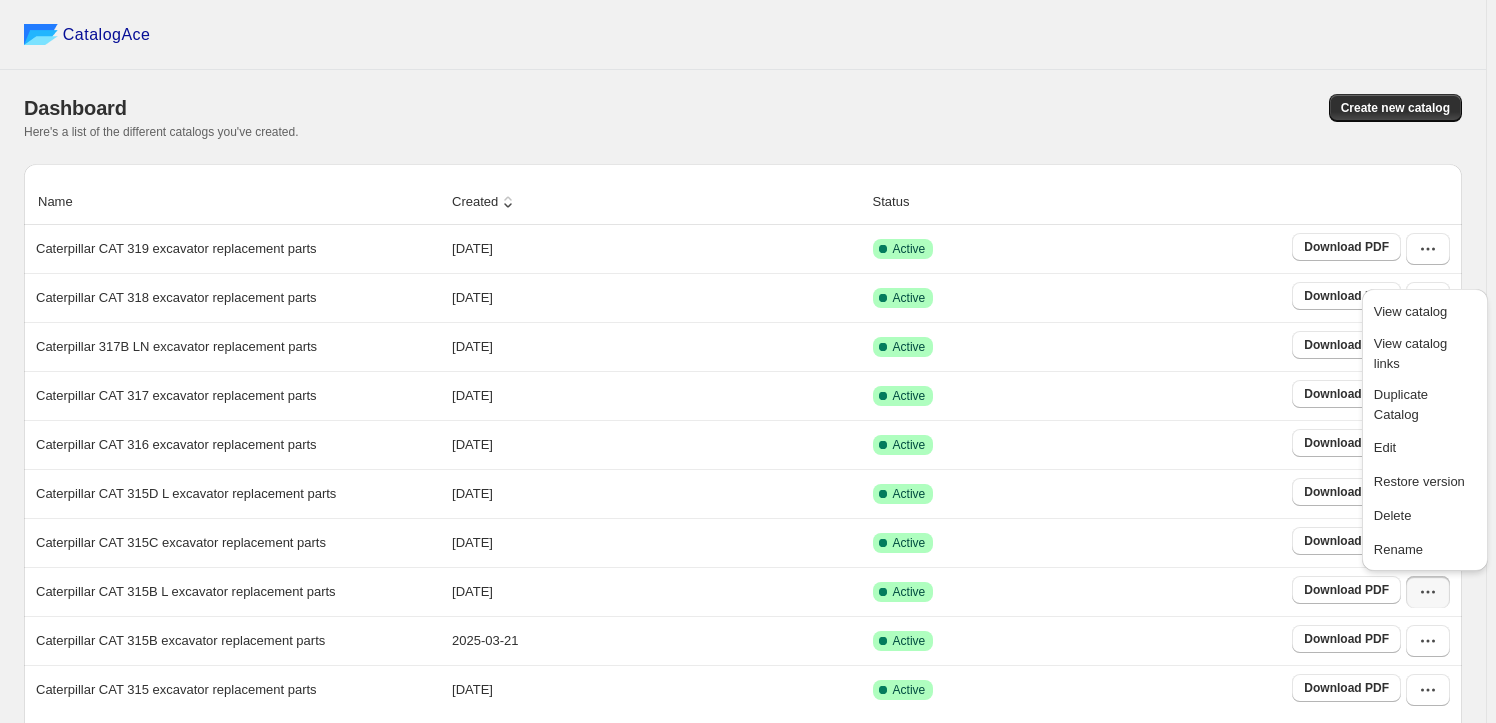 click on "Create new catalog" at bounding box center [1099, 108] 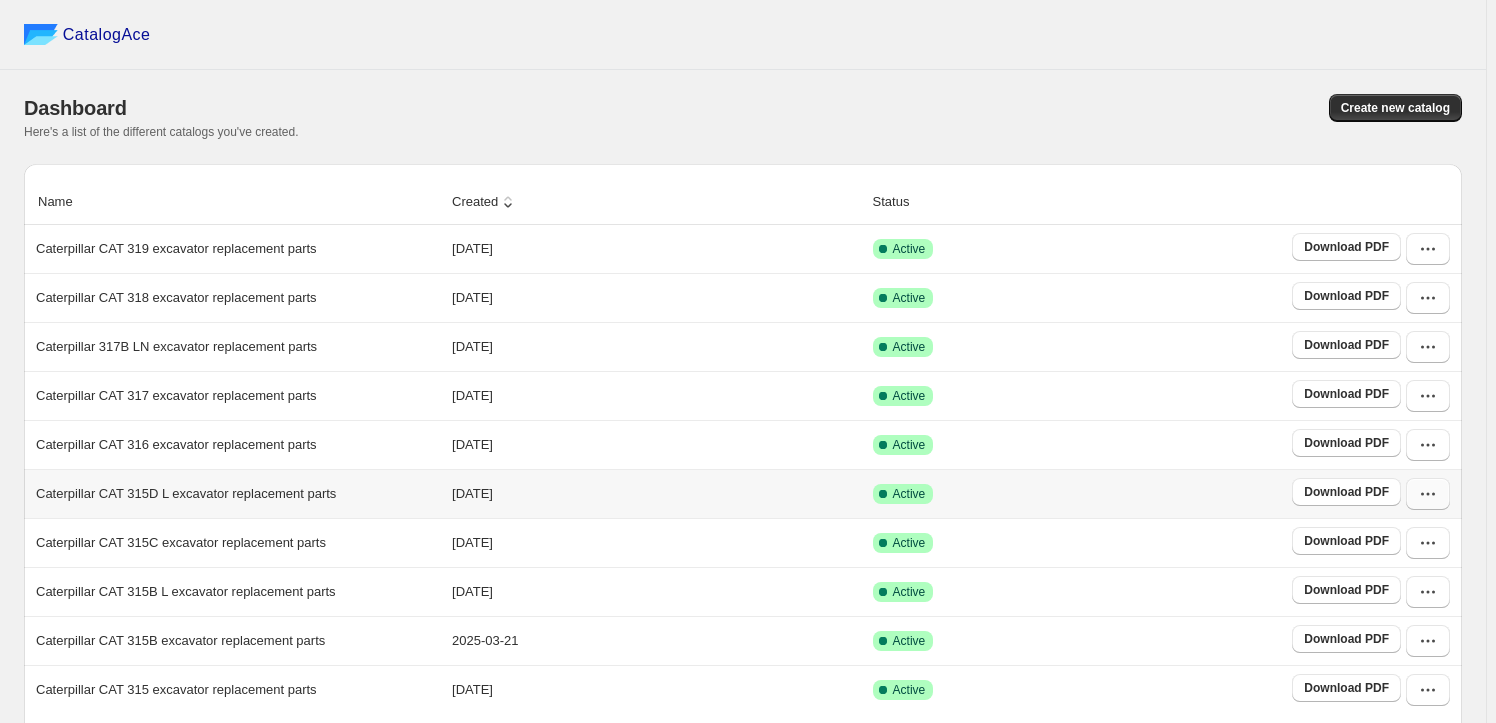 click 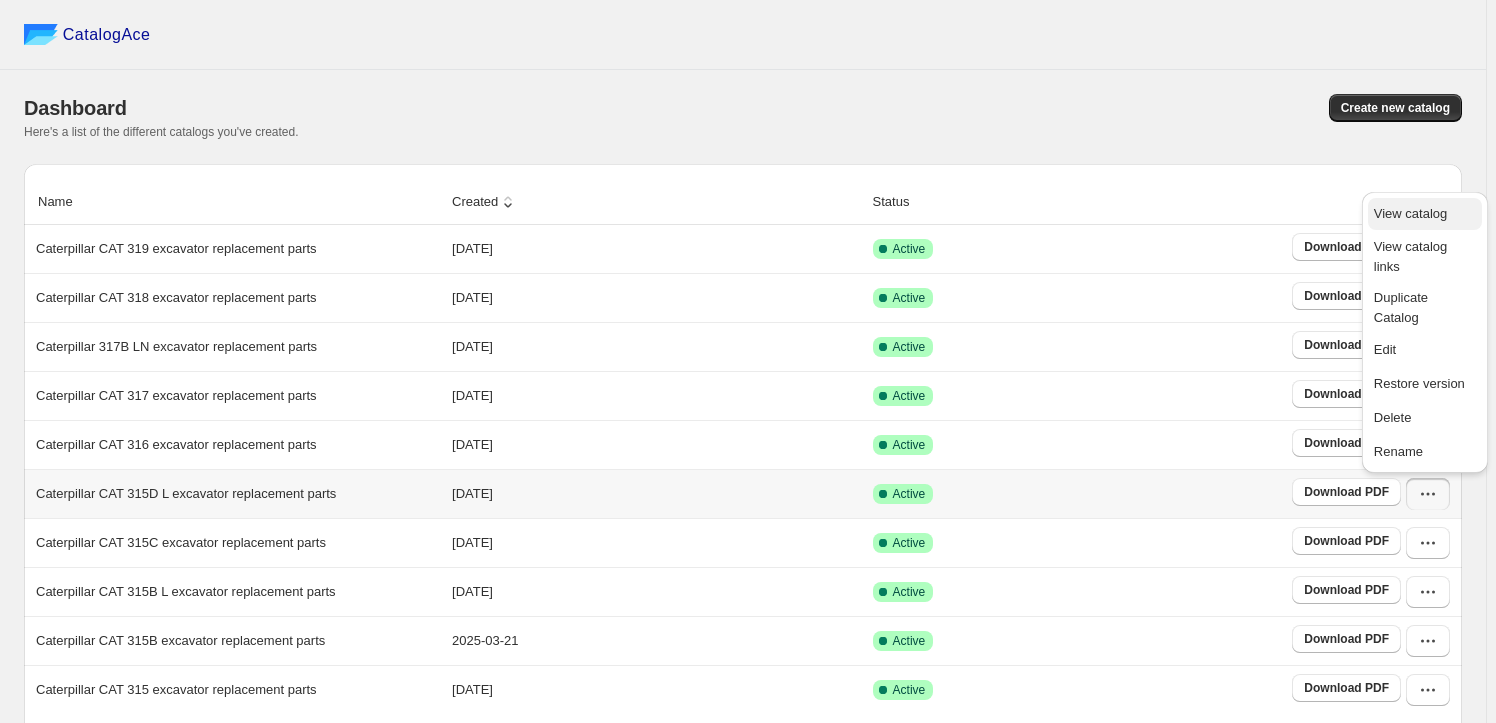 click on "View catalog" at bounding box center [1410, 213] 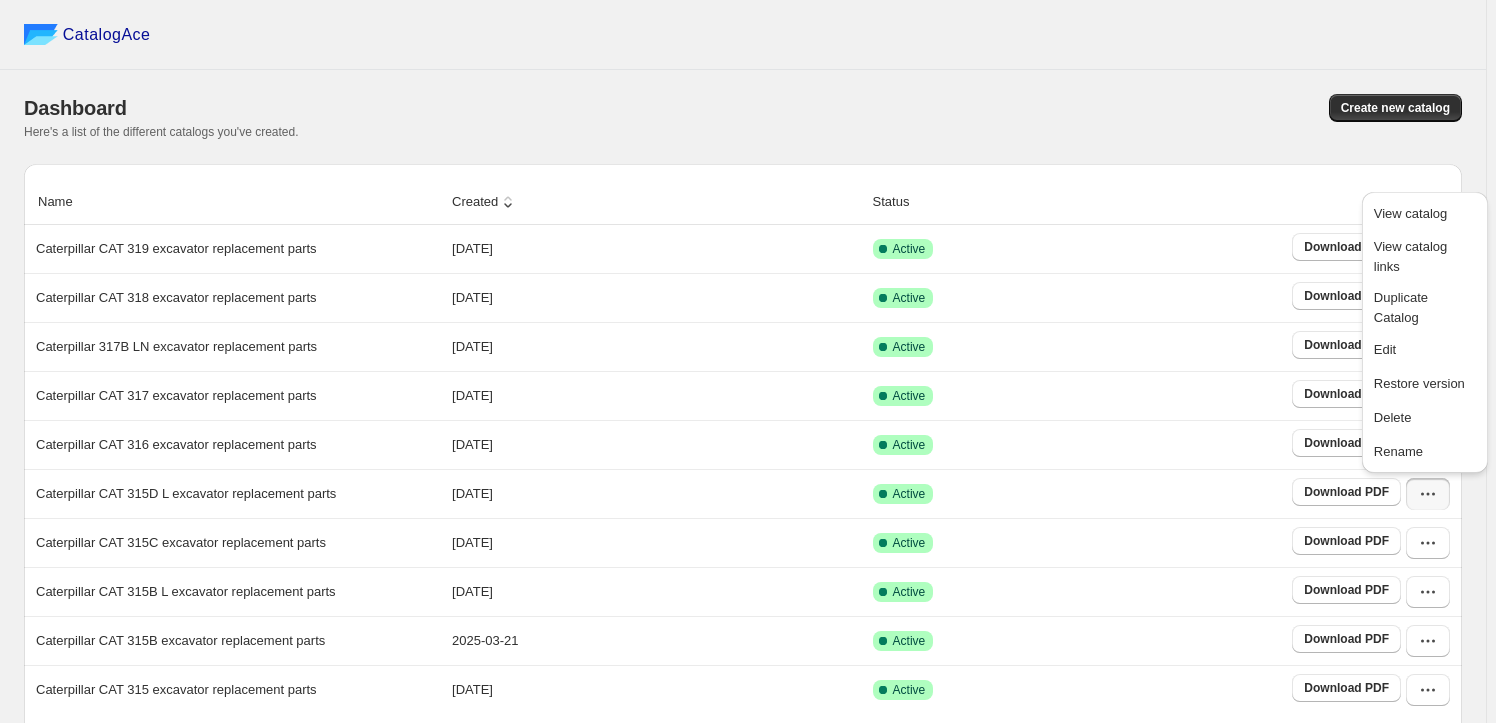 click on "CatalogAce" at bounding box center (743, 35) 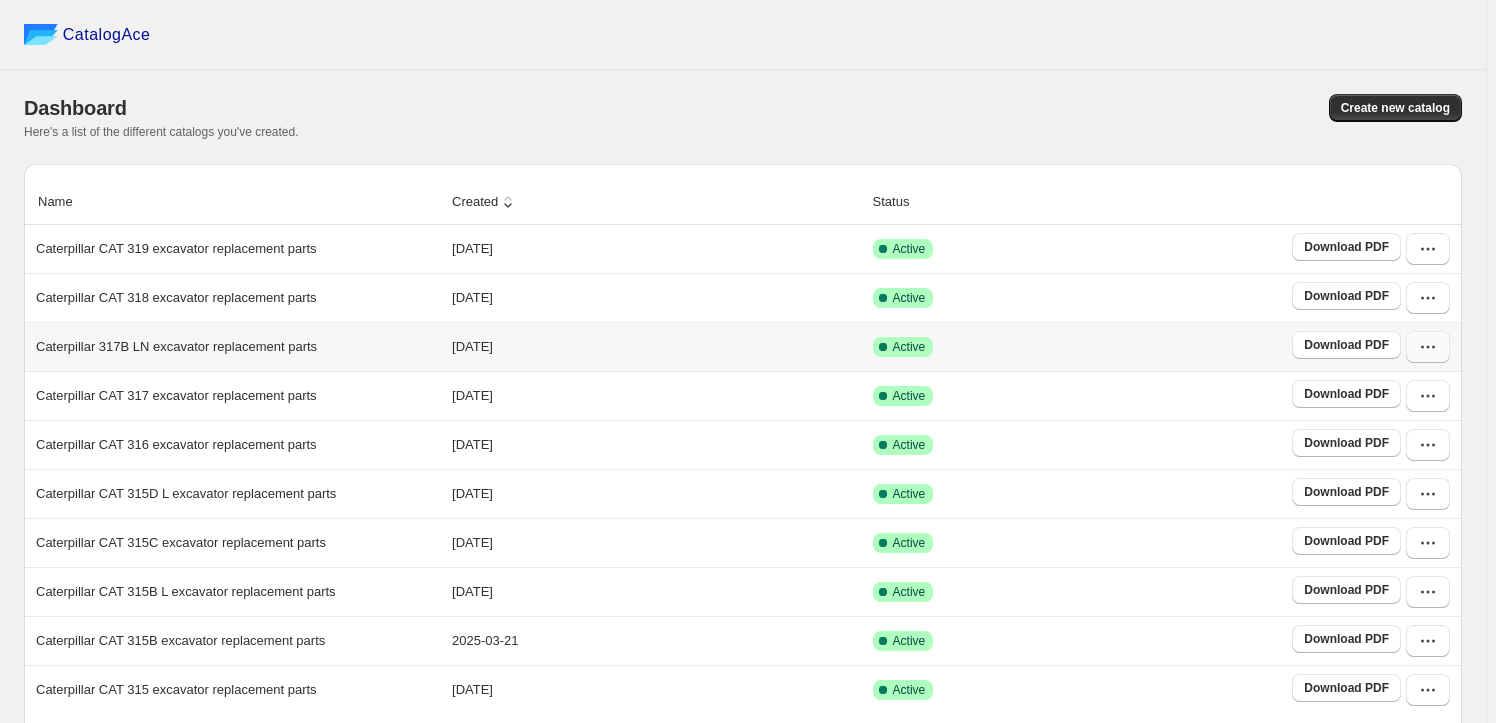 click 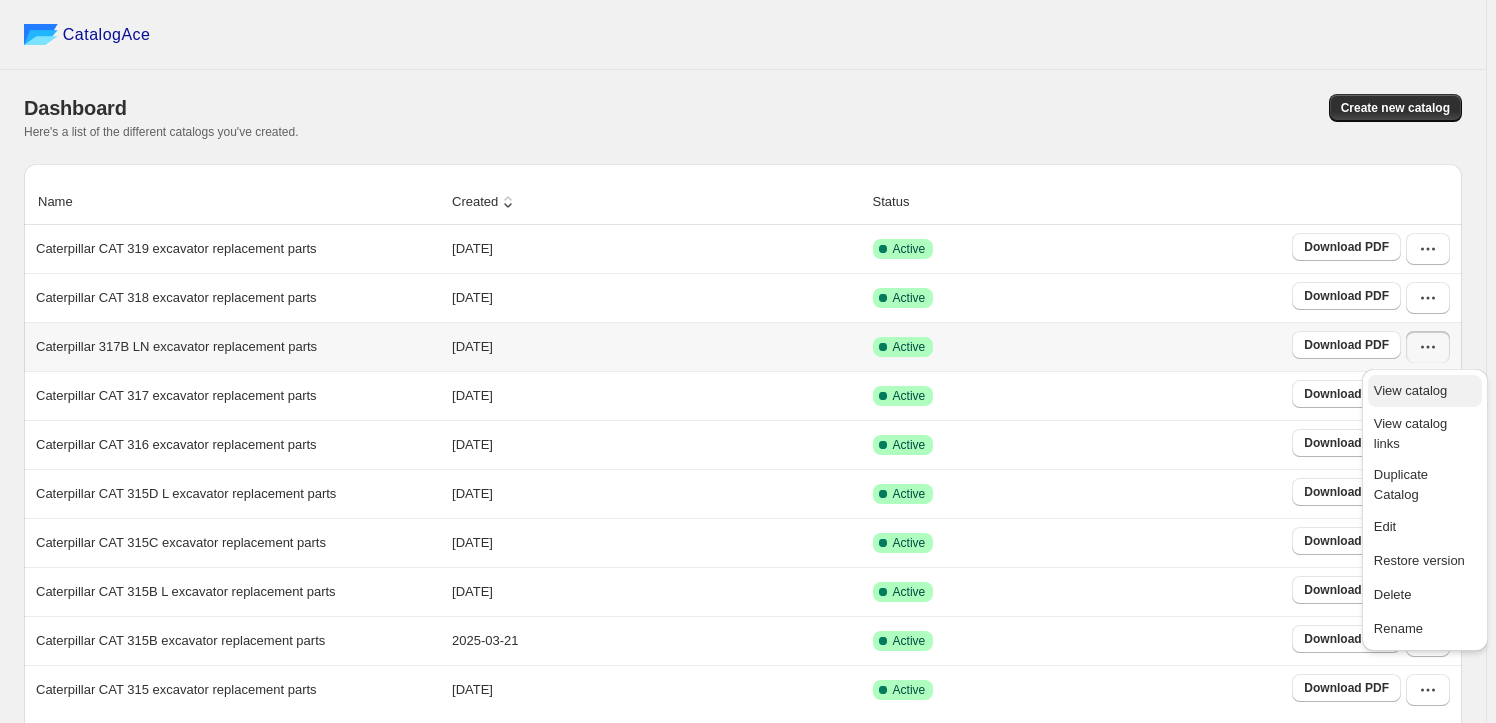 click on "View catalog" at bounding box center [1410, 390] 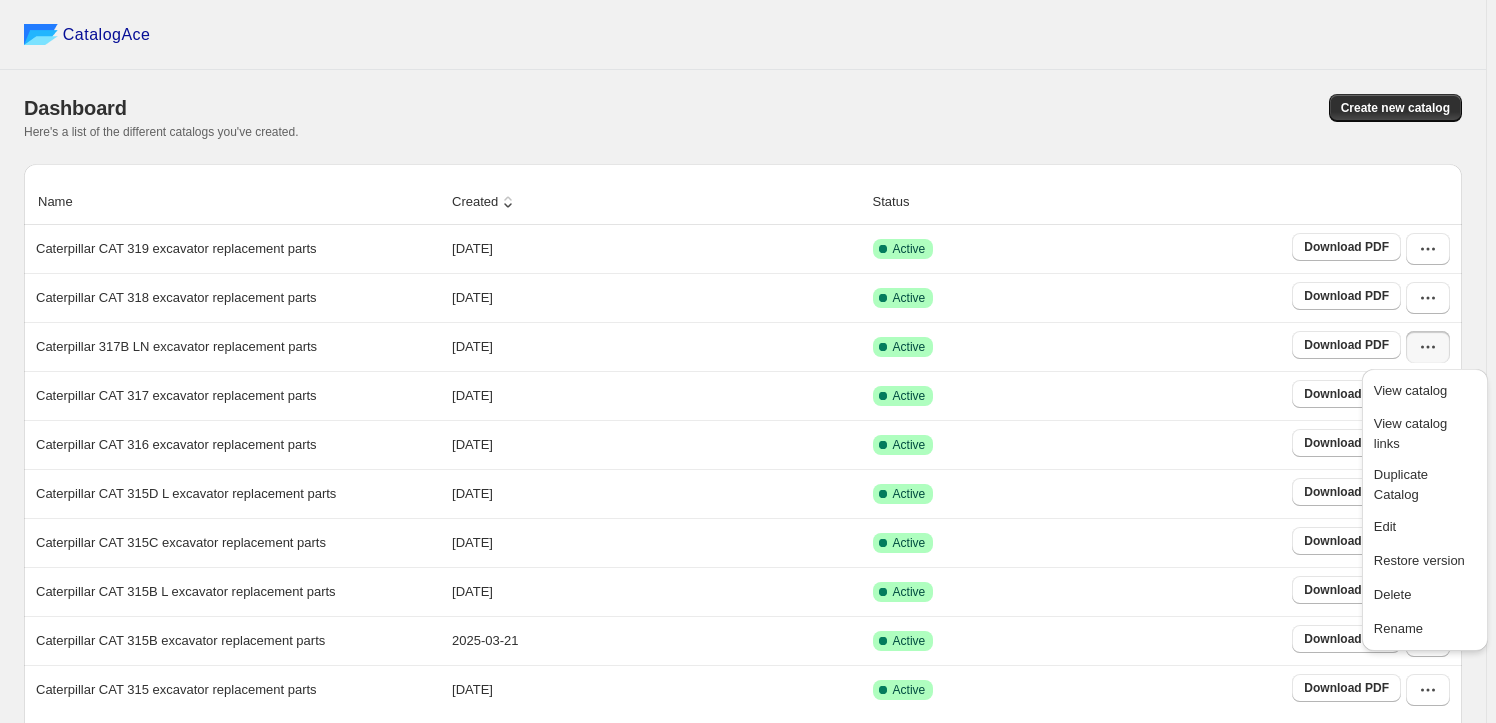 click on "Dashboard Create new catalog Here's a list of the different catalogs you've created." at bounding box center [743, 117] 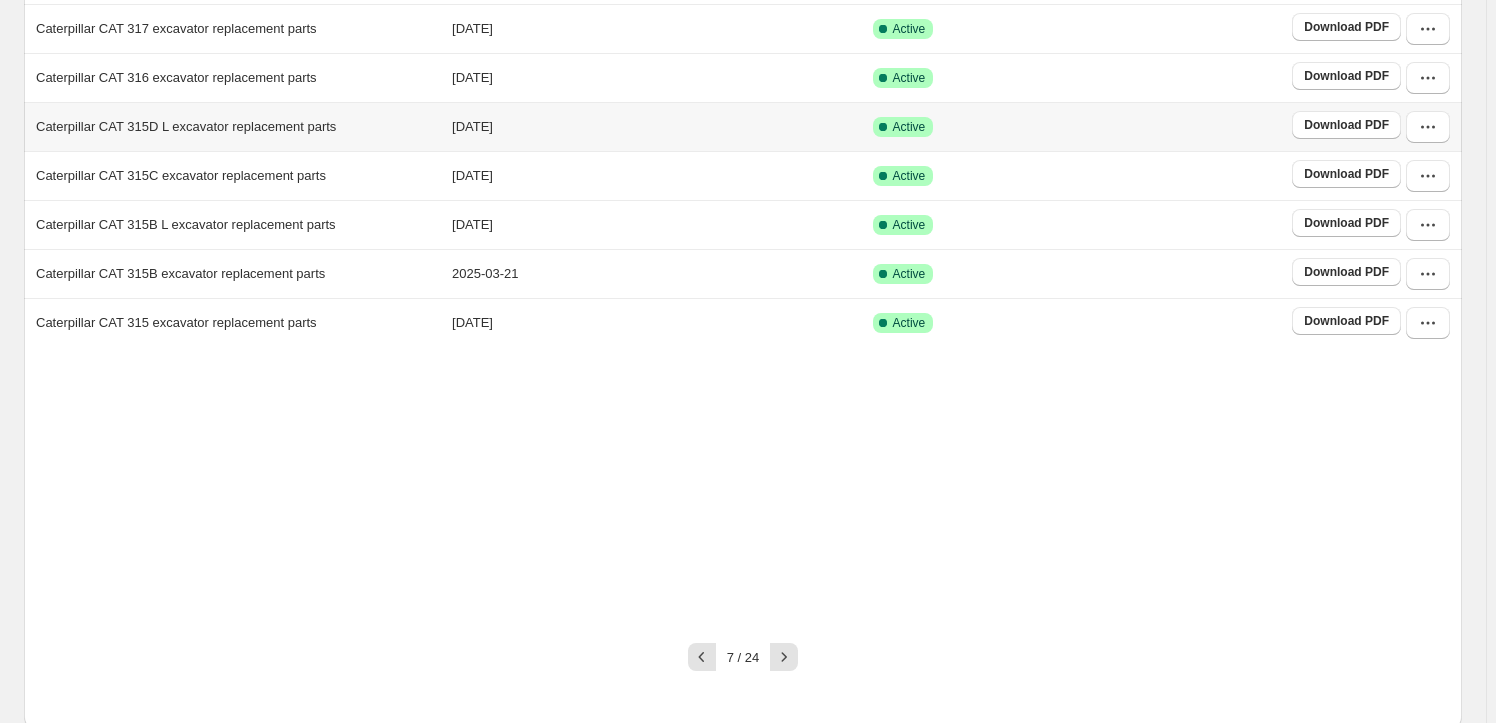 scroll, scrollTop: 372, scrollLeft: 0, axis: vertical 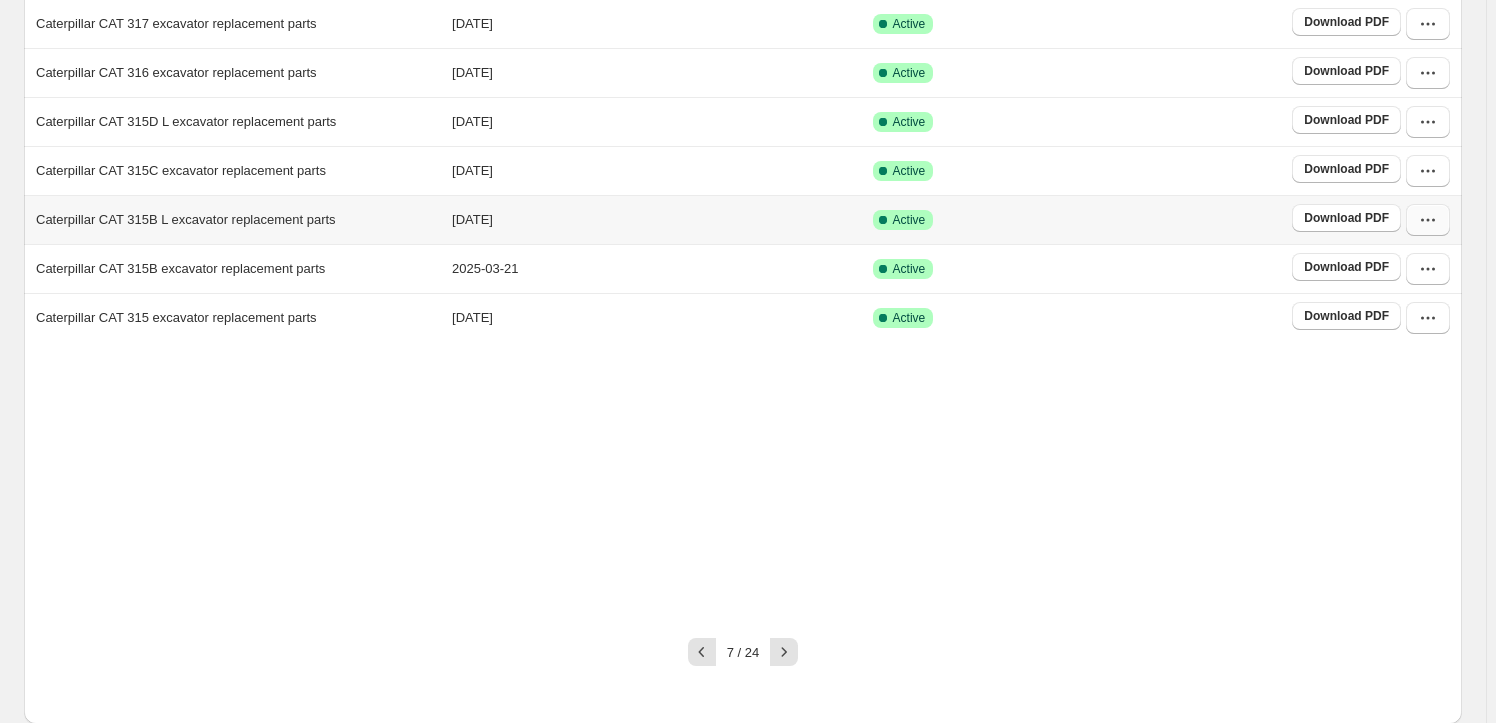 click 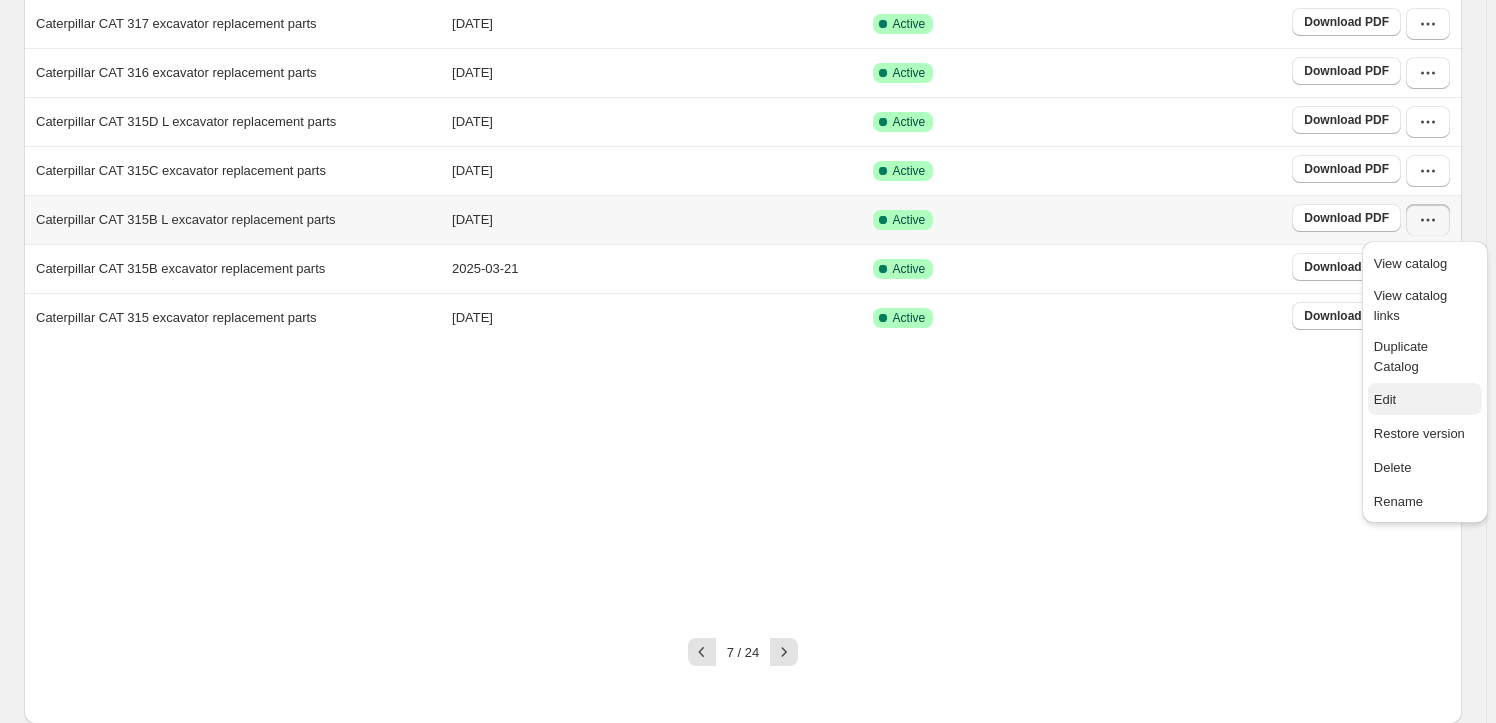 click on "Edit" at bounding box center [1425, 400] 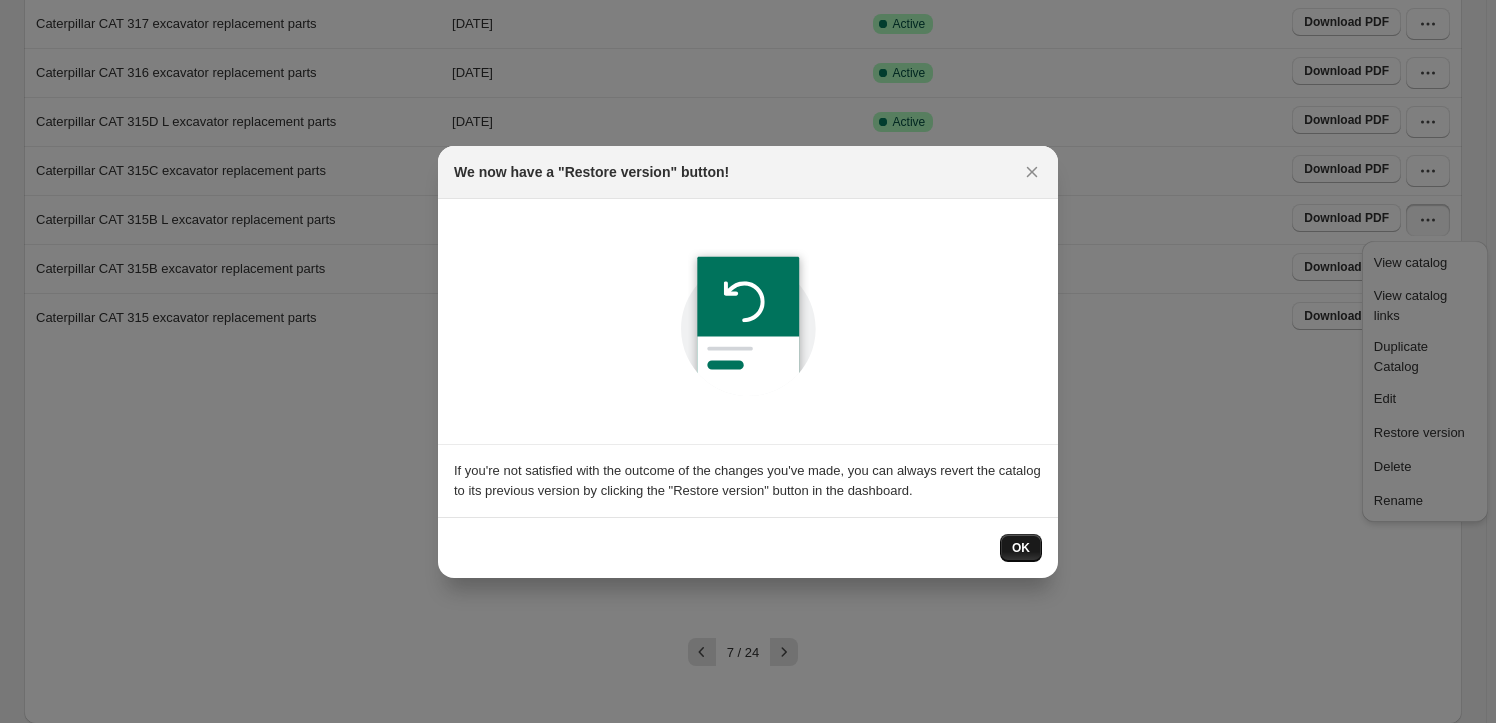 click on "OK" at bounding box center (1021, 548) 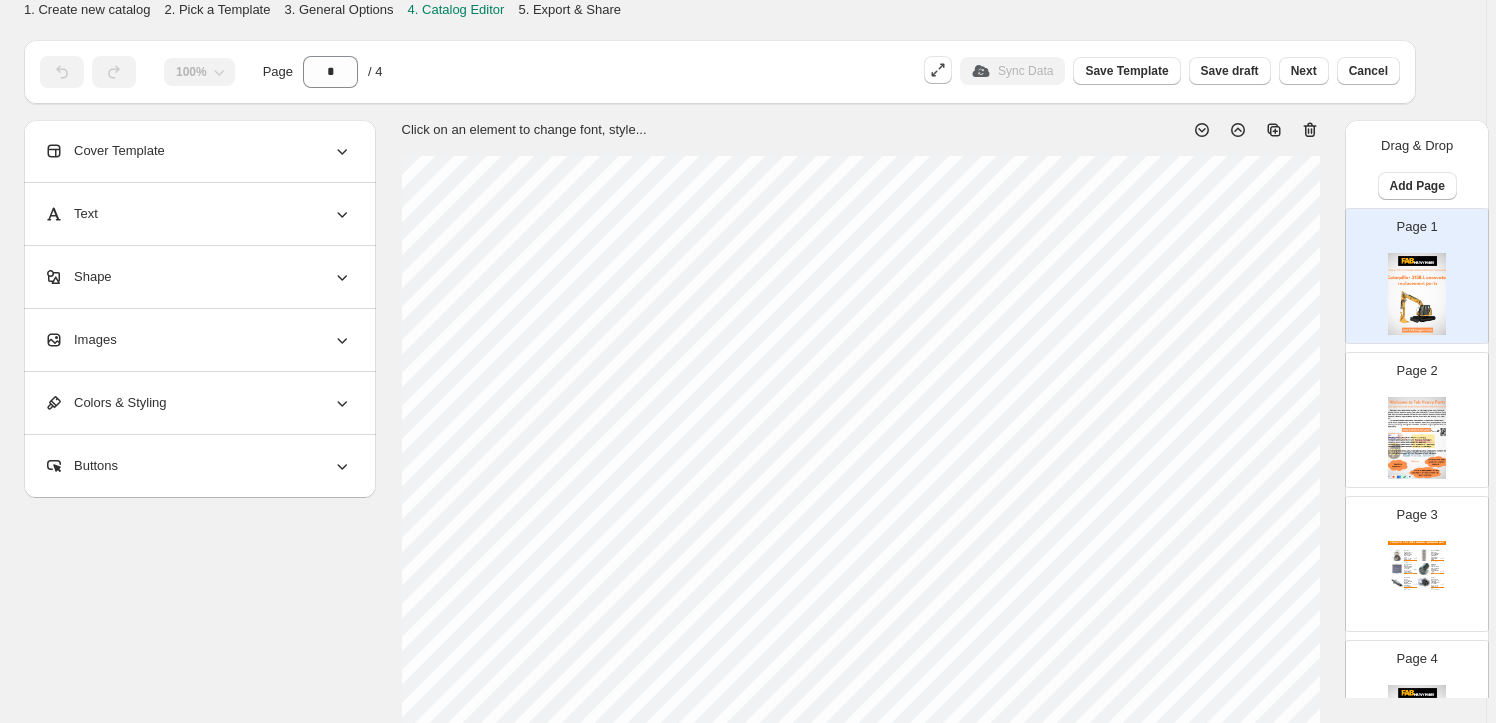 click on "Images" at bounding box center (198, 340) 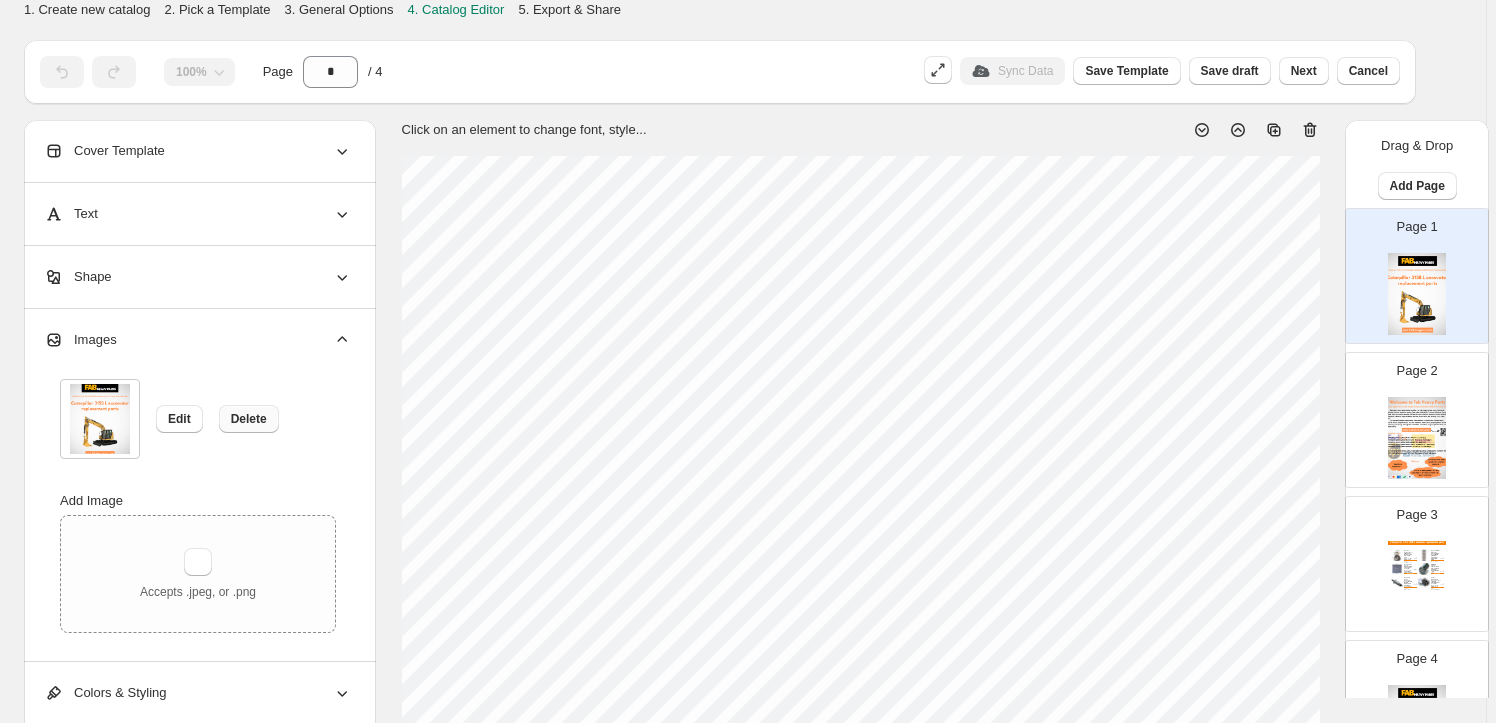 click on "Delete" at bounding box center (249, 419) 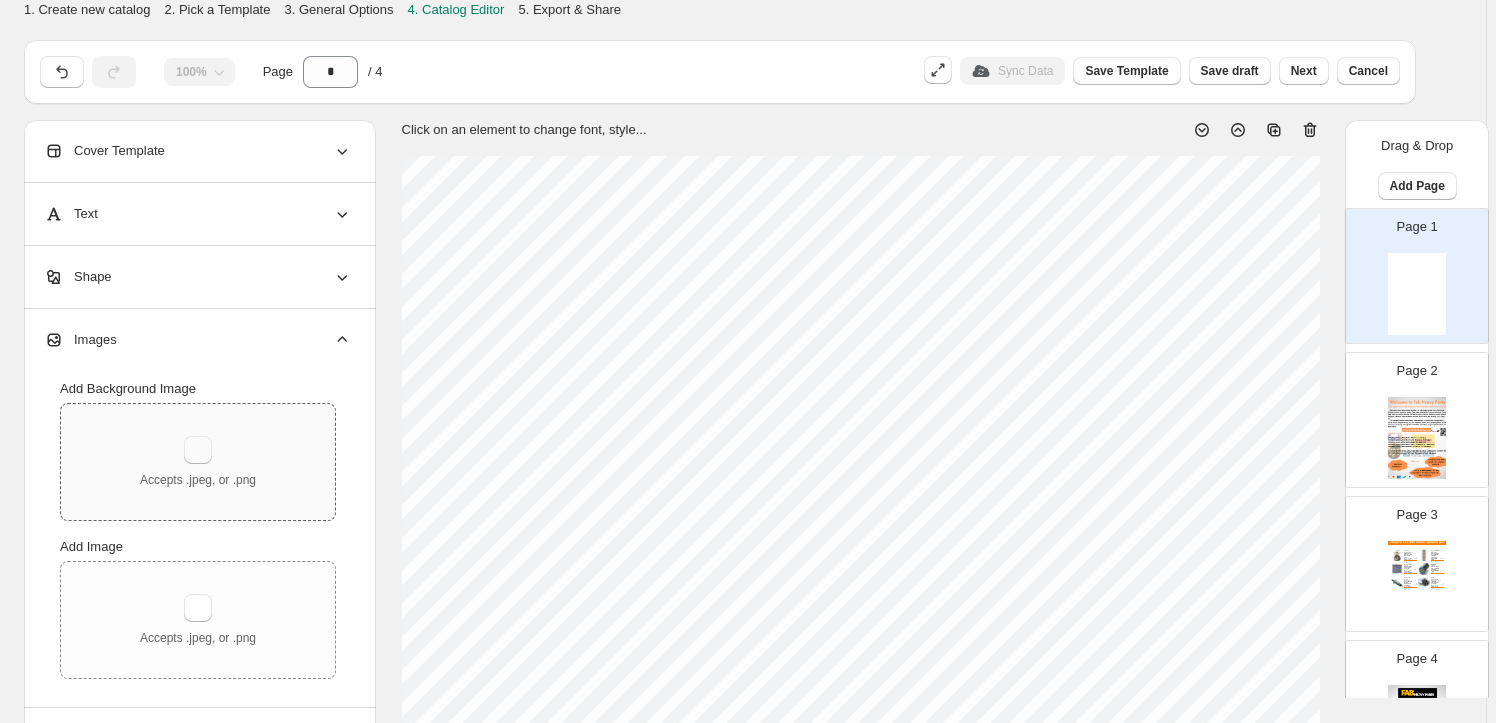 click at bounding box center [198, 450] 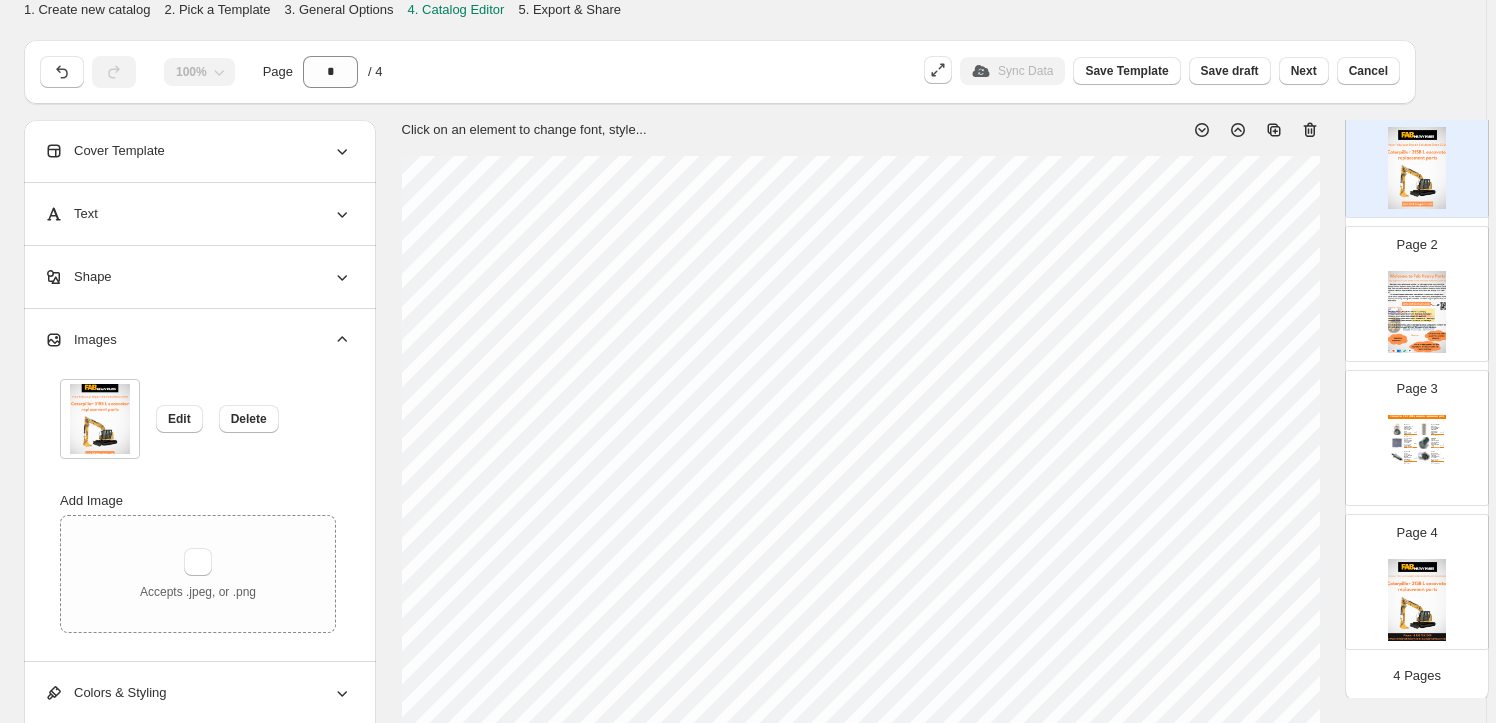 scroll, scrollTop: 129, scrollLeft: 0, axis: vertical 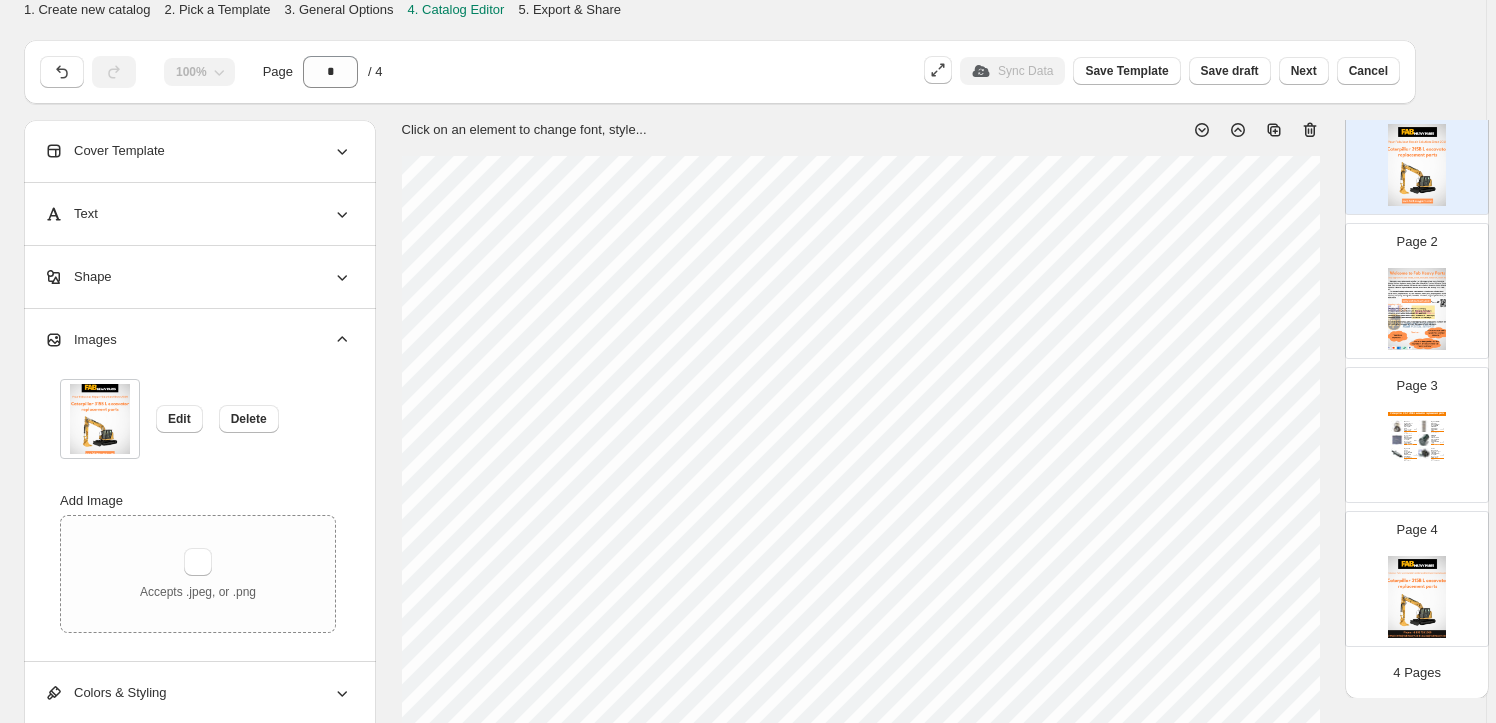 click at bounding box center [1417, 597] 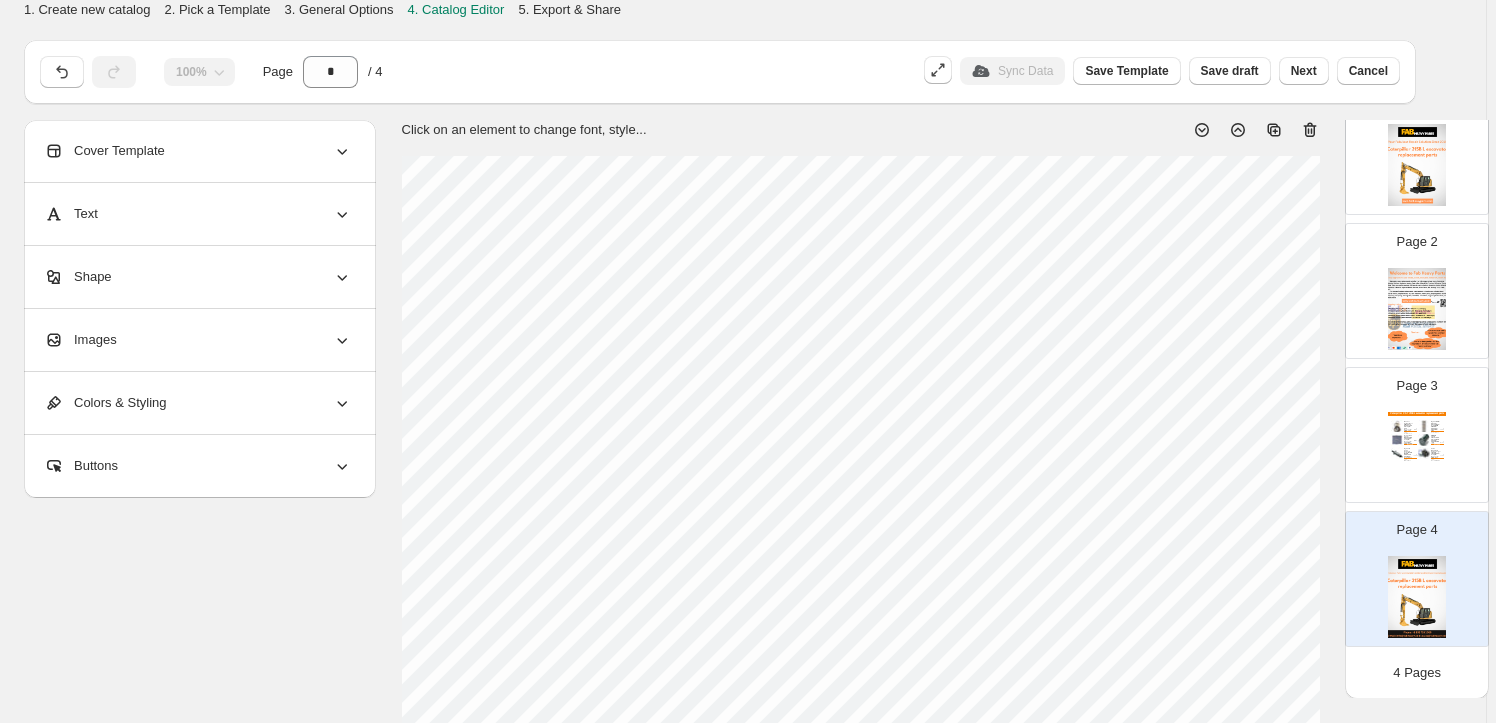 click on "Images" at bounding box center (198, 340) 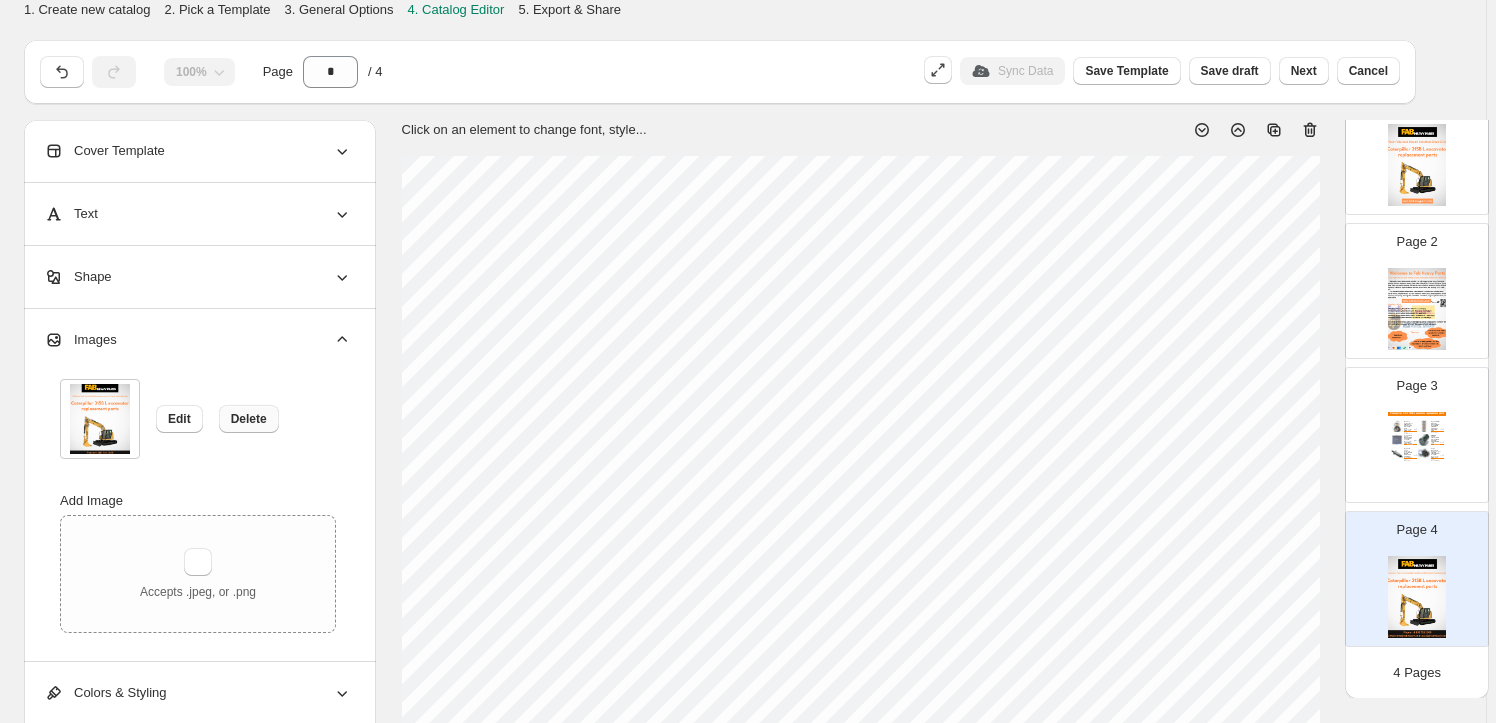 click on "Delete" at bounding box center [249, 419] 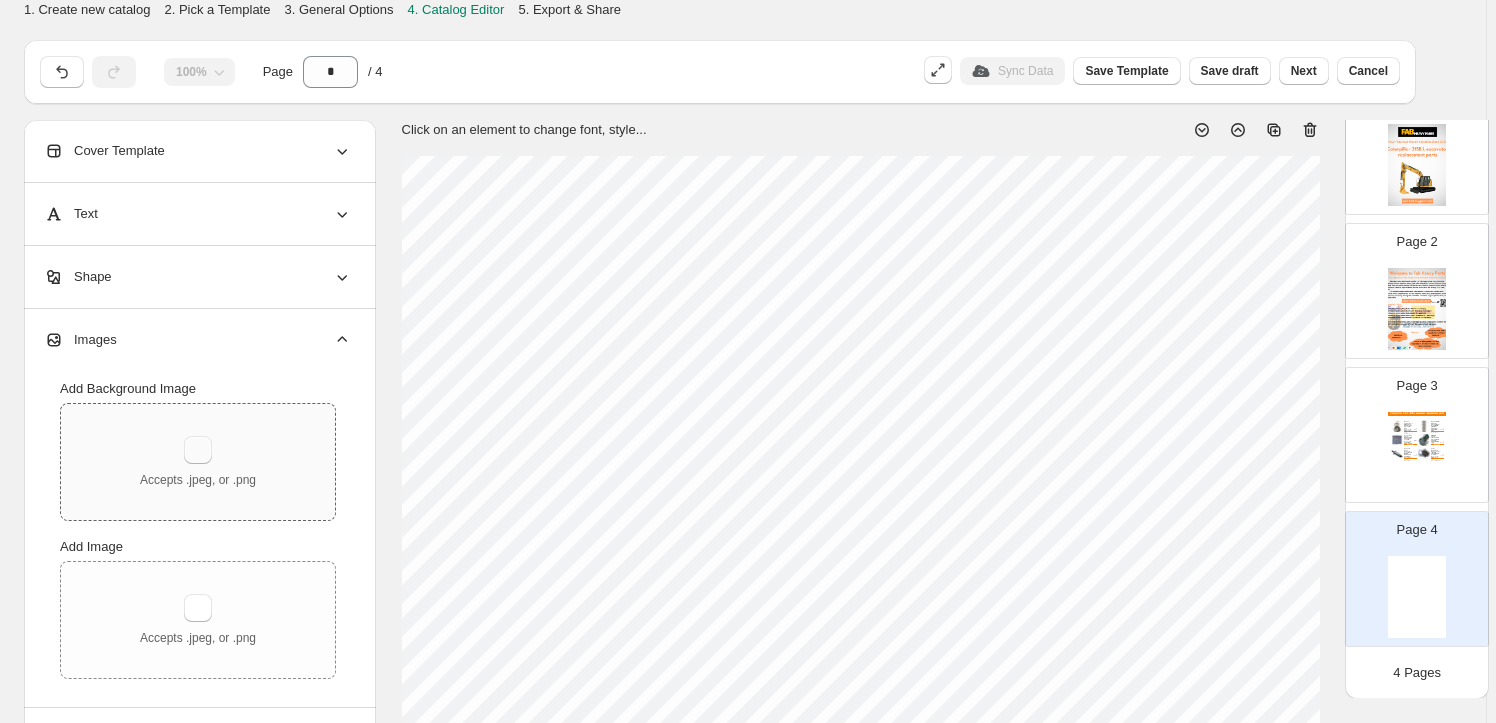 click at bounding box center (198, 450) 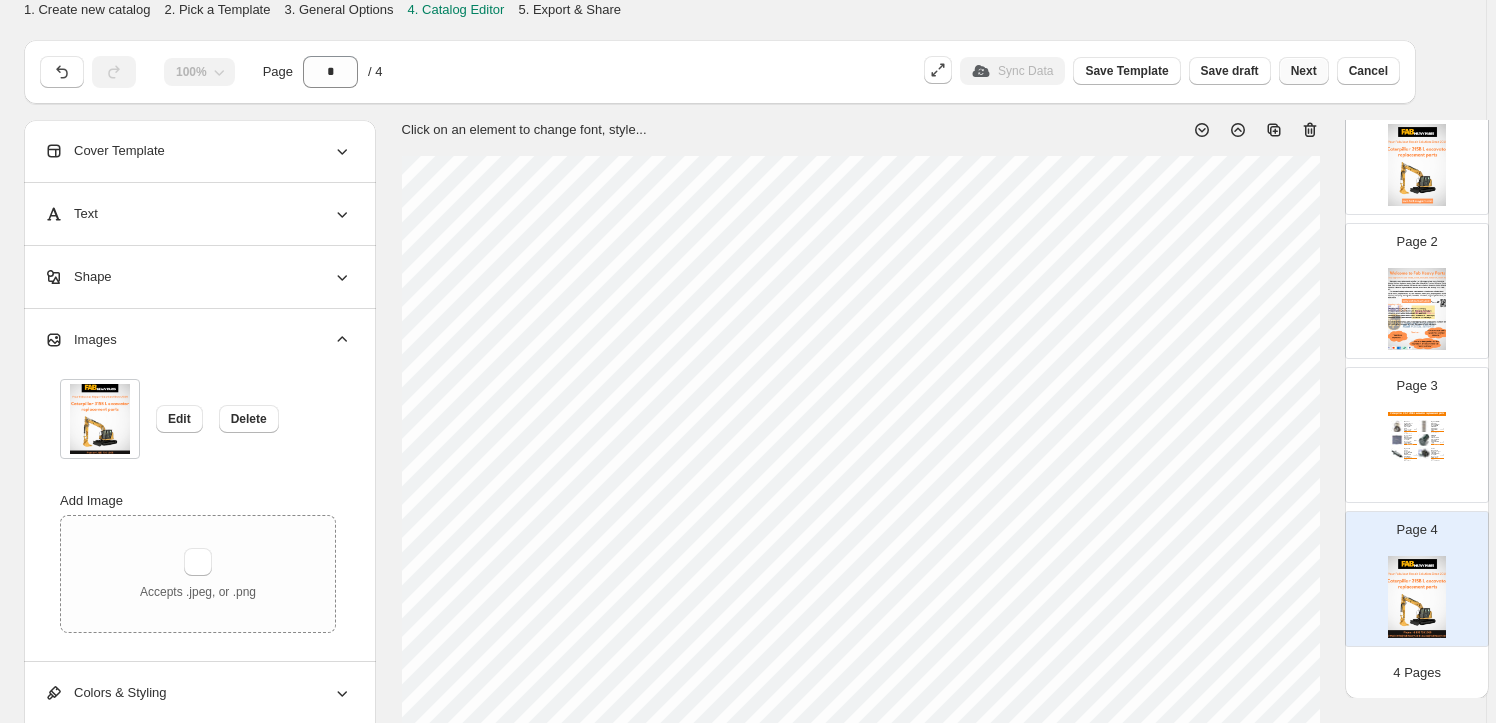 click on "Next" at bounding box center (1304, 71) 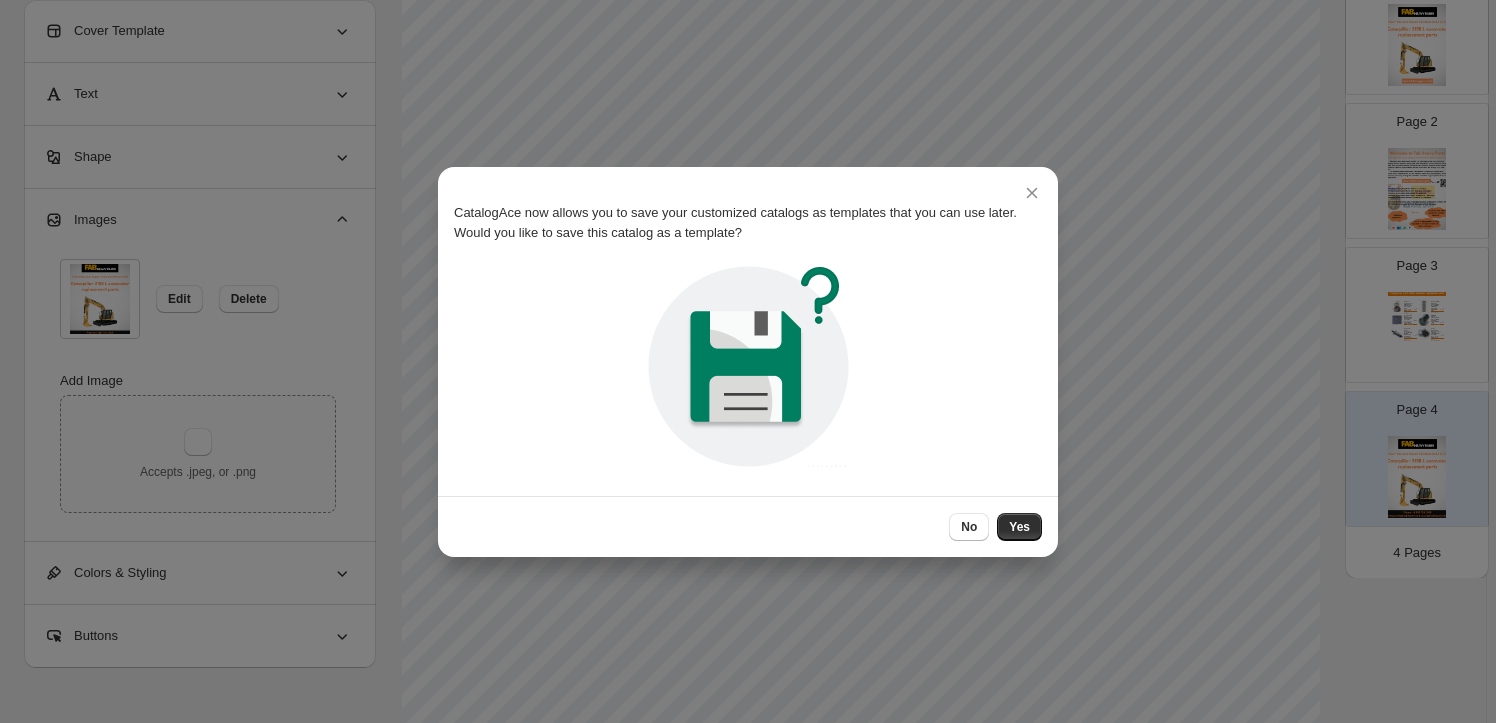 scroll, scrollTop: 0, scrollLeft: 0, axis: both 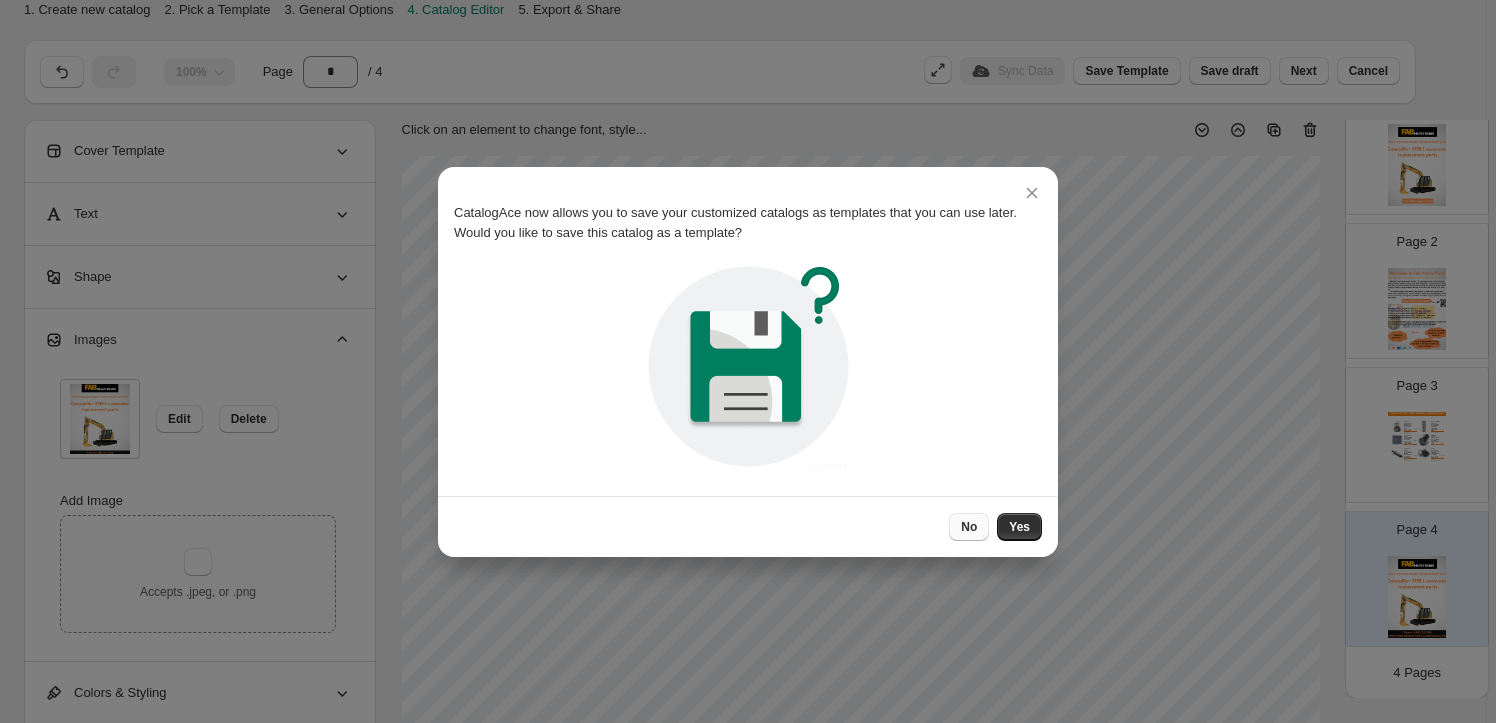 click on "No" at bounding box center [969, 527] 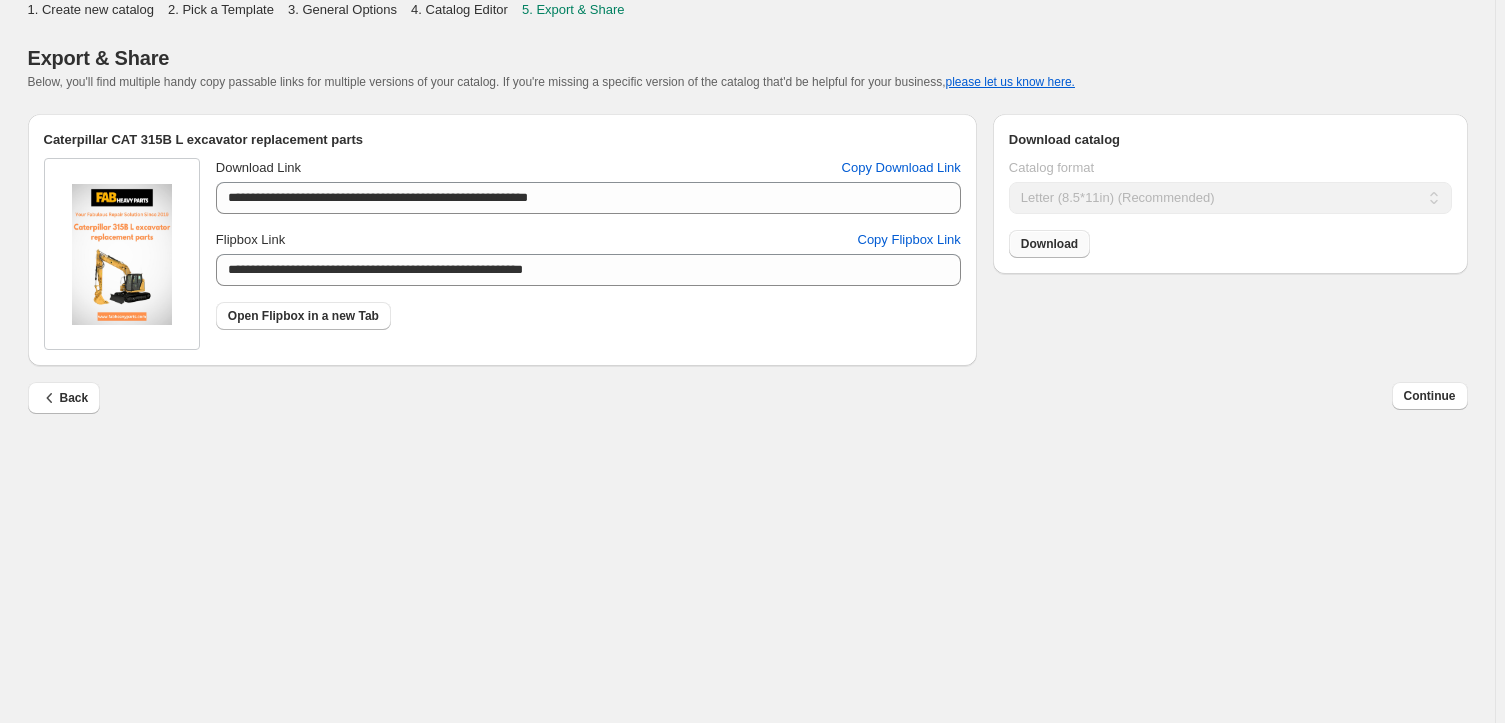 click on "Download" at bounding box center [1049, 244] 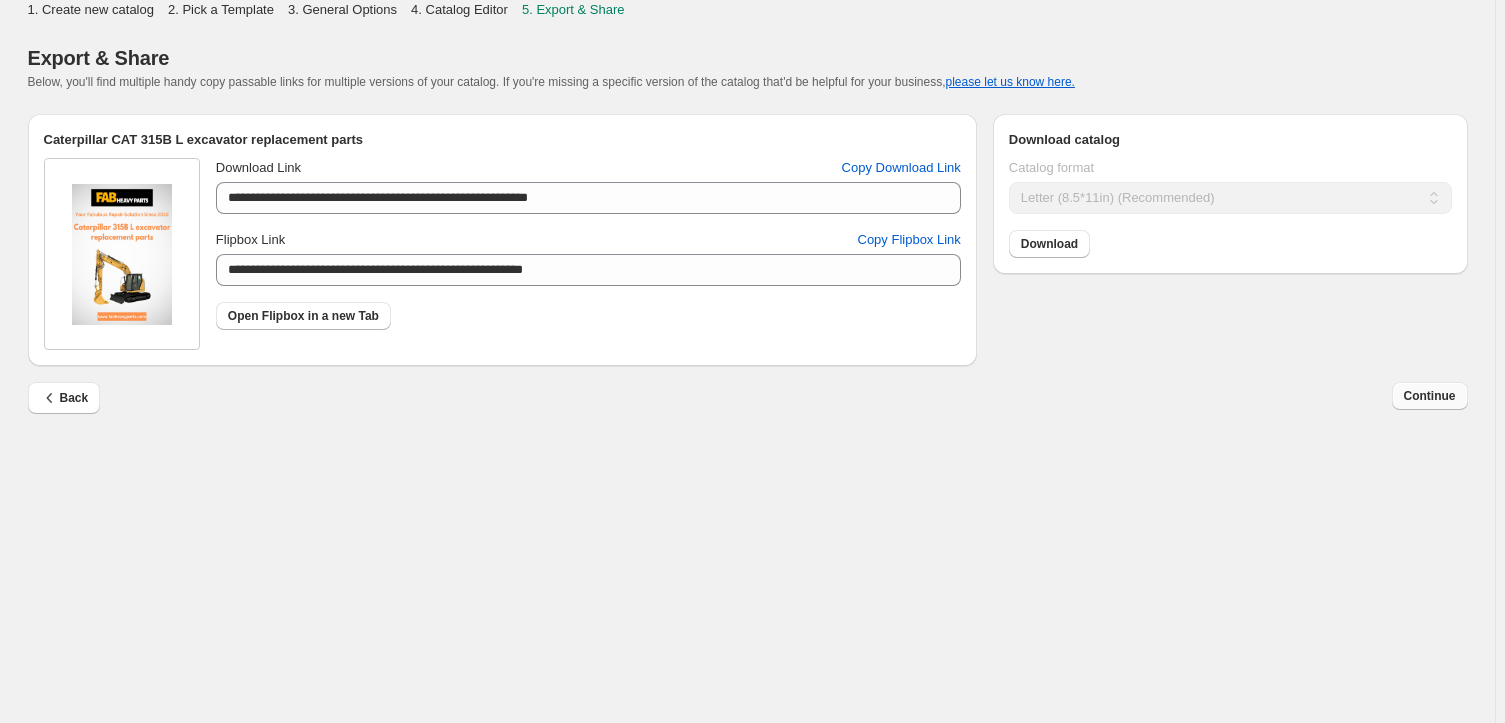 click on "Continue" at bounding box center (1430, 396) 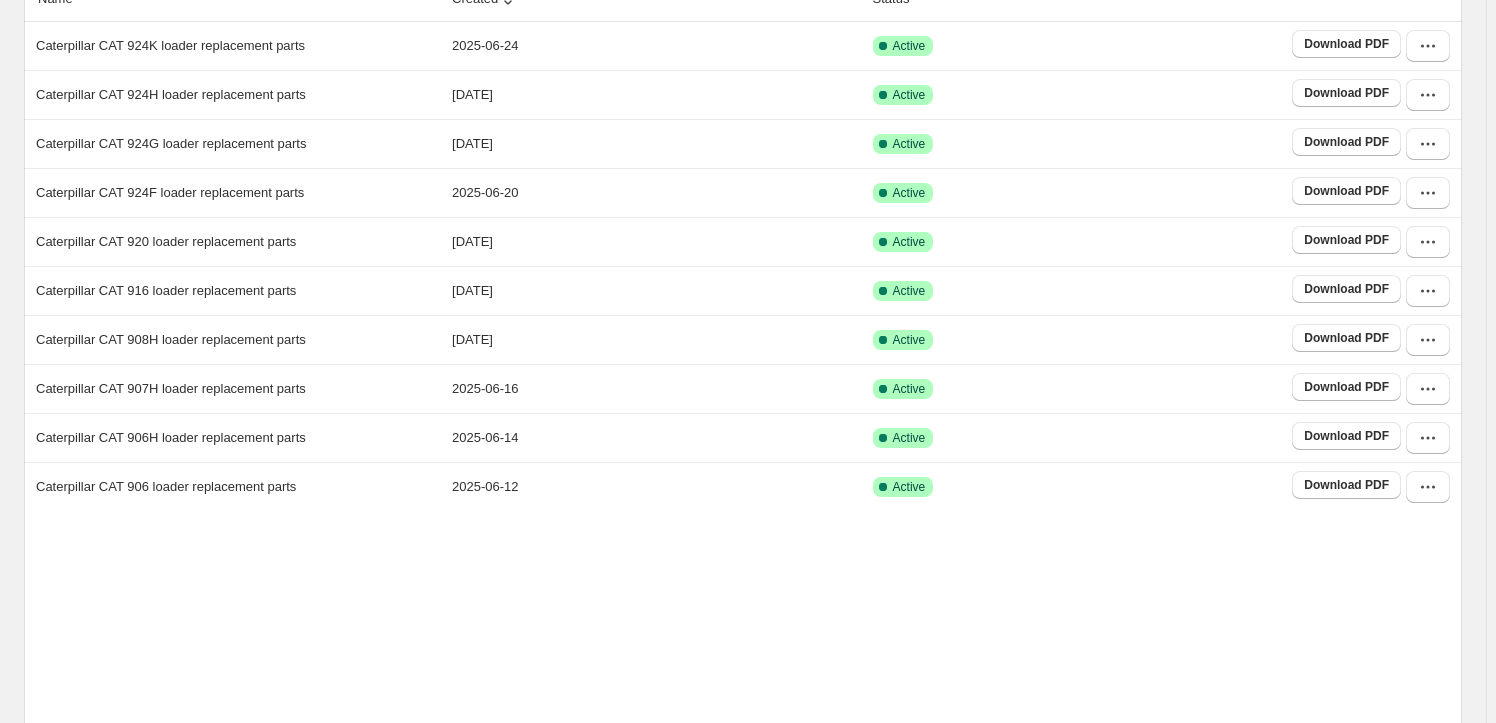 scroll, scrollTop: 372, scrollLeft: 0, axis: vertical 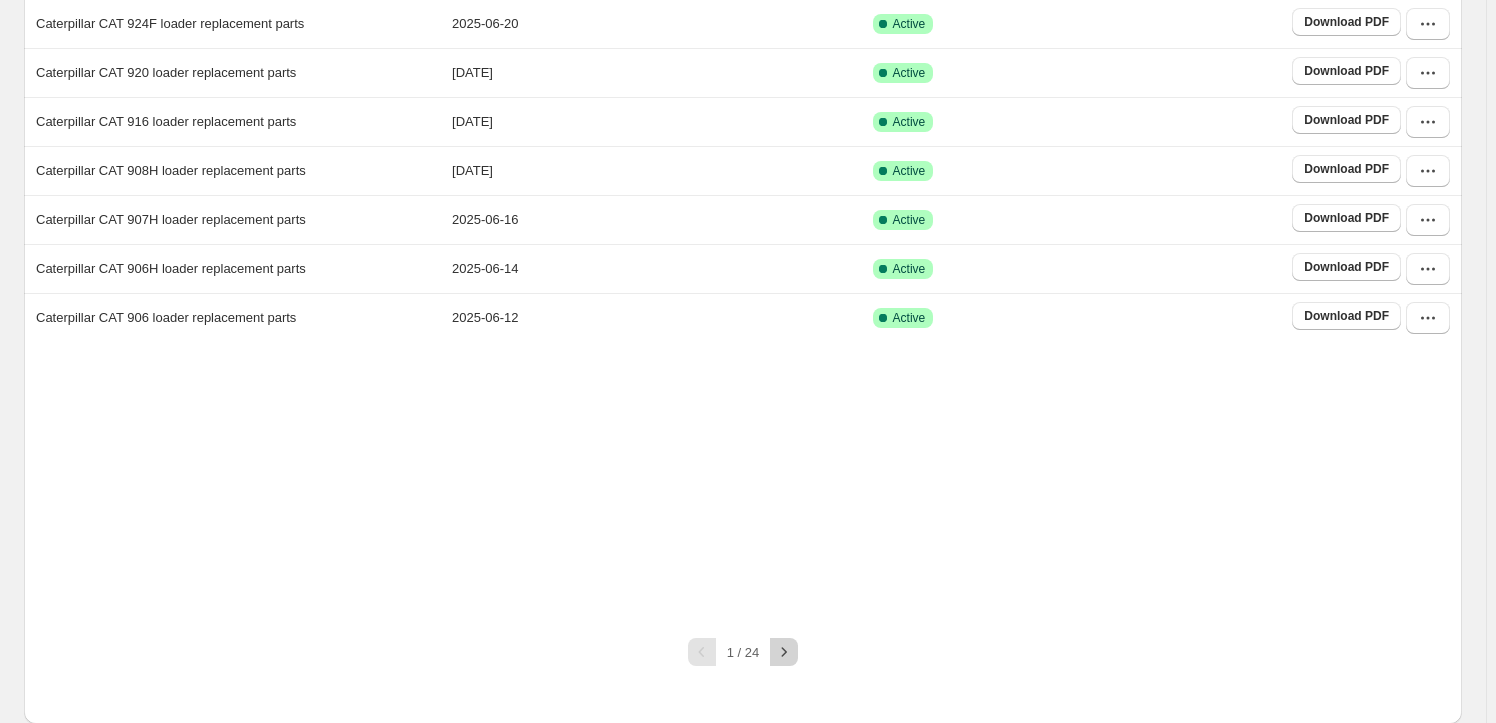click at bounding box center (784, 652) 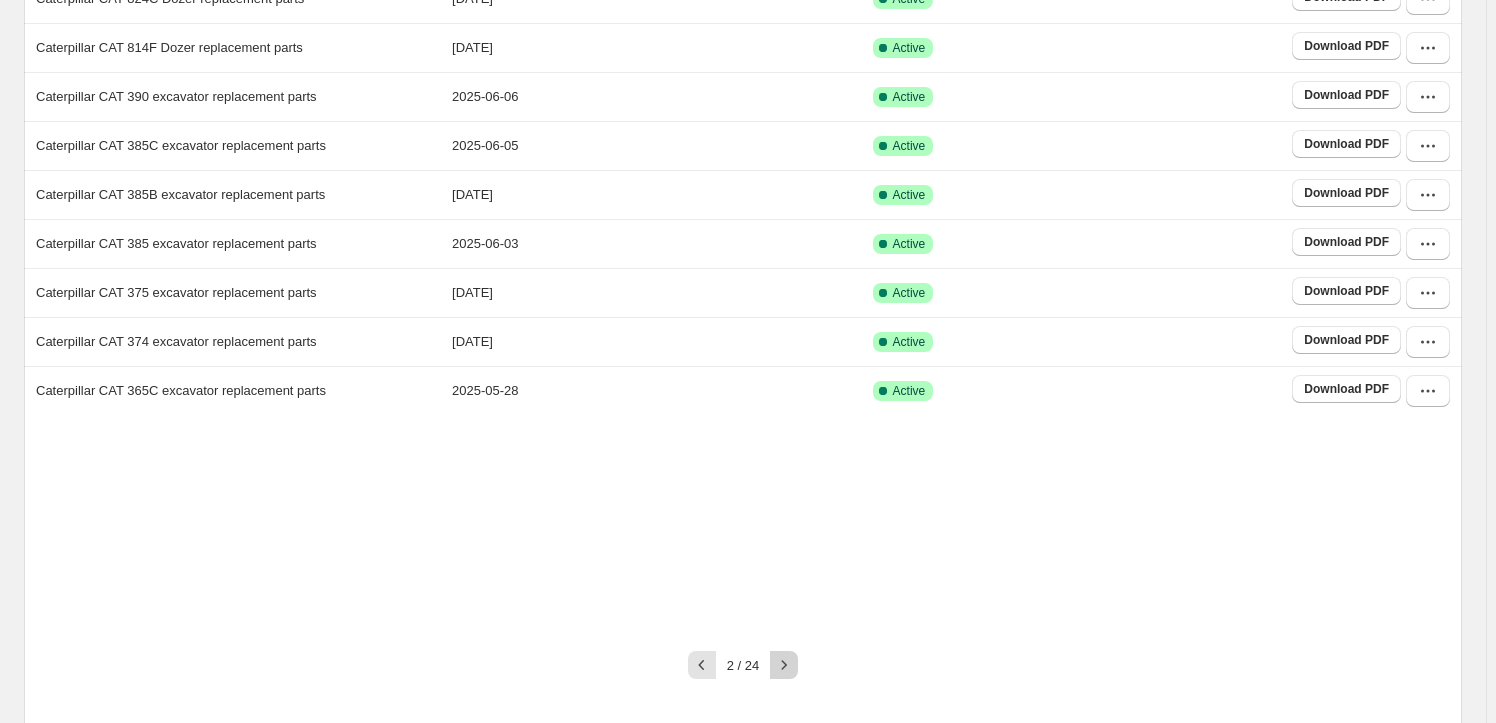 scroll, scrollTop: 312, scrollLeft: 0, axis: vertical 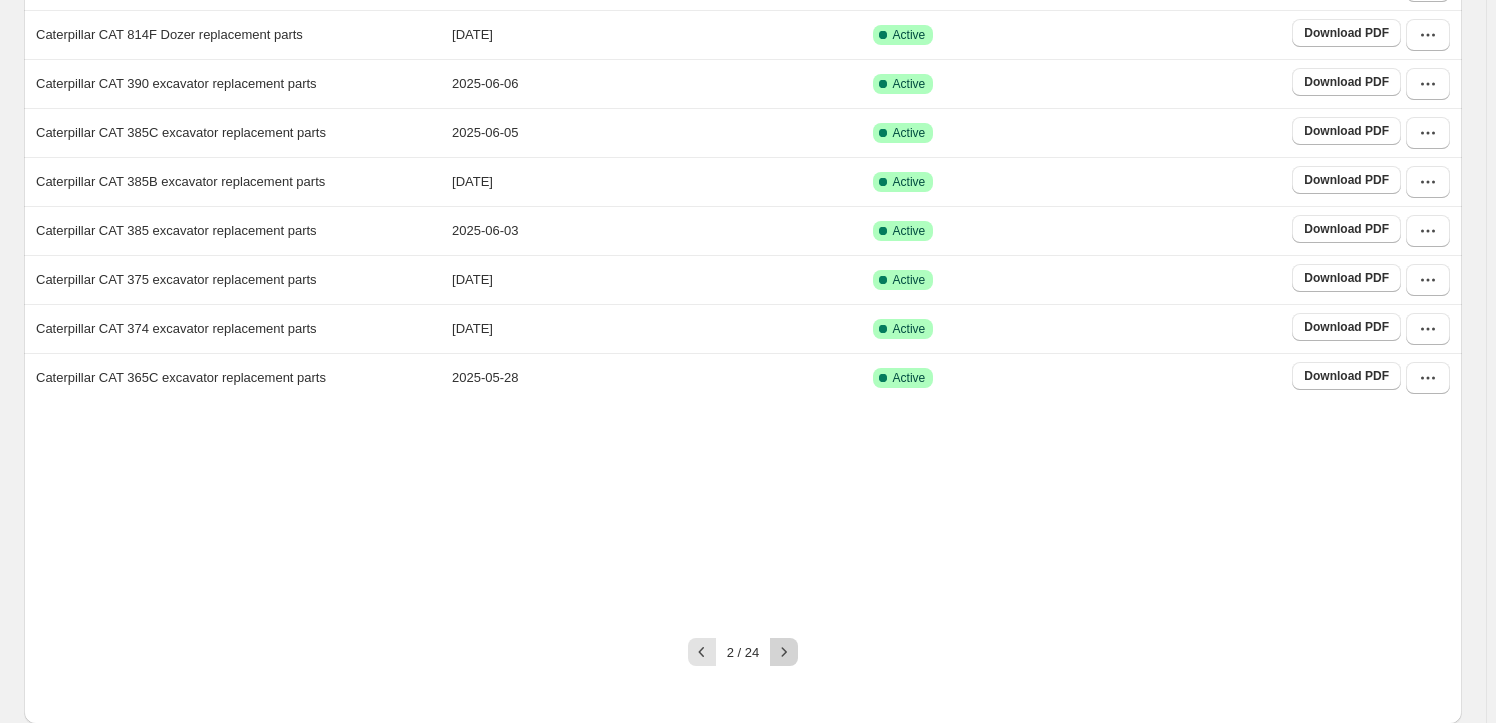 click 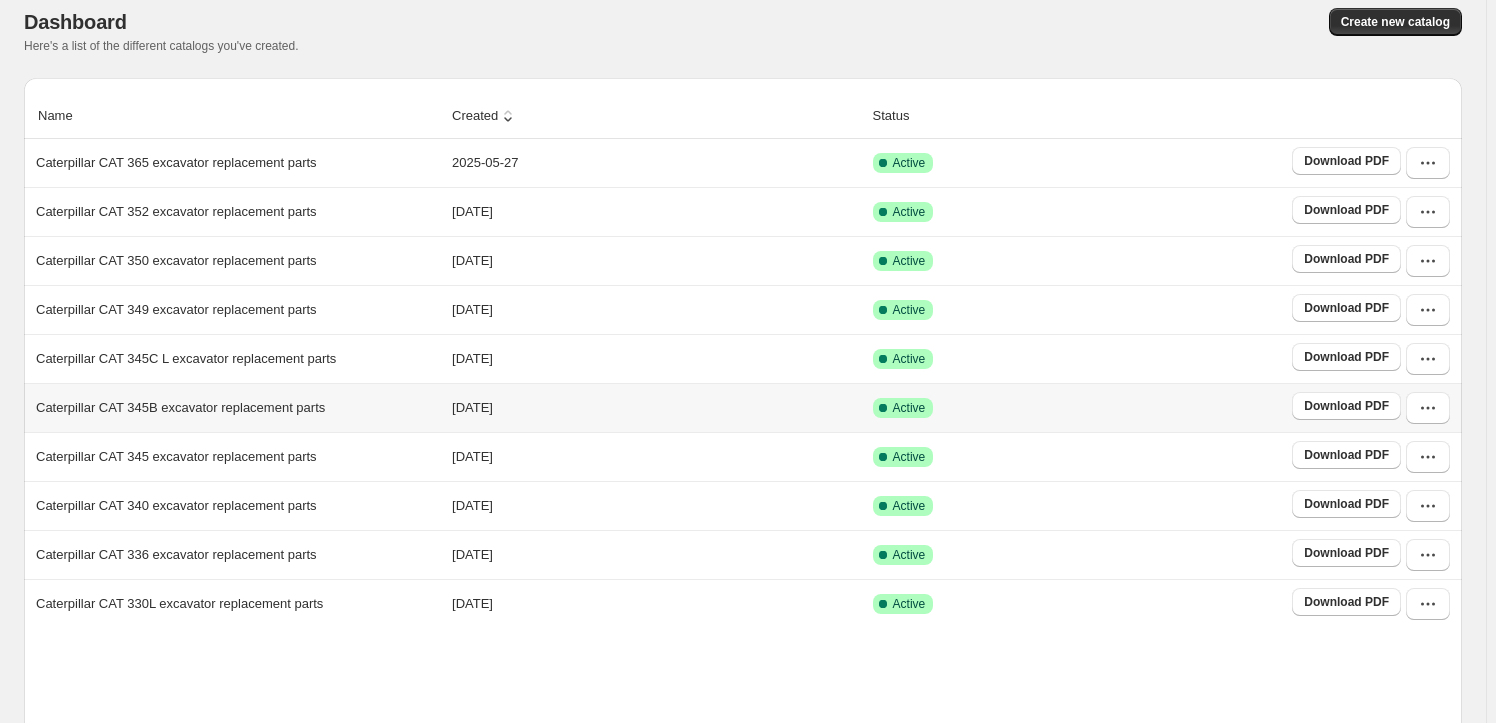 scroll, scrollTop: 372, scrollLeft: 0, axis: vertical 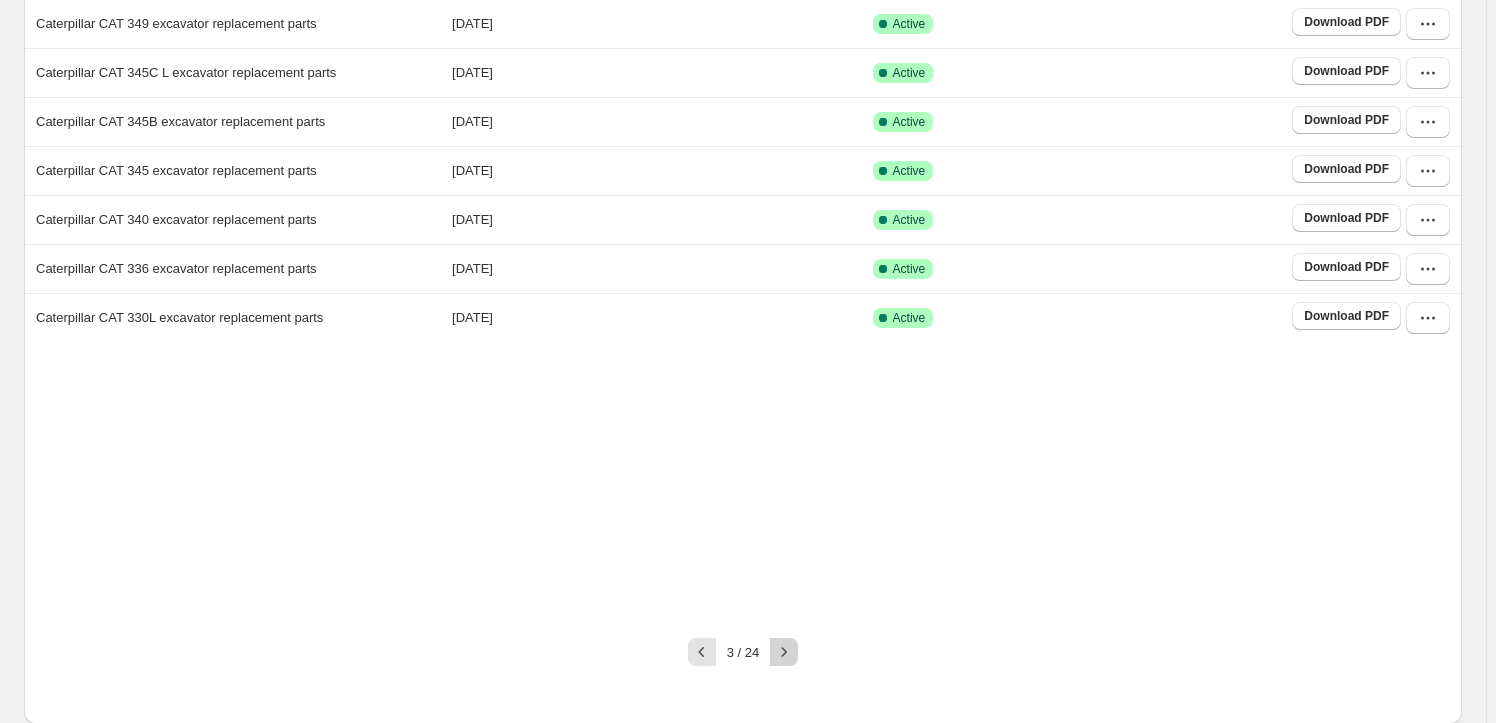 click 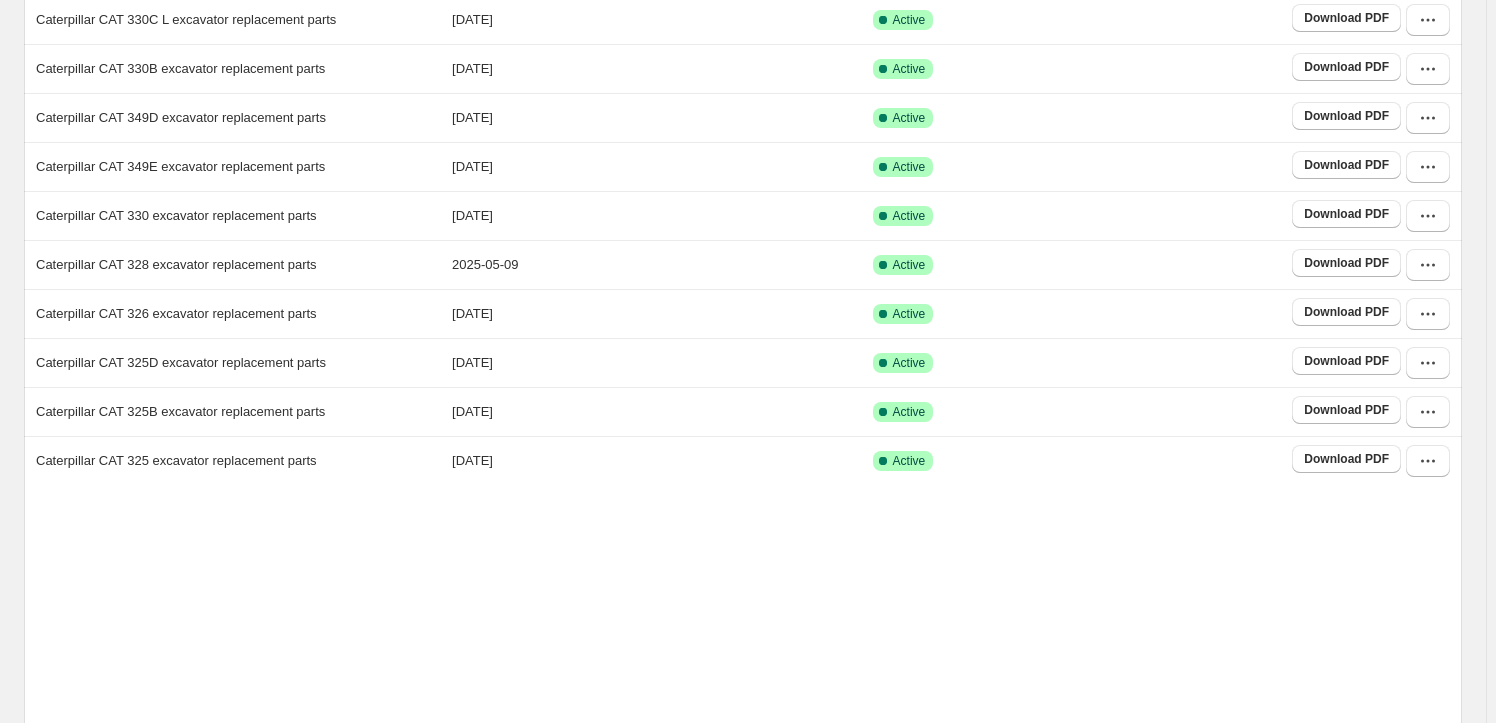 scroll, scrollTop: 372, scrollLeft: 0, axis: vertical 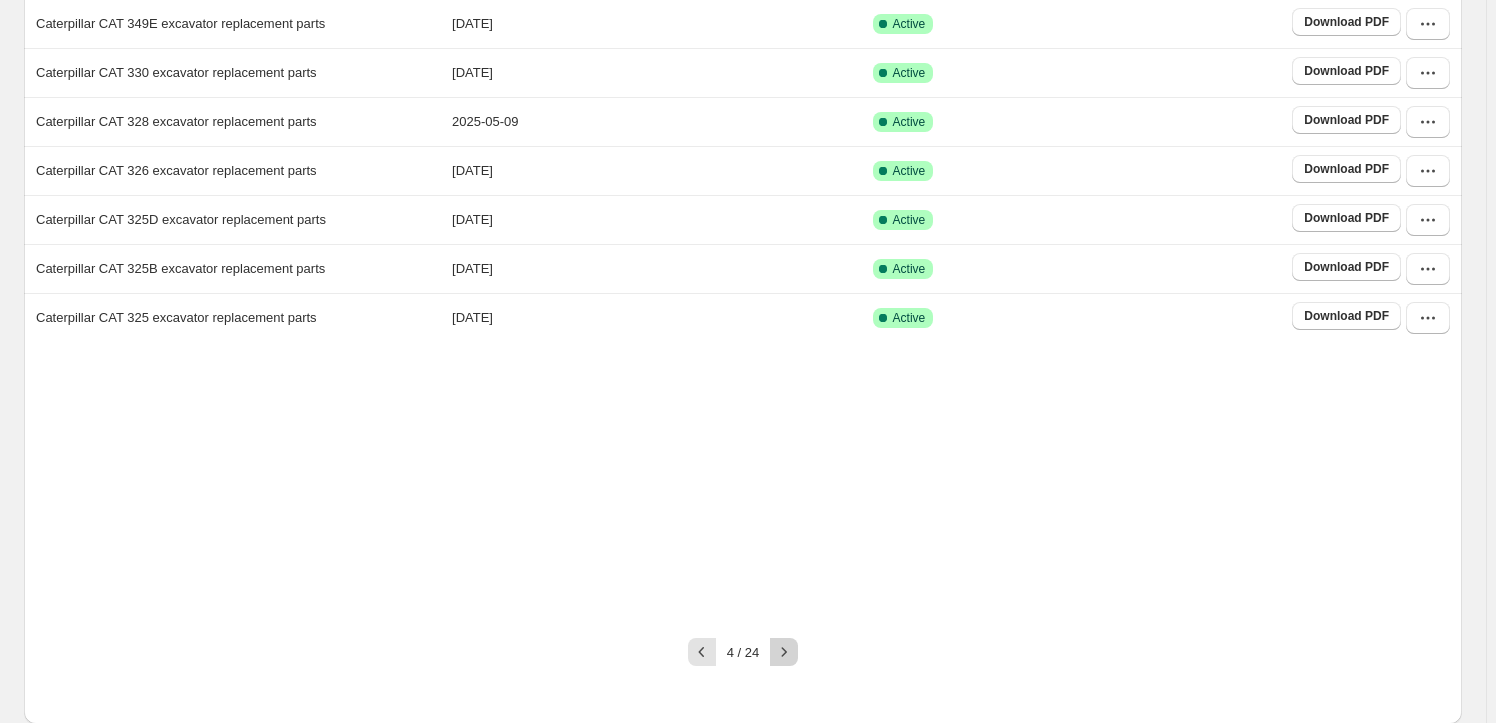 click 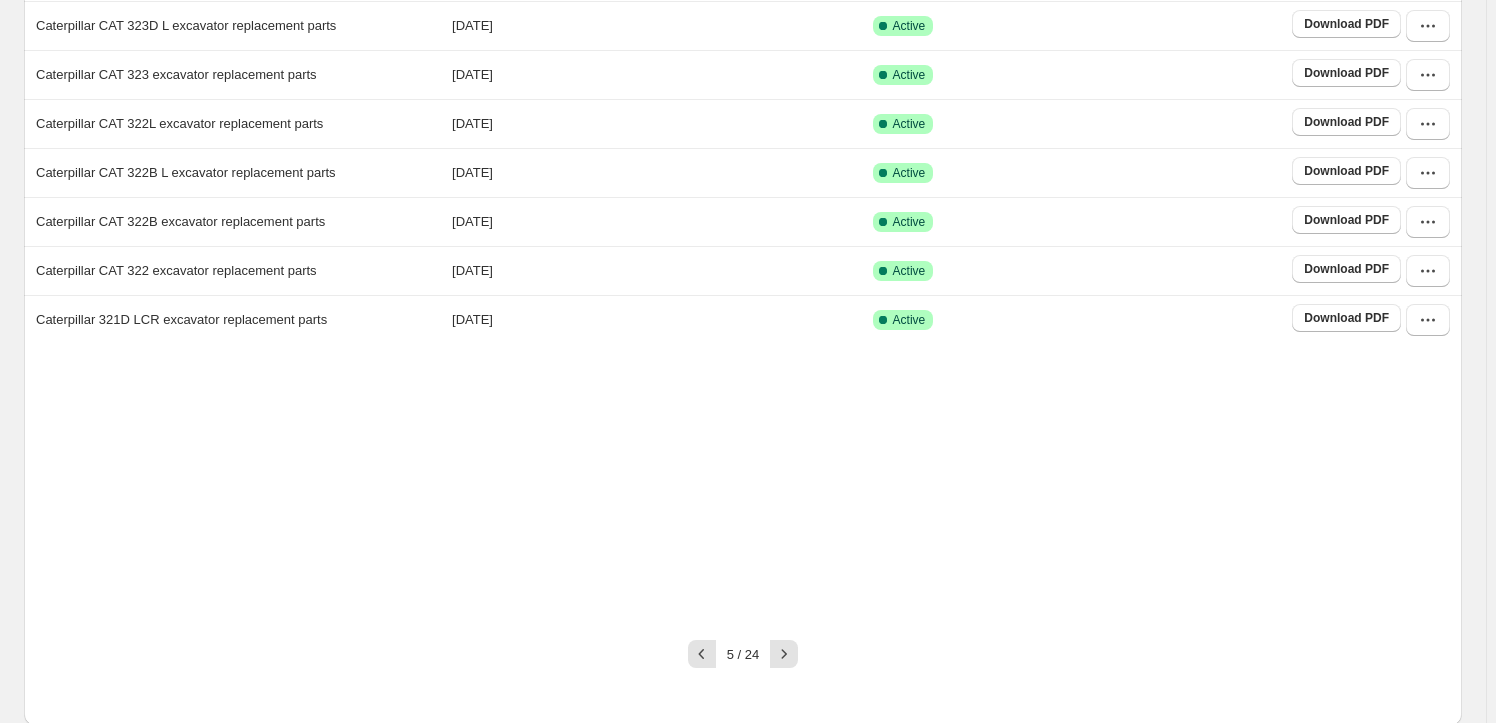 scroll, scrollTop: 372, scrollLeft: 0, axis: vertical 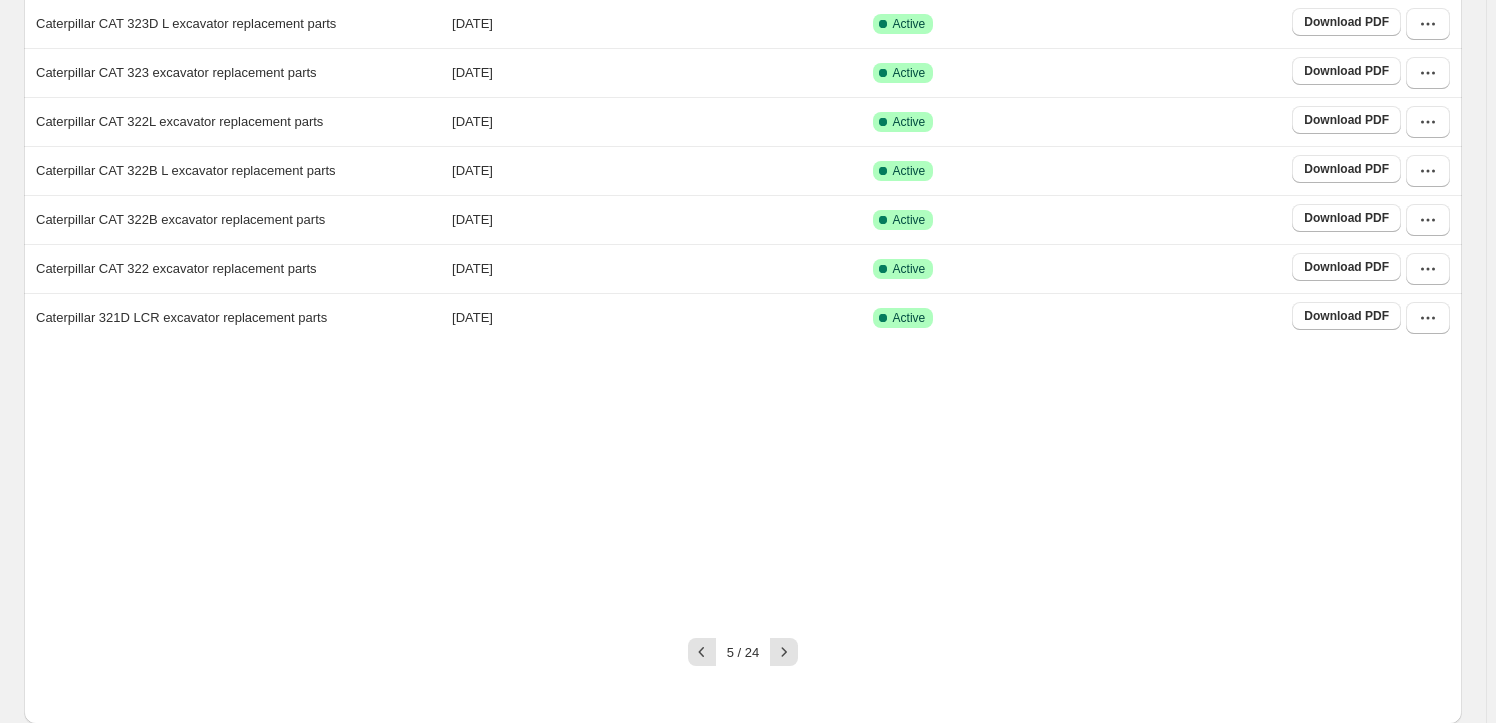click on "5 / 24" at bounding box center [735, 644] 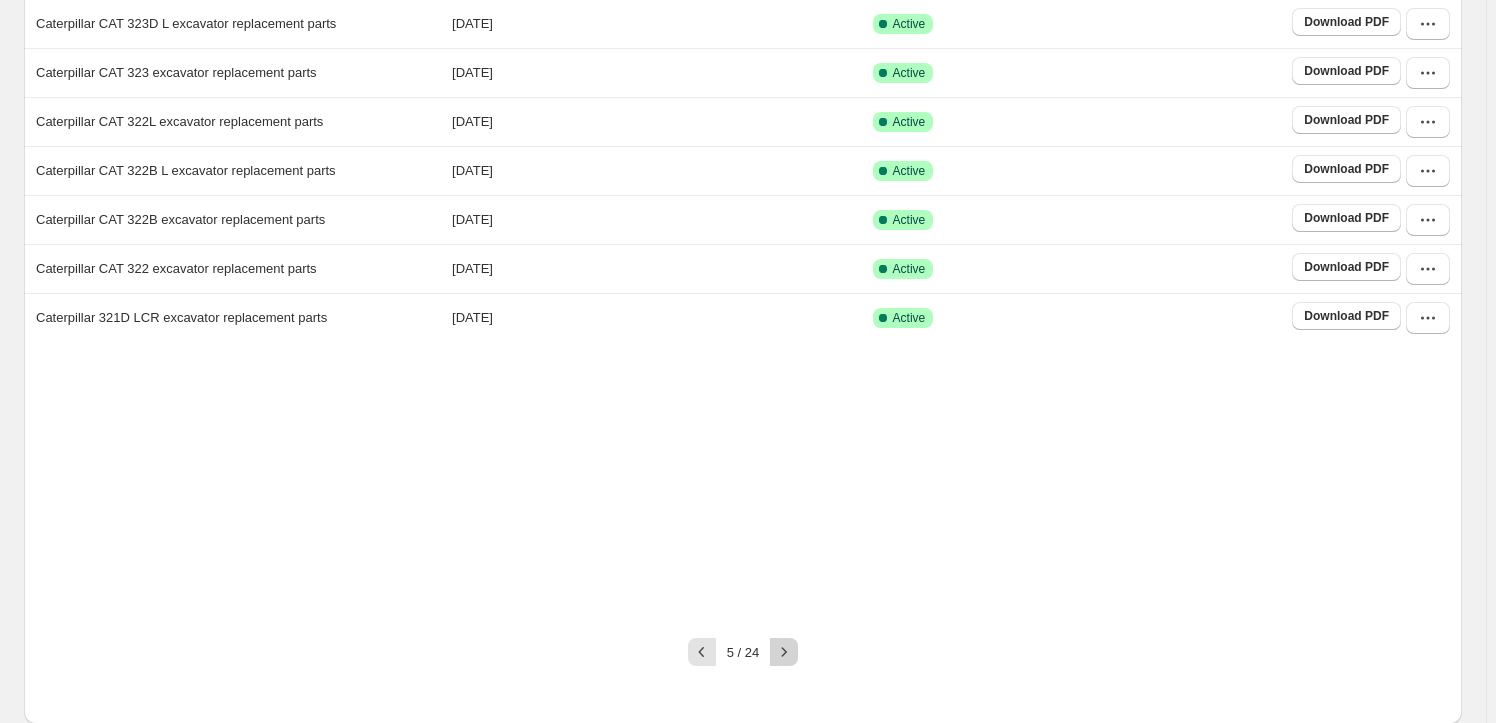 click 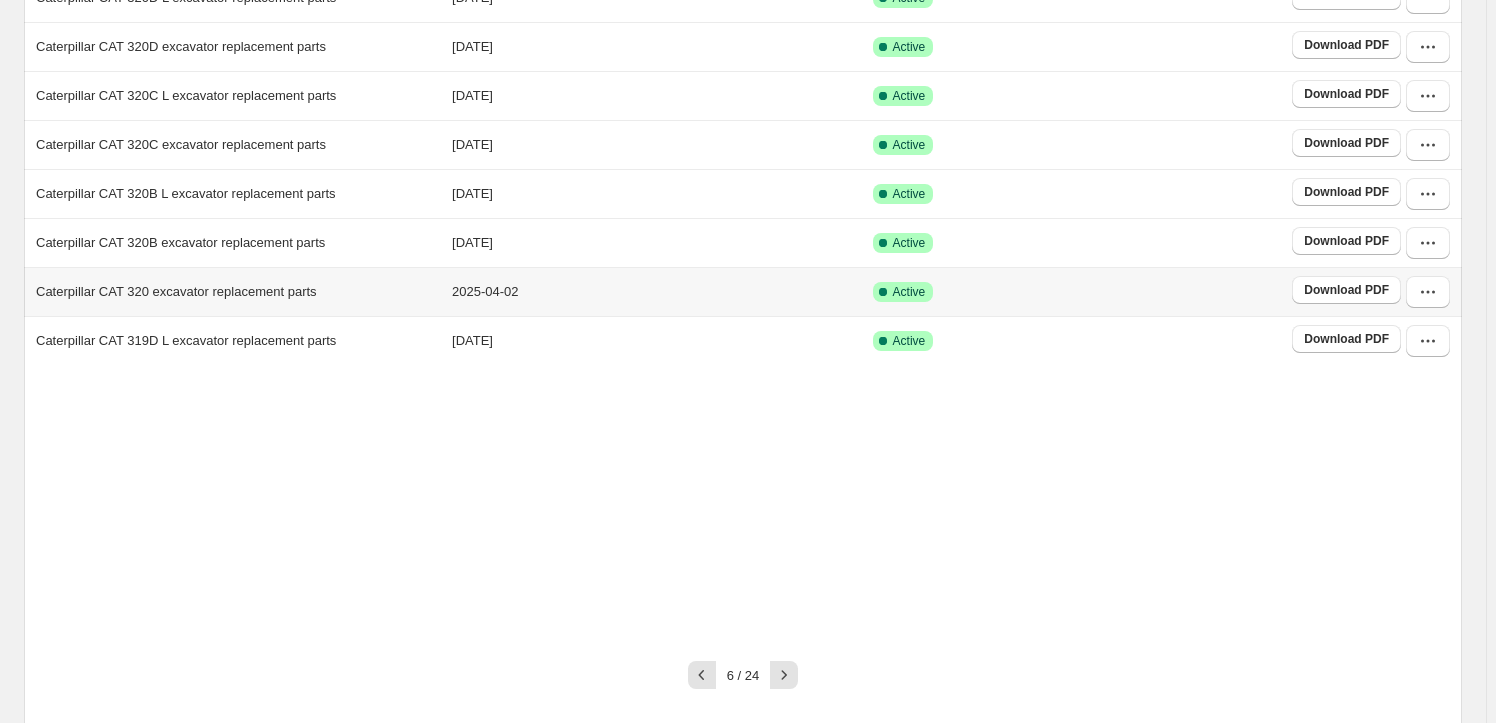 scroll, scrollTop: 363, scrollLeft: 0, axis: vertical 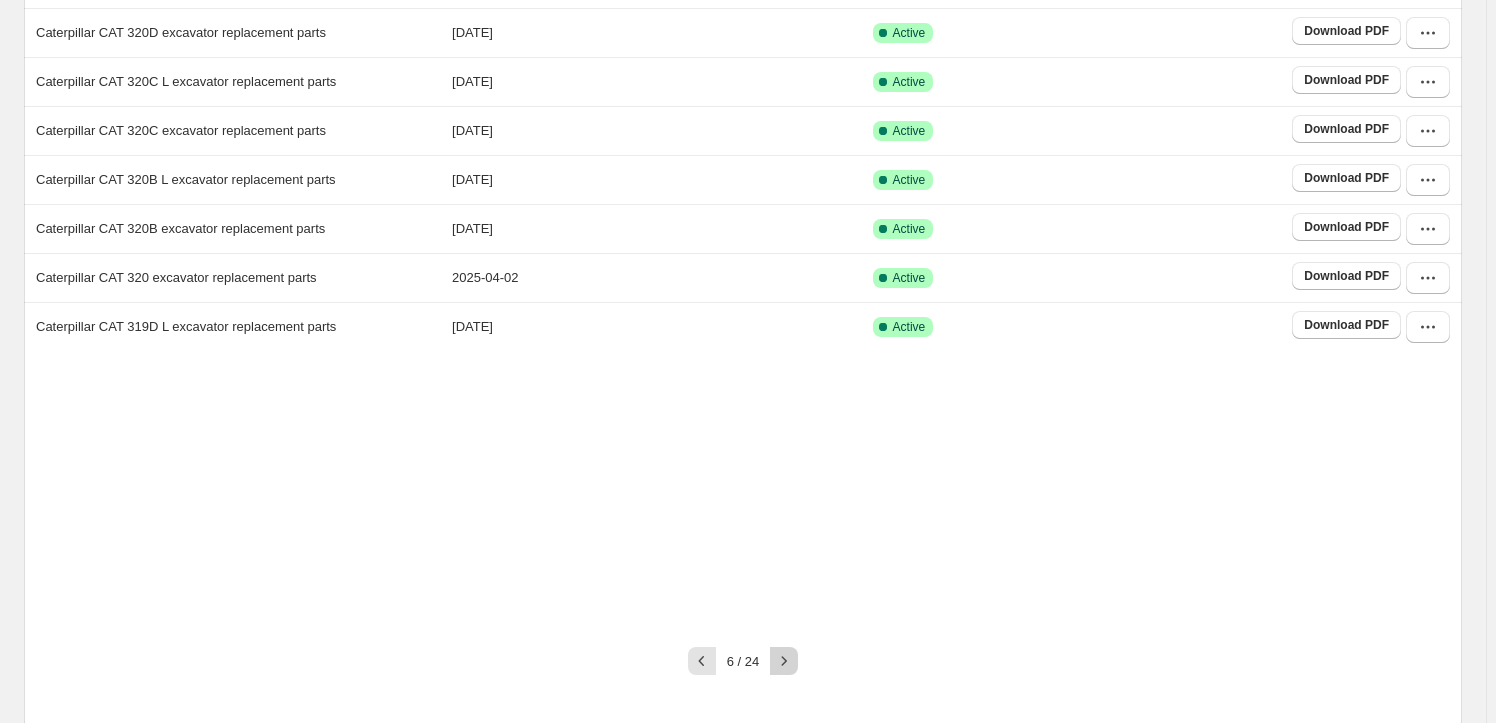 click at bounding box center [784, 661] 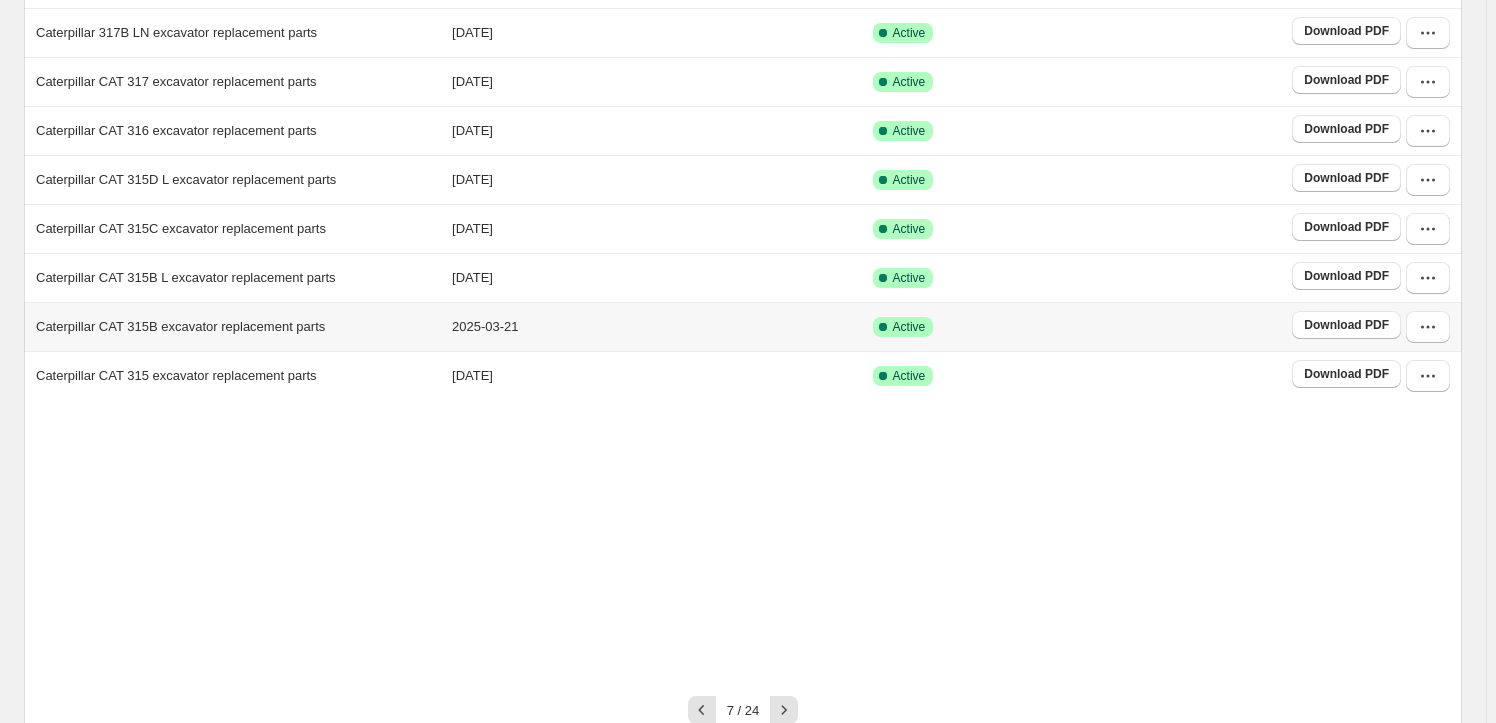 scroll, scrollTop: 281, scrollLeft: 0, axis: vertical 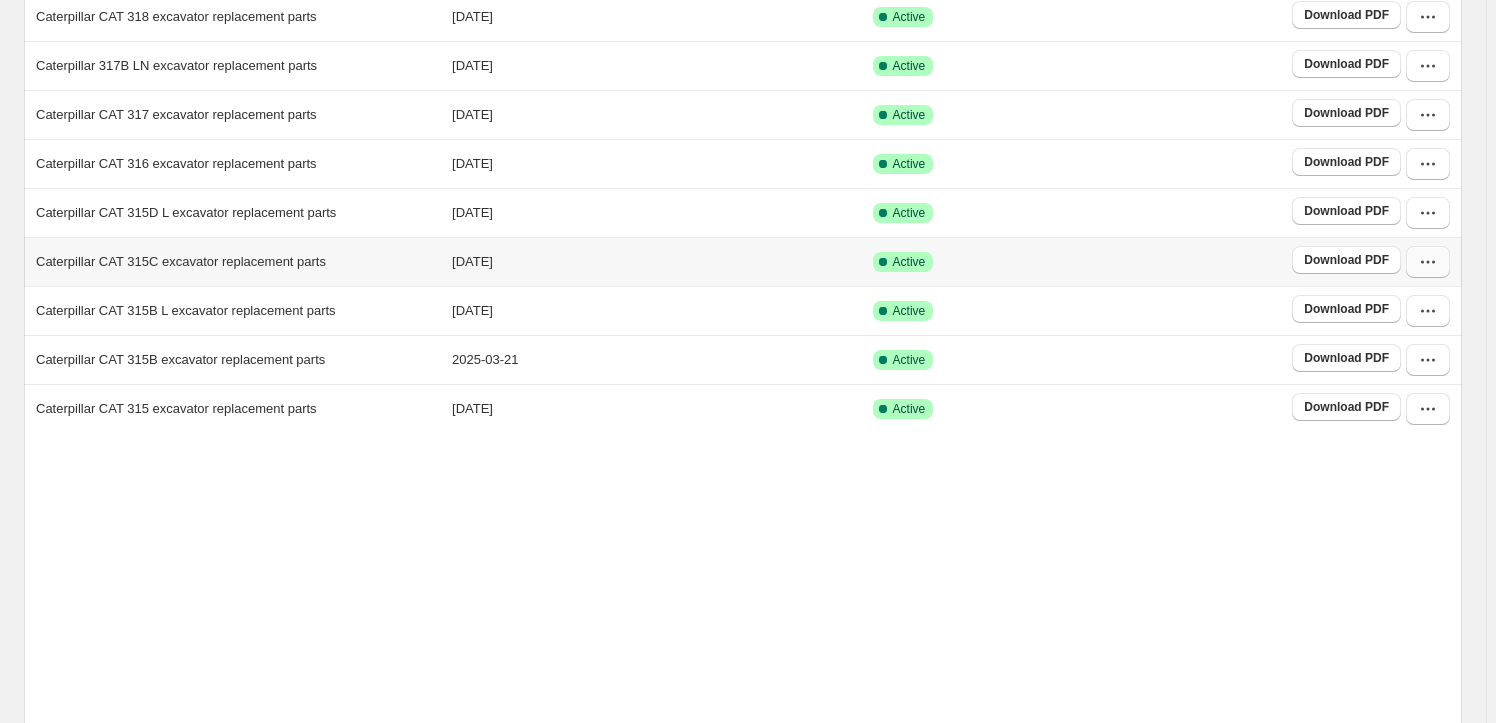 click at bounding box center [1428, 262] 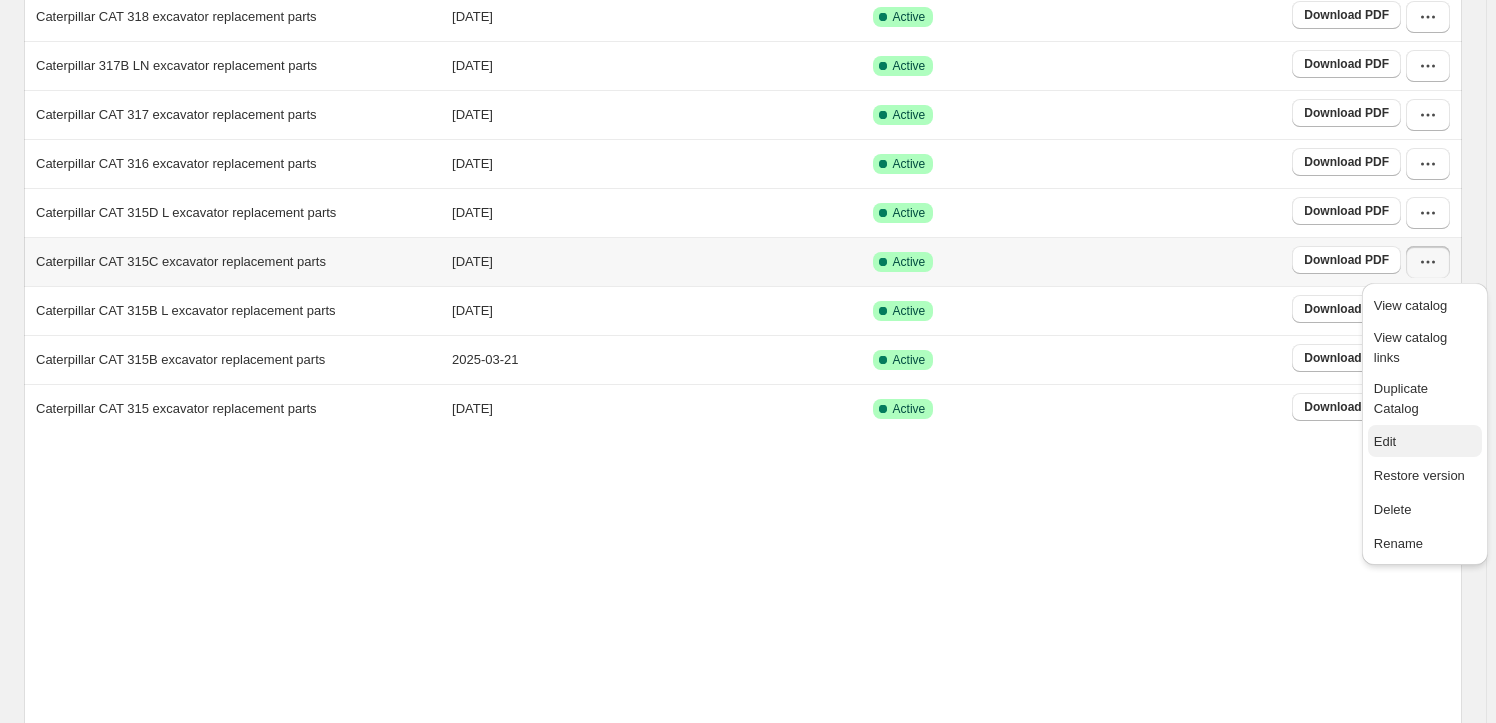 click on "Edit" at bounding box center (1385, 441) 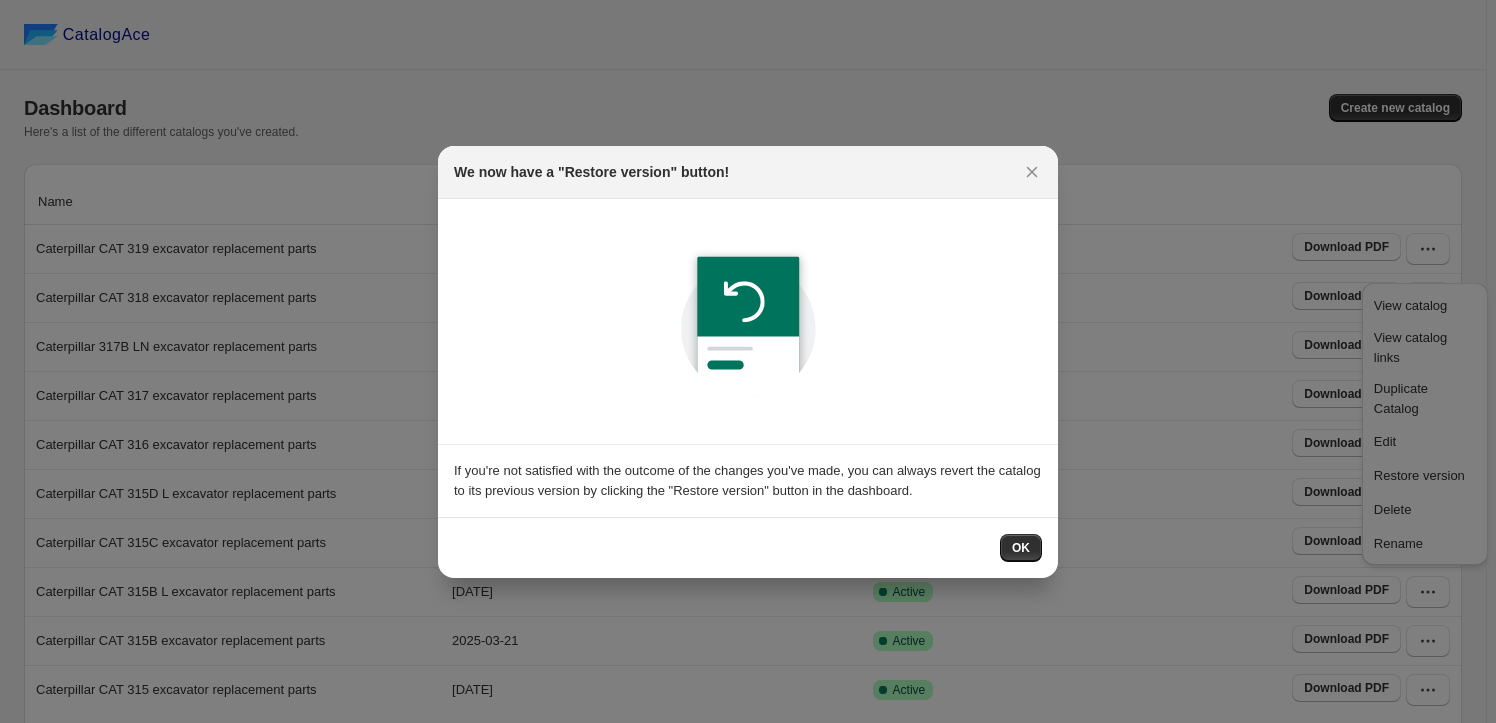 scroll, scrollTop: 281, scrollLeft: 0, axis: vertical 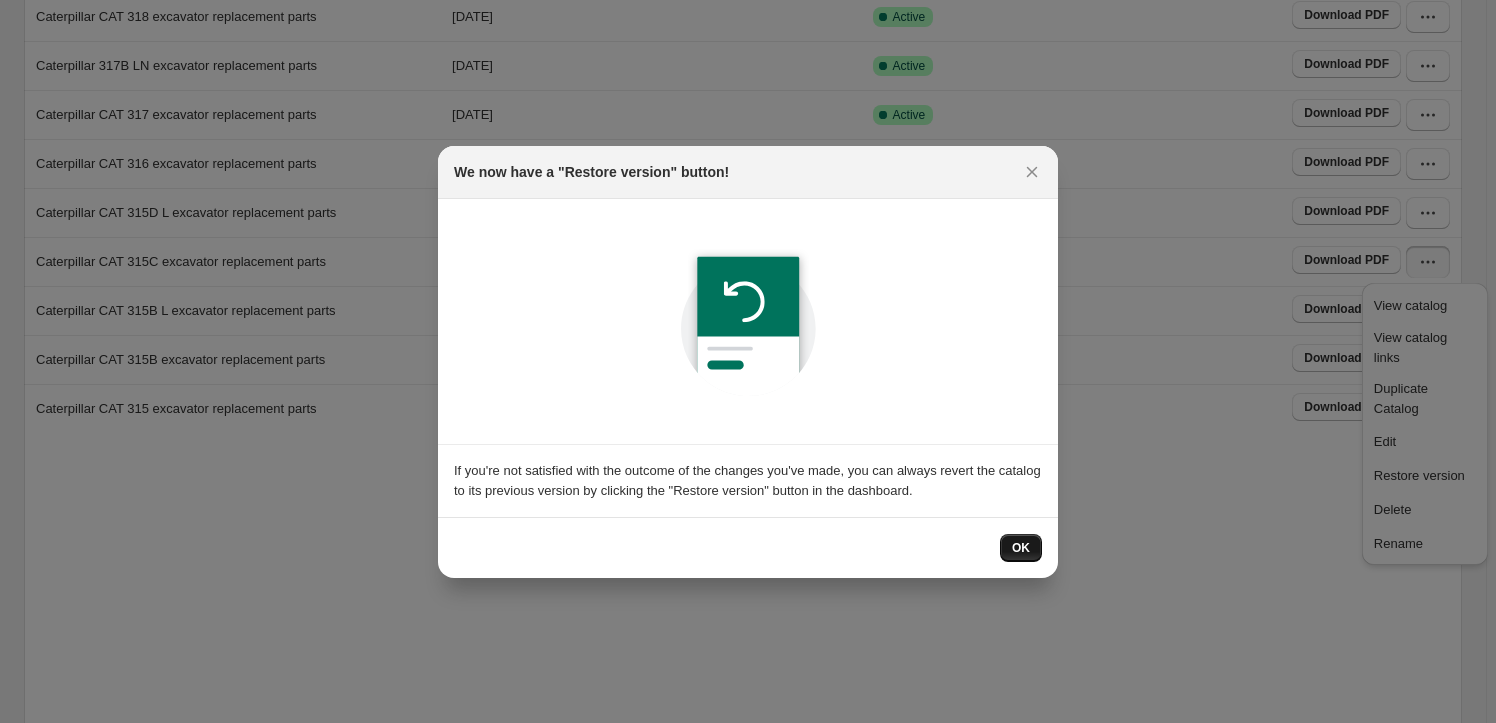 click on "OK" at bounding box center [1021, 548] 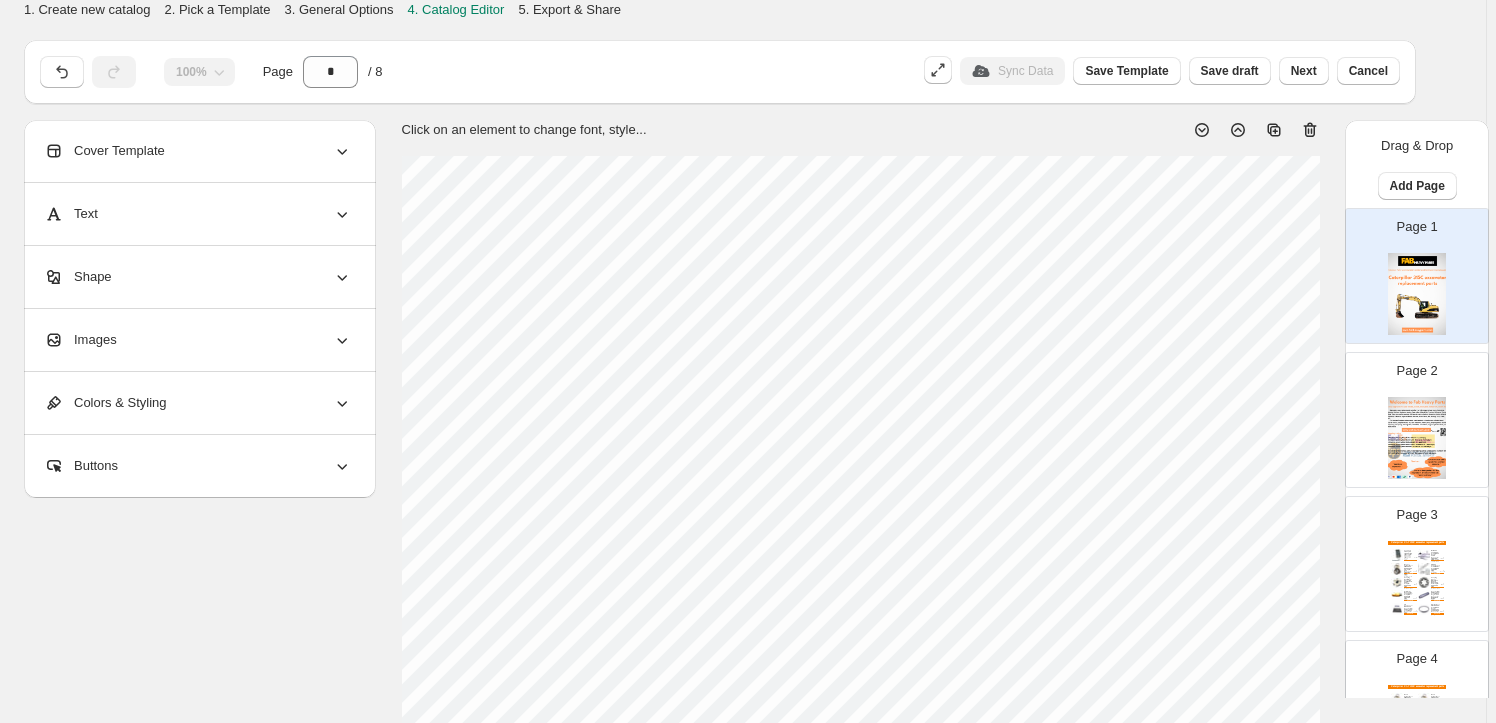 click on "Images" at bounding box center (198, 340) 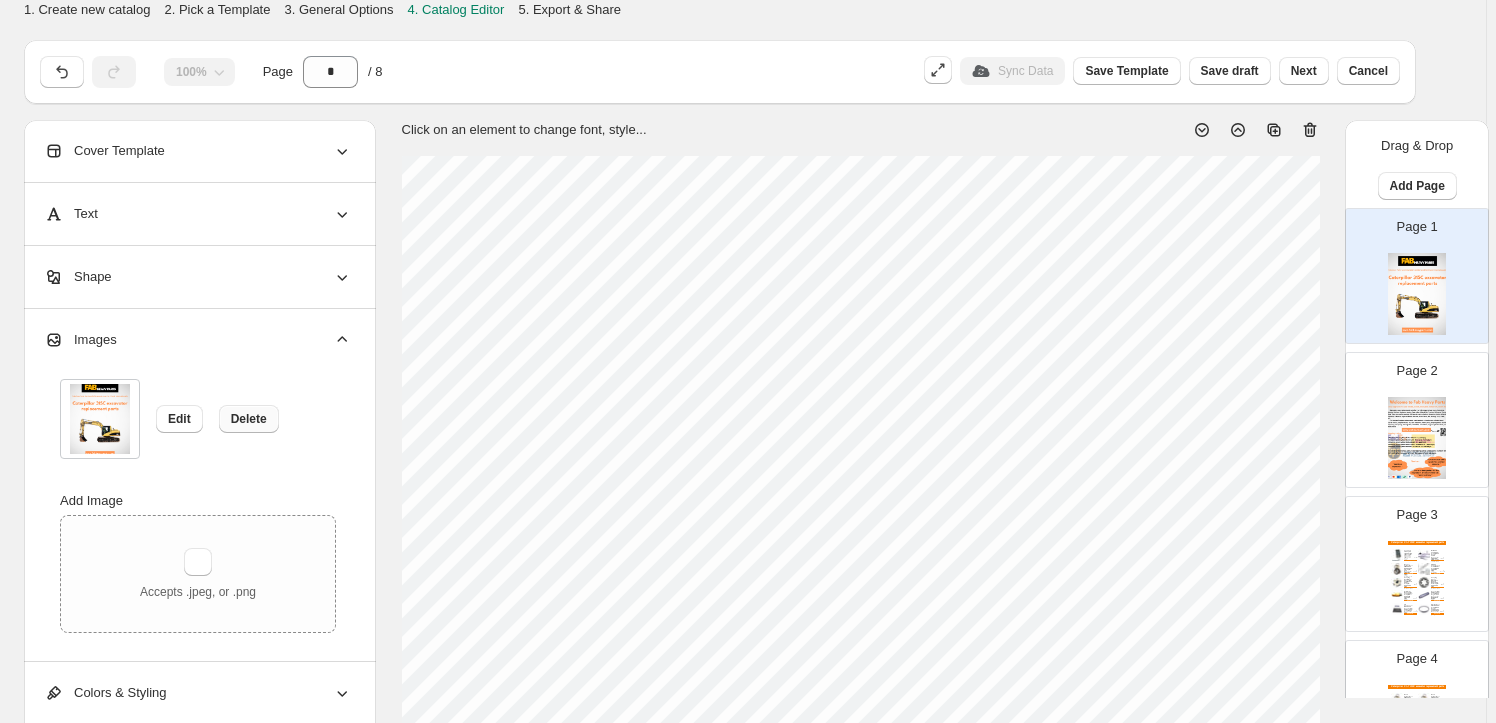 click on "Delete" at bounding box center [249, 419] 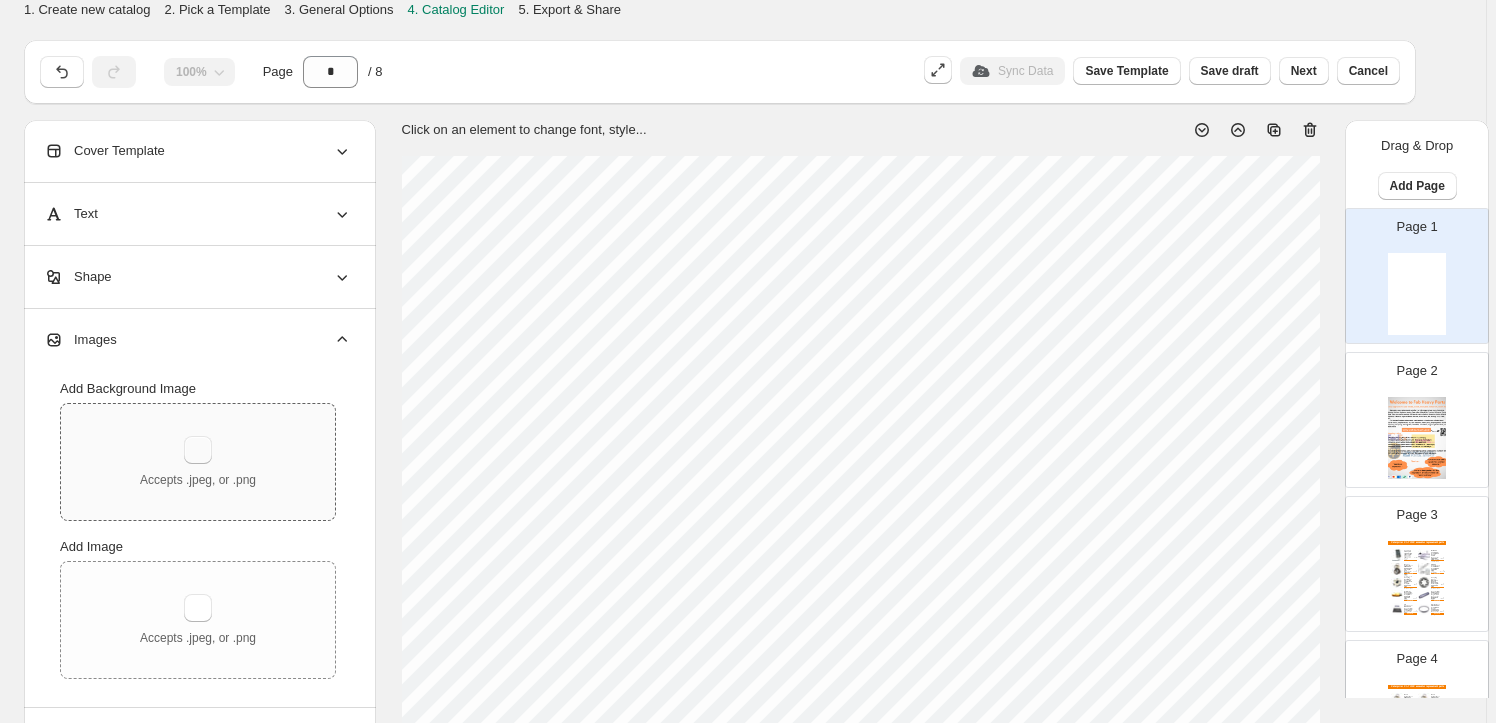 click at bounding box center (198, 450) 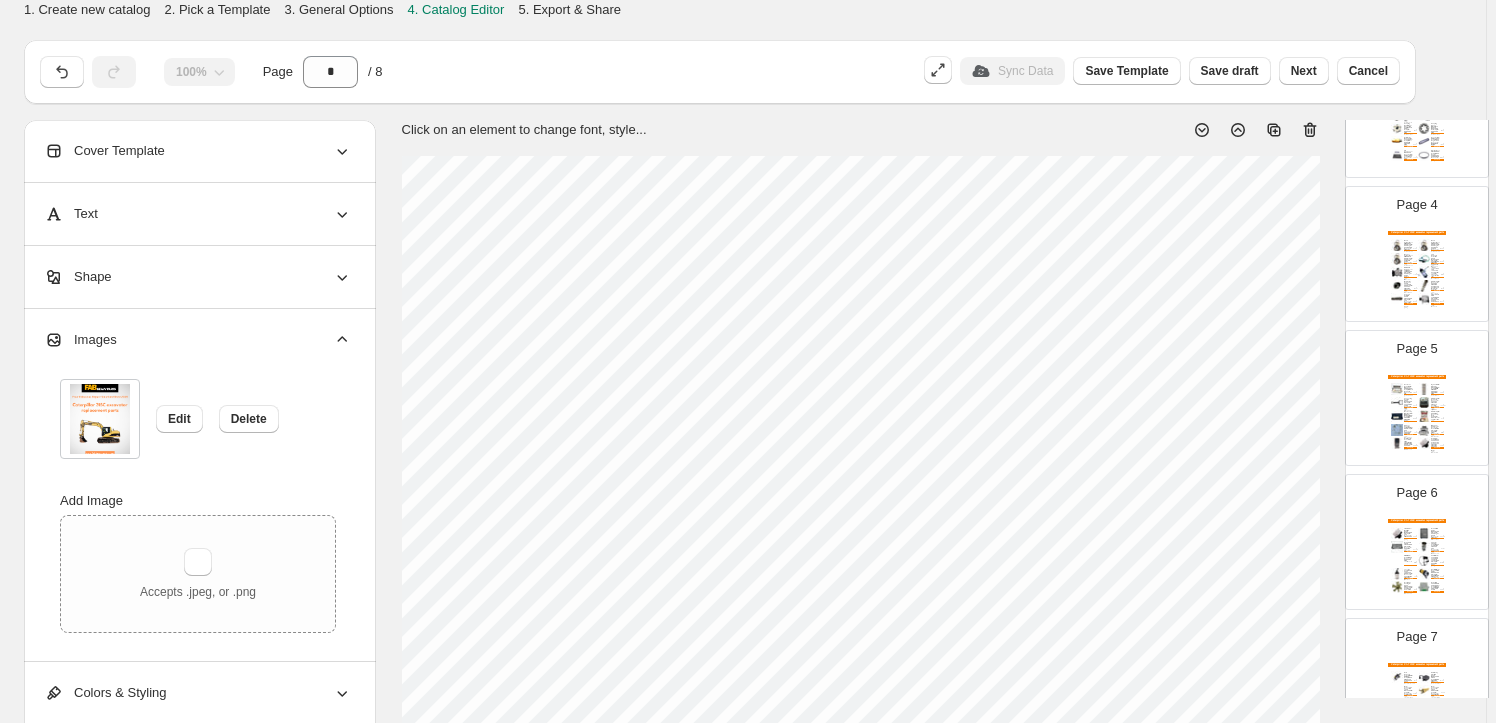 scroll, scrollTop: 704, scrollLeft: 0, axis: vertical 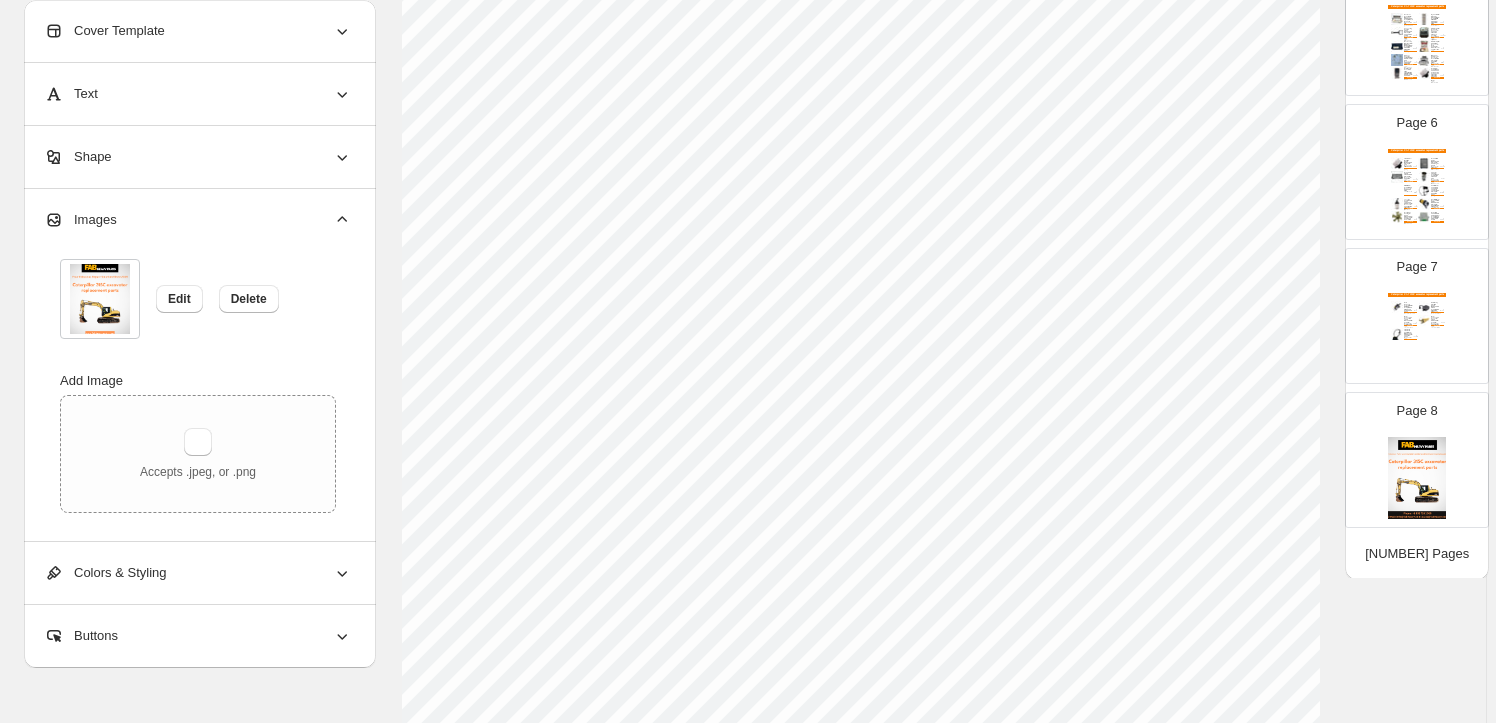 click at bounding box center [1417, 478] 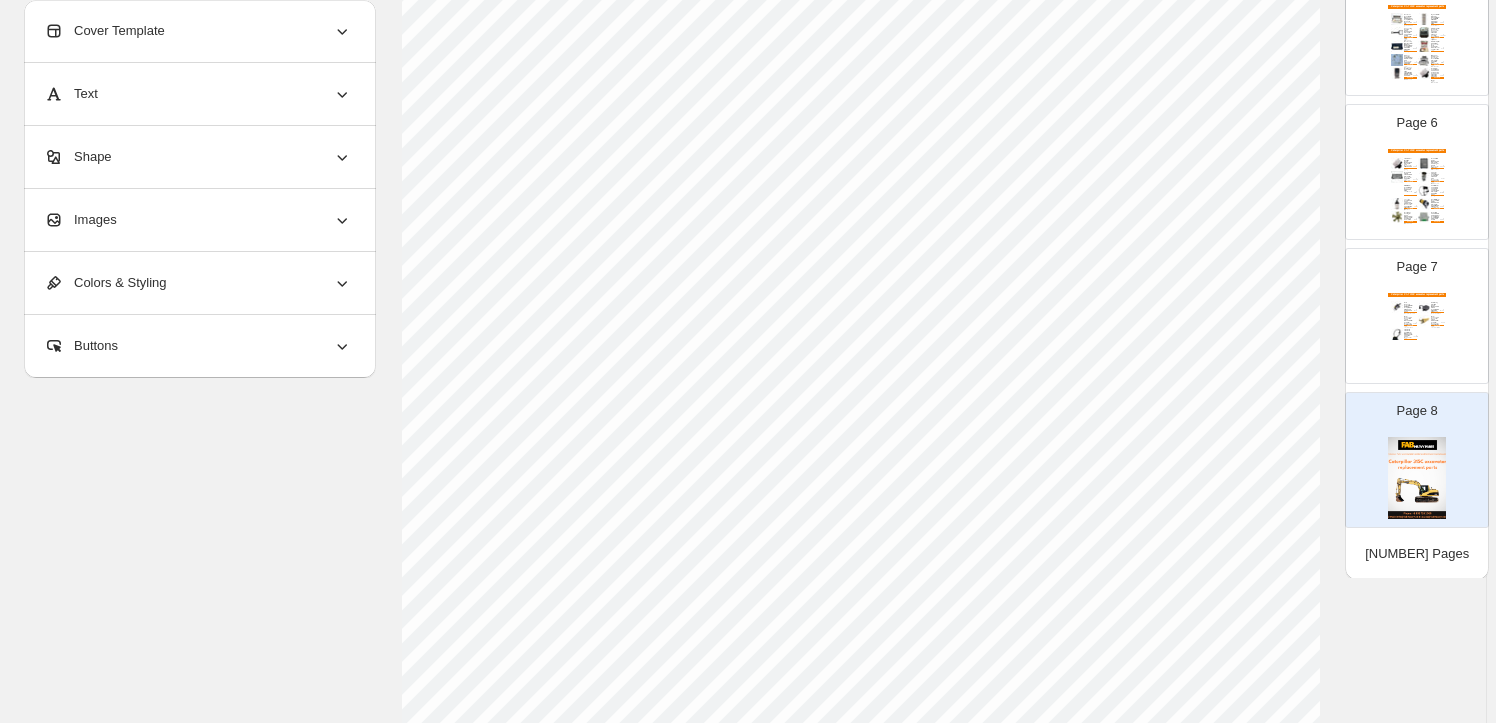 click on "Images" at bounding box center [198, 220] 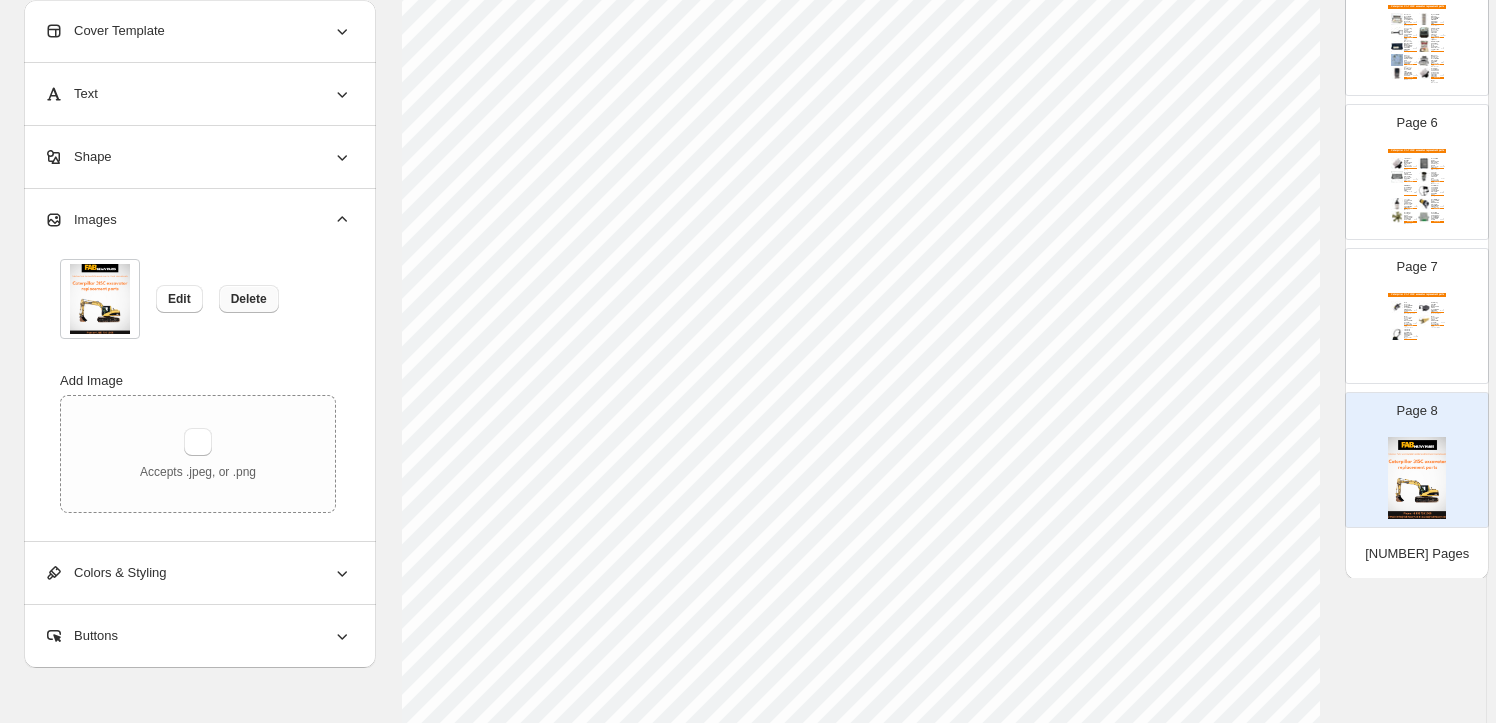 click on "Delete" at bounding box center (249, 299) 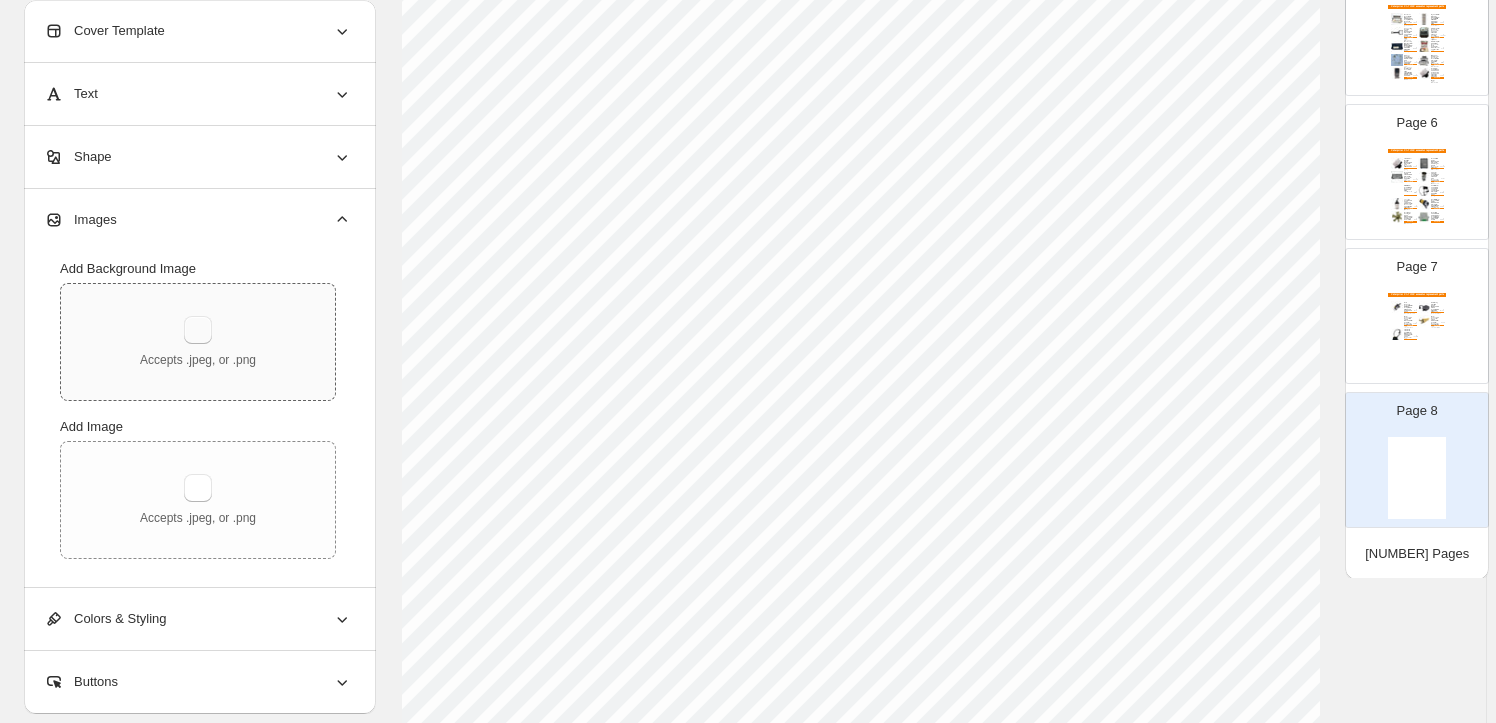 click at bounding box center (198, 330) 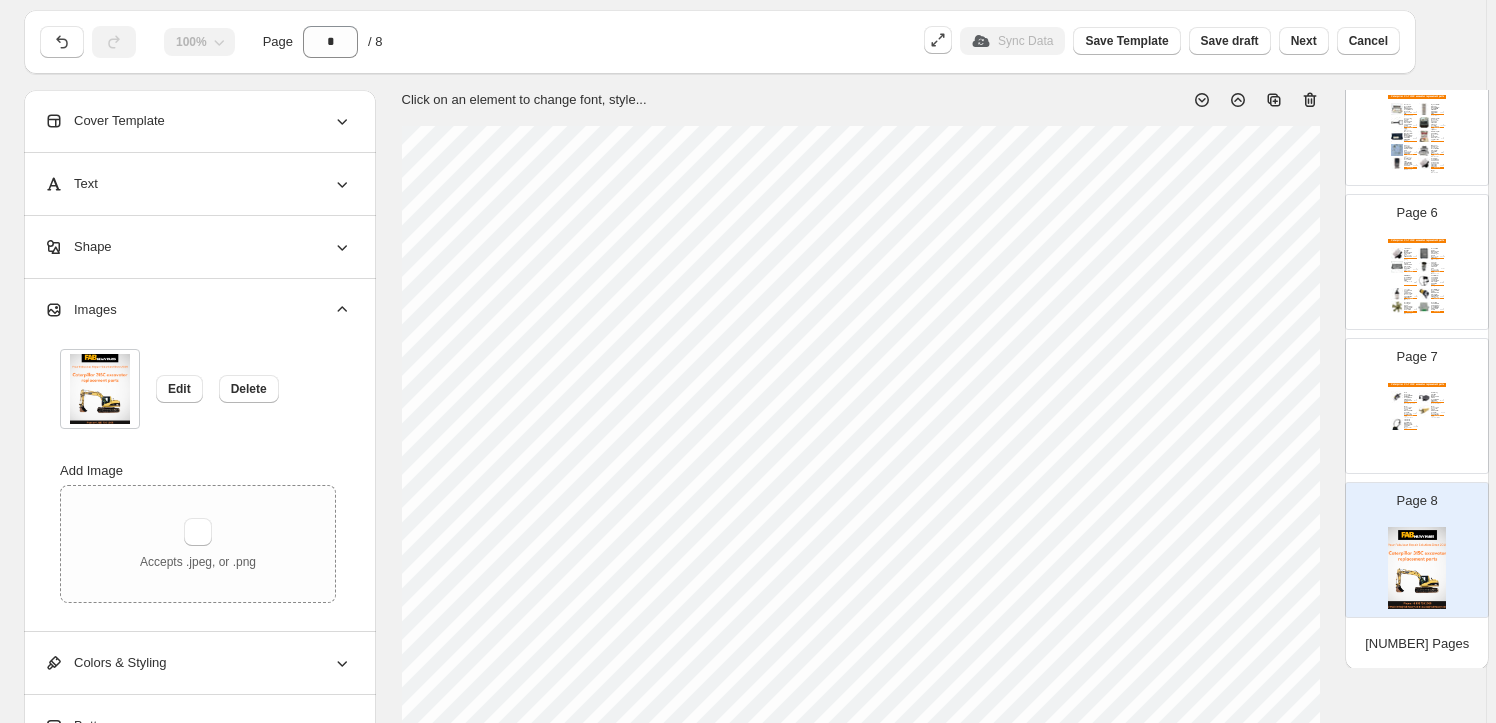 scroll, scrollTop: 0, scrollLeft: 0, axis: both 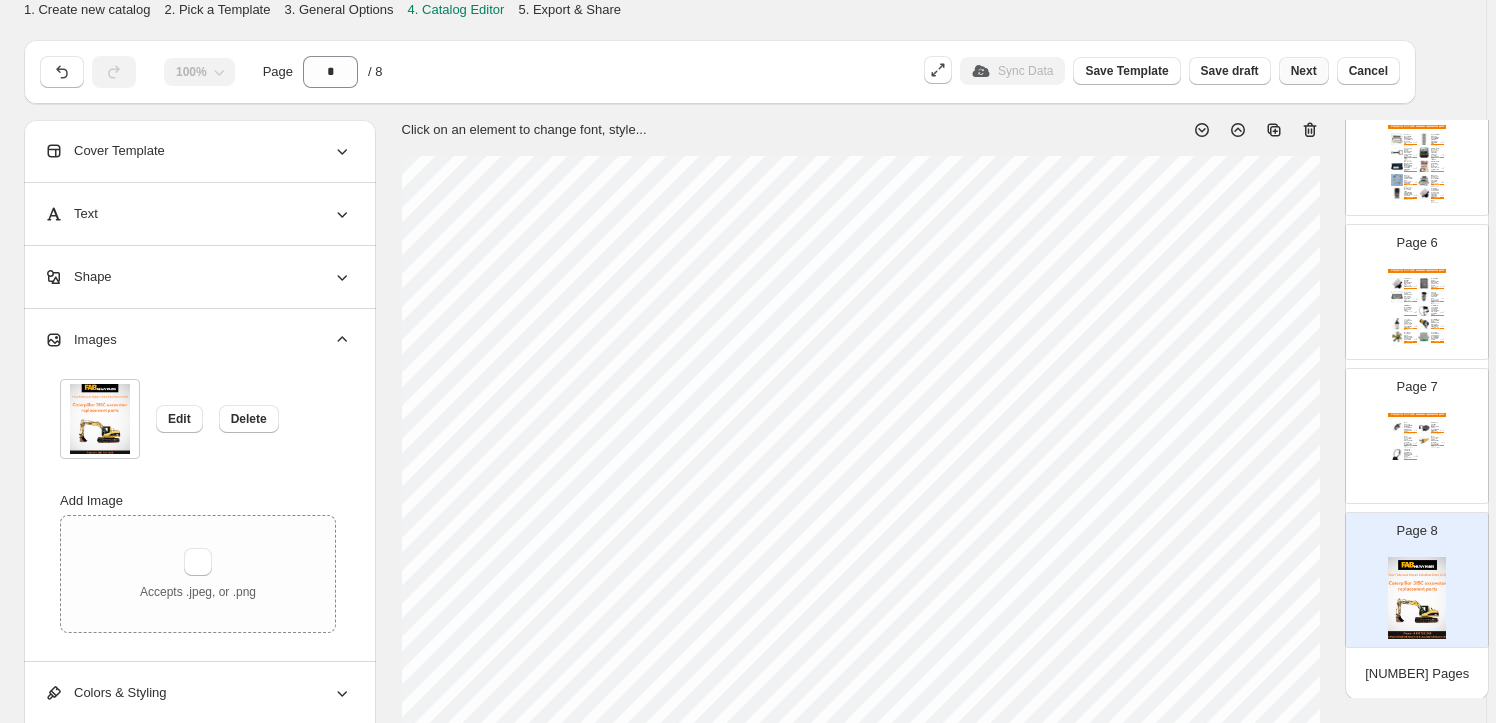 click on "Next" at bounding box center [1304, 71] 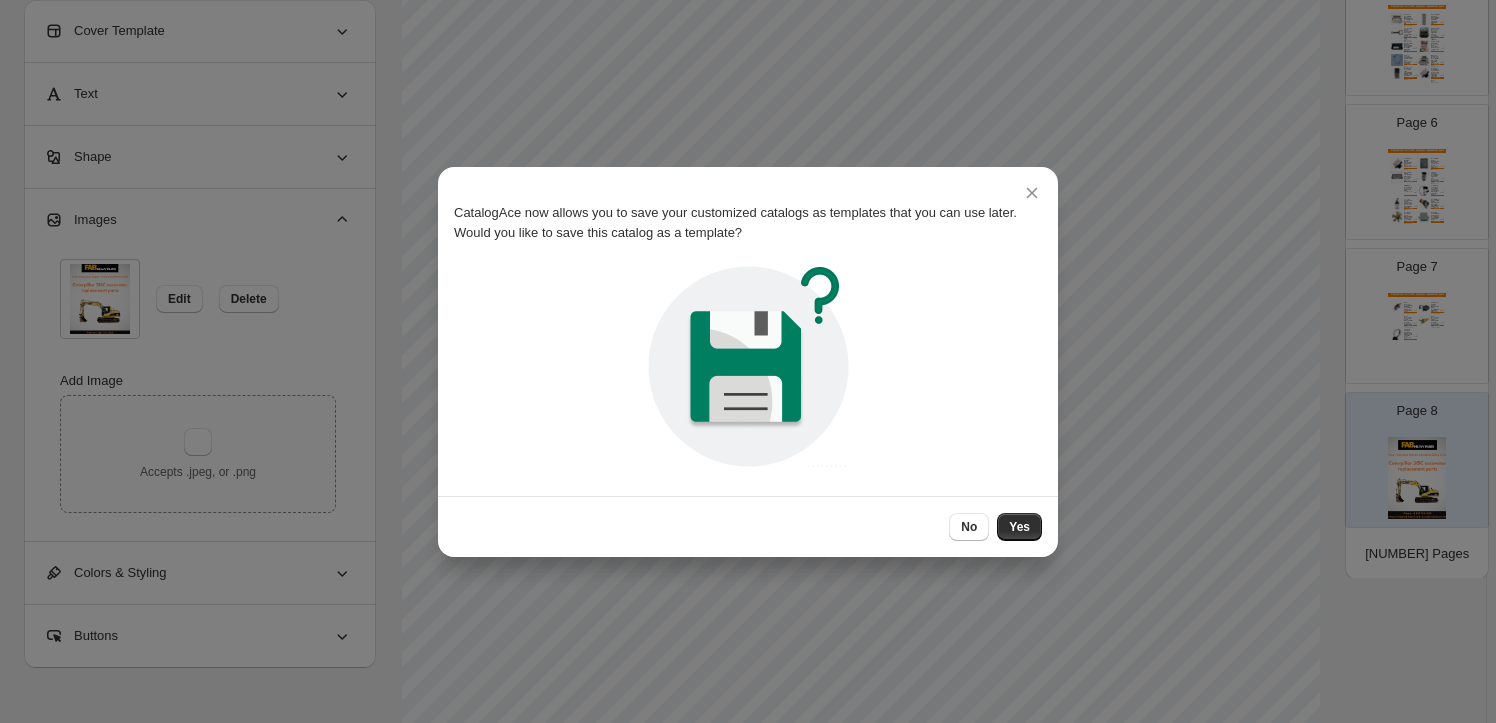 scroll, scrollTop: 0, scrollLeft: 0, axis: both 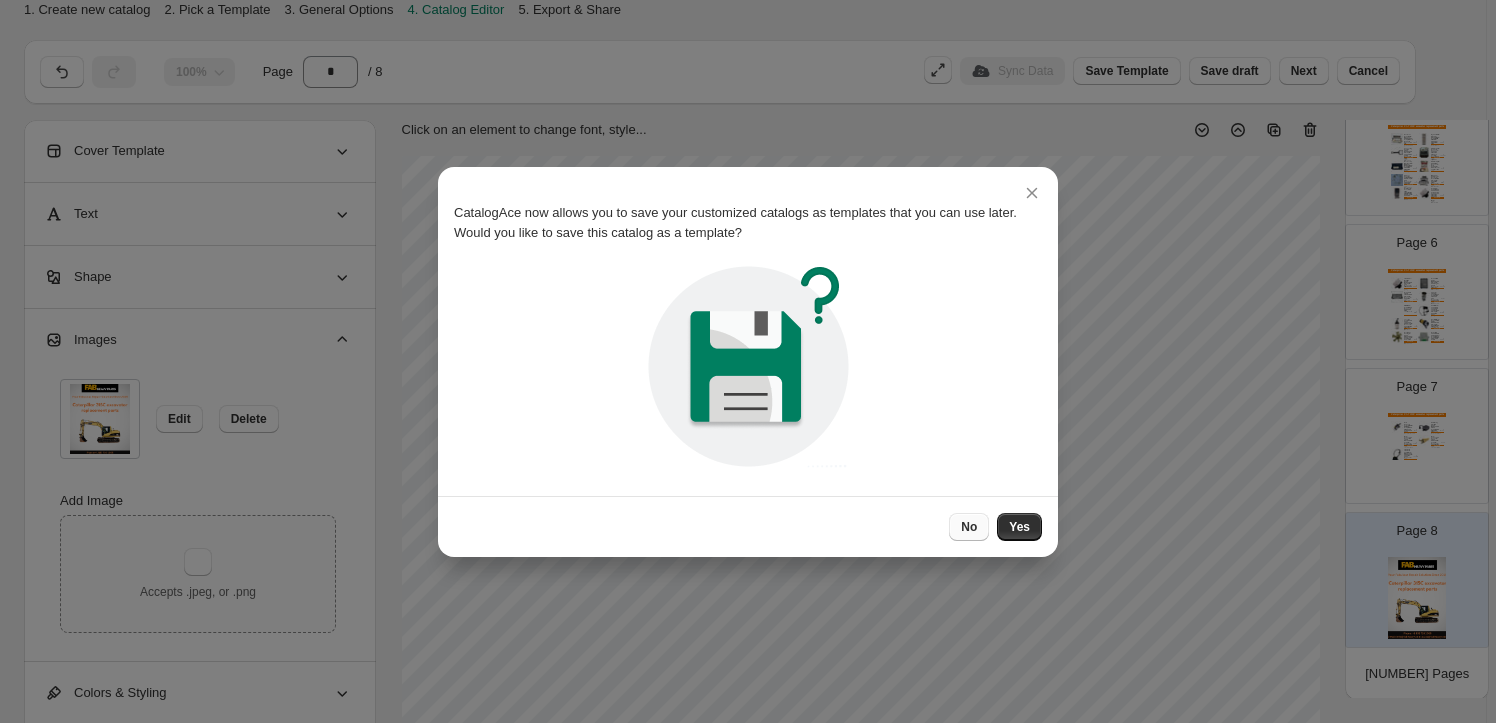 click on "No" at bounding box center [969, 527] 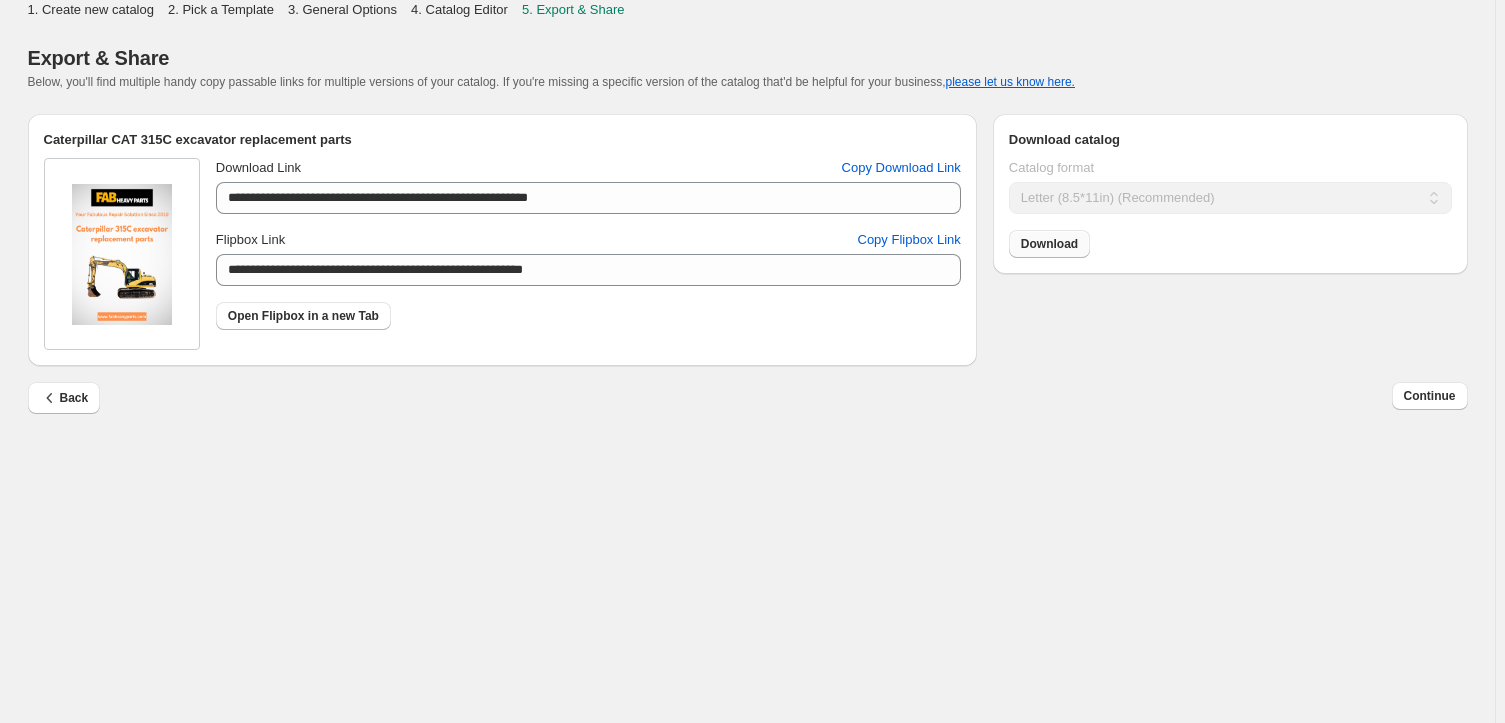 click on "Download" at bounding box center (1049, 244) 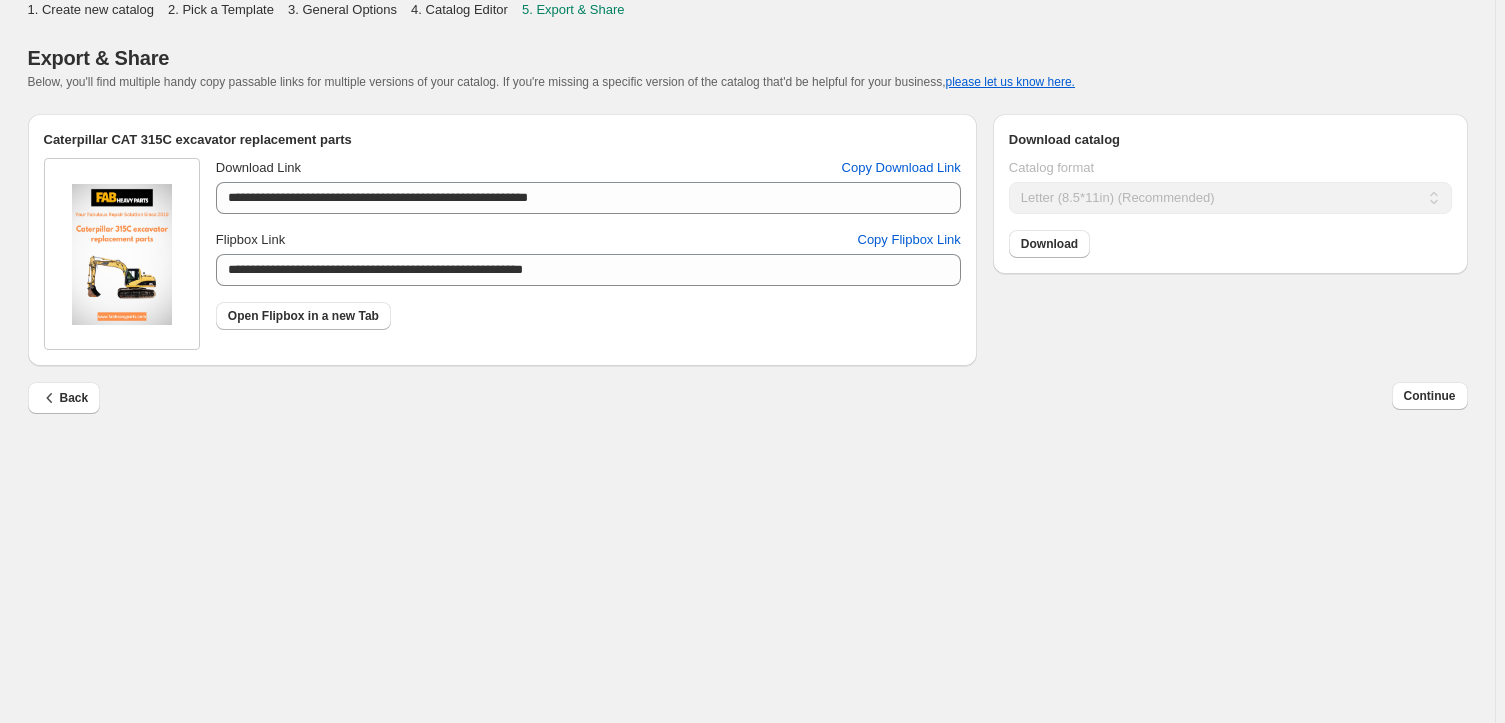 click on "Back Continue" at bounding box center [748, 411] 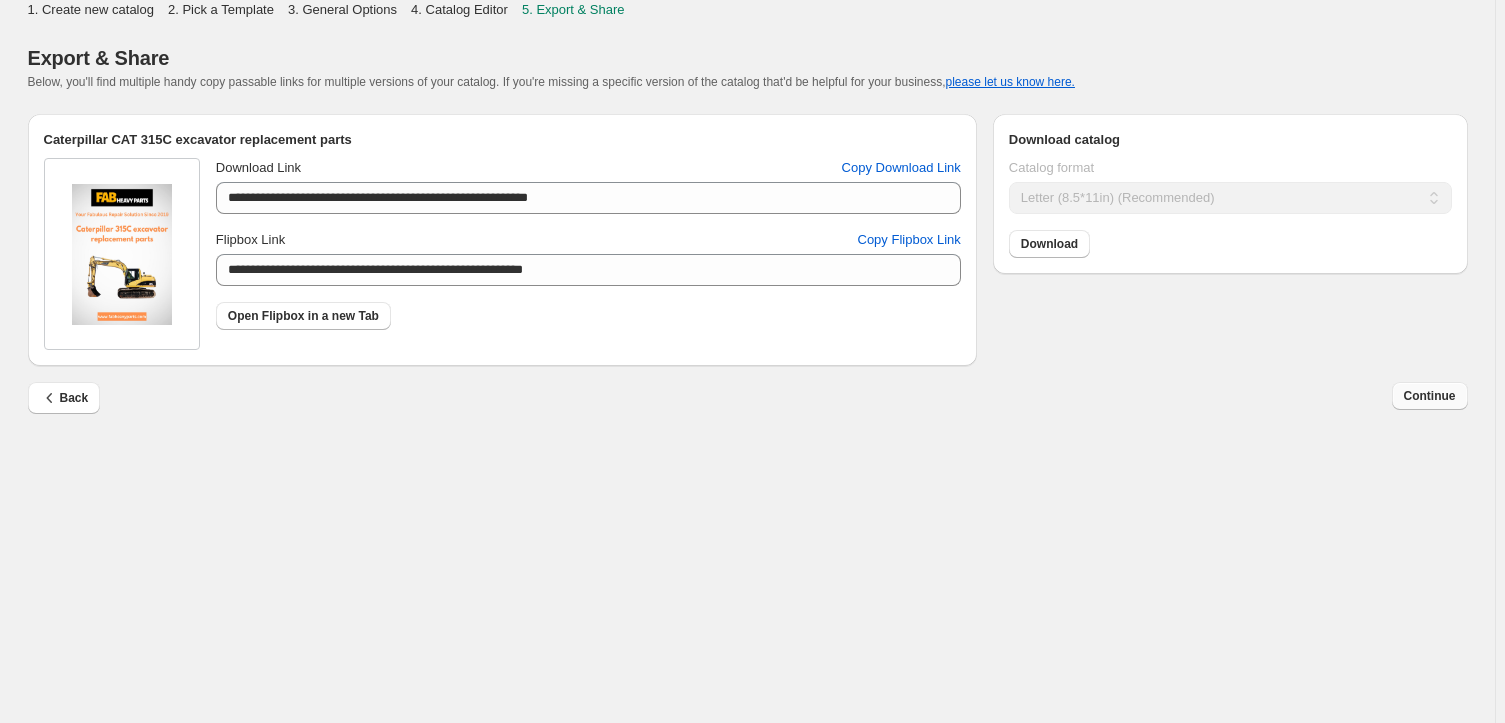 click on "Continue" at bounding box center [1430, 396] 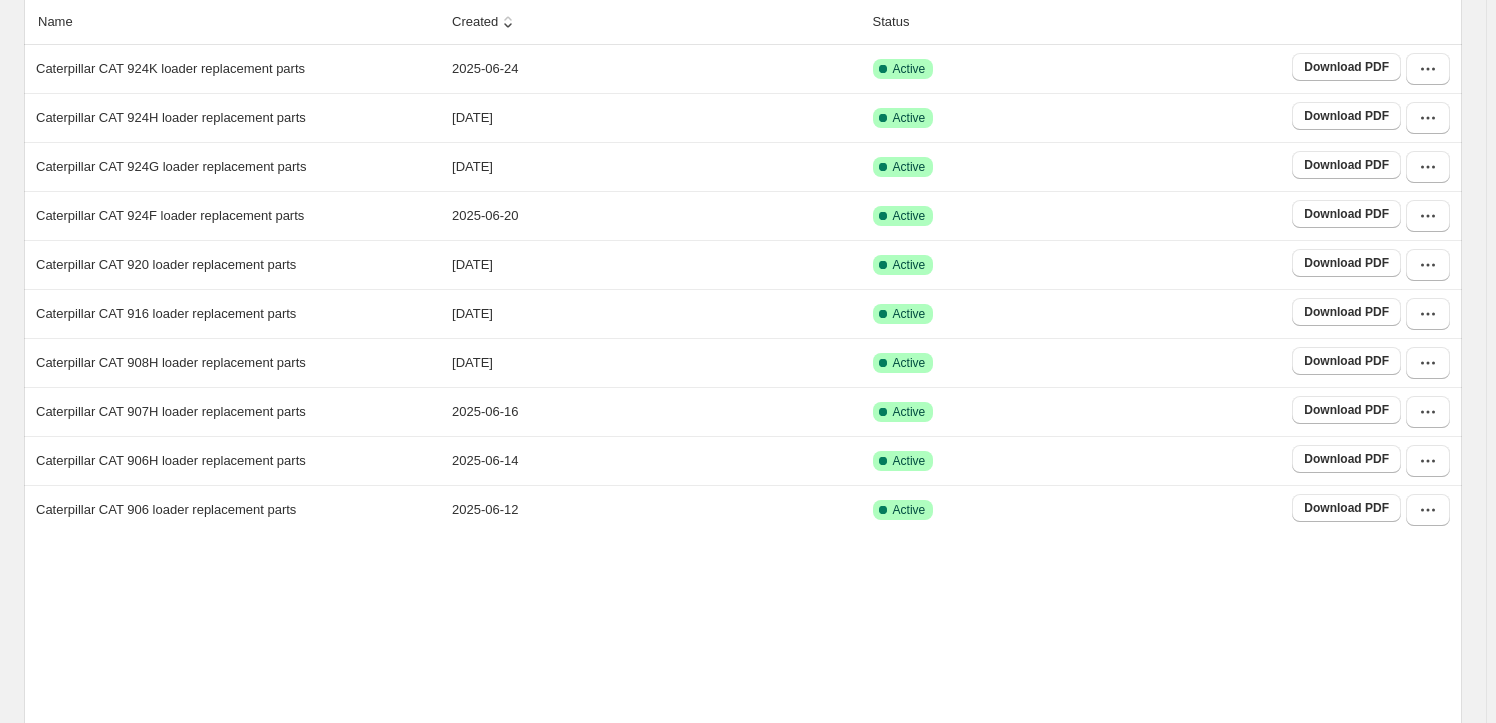 scroll, scrollTop: 372, scrollLeft: 0, axis: vertical 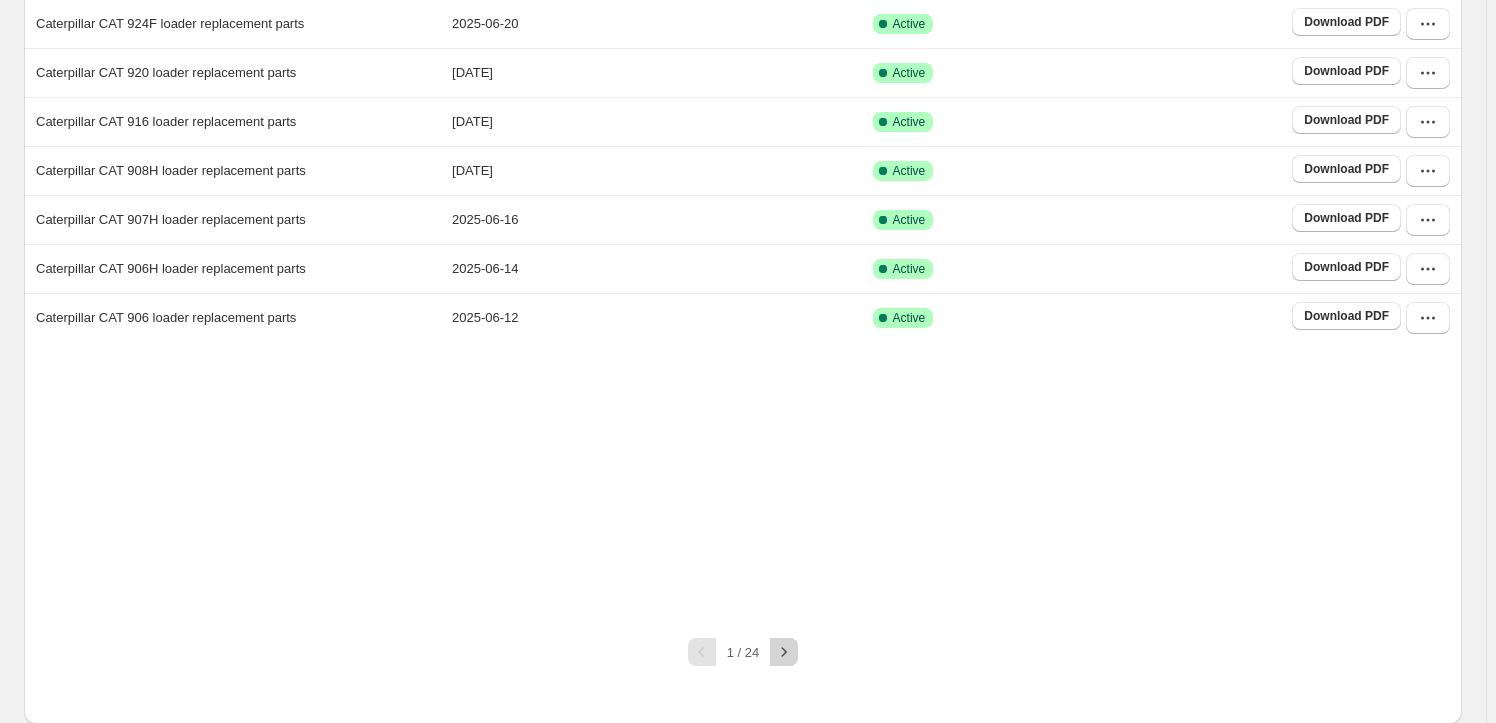 click at bounding box center [784, 652] 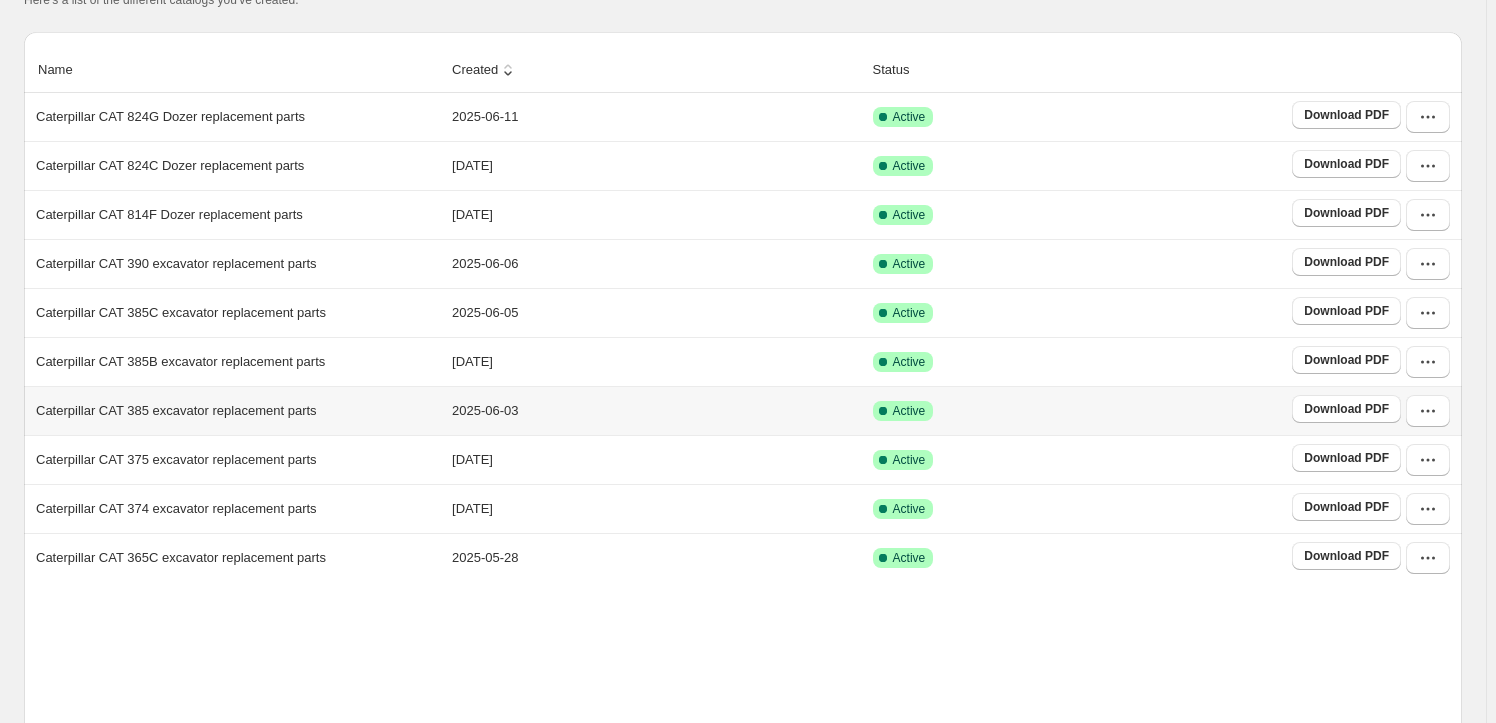 scroll, scrollTop: 312, scrollLeft: 0, axis: vertical 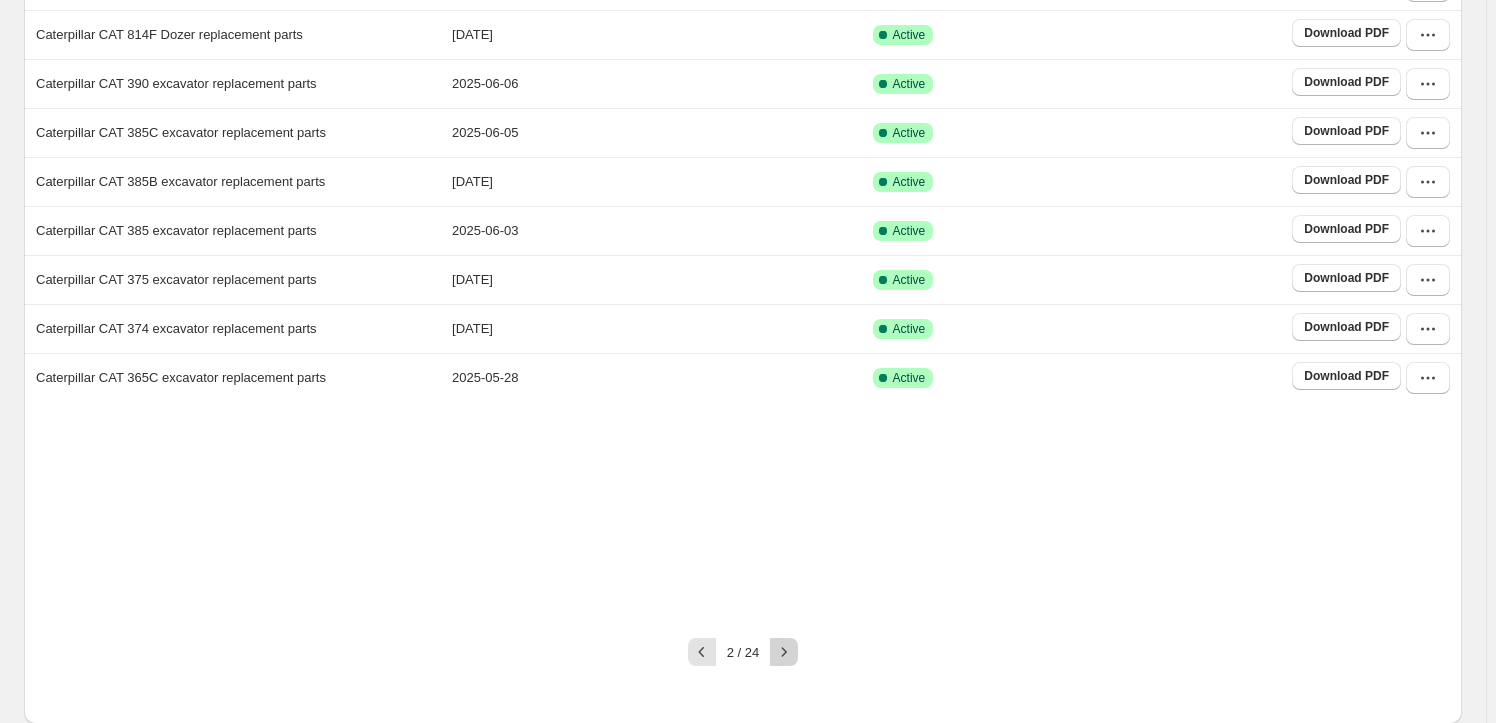 click 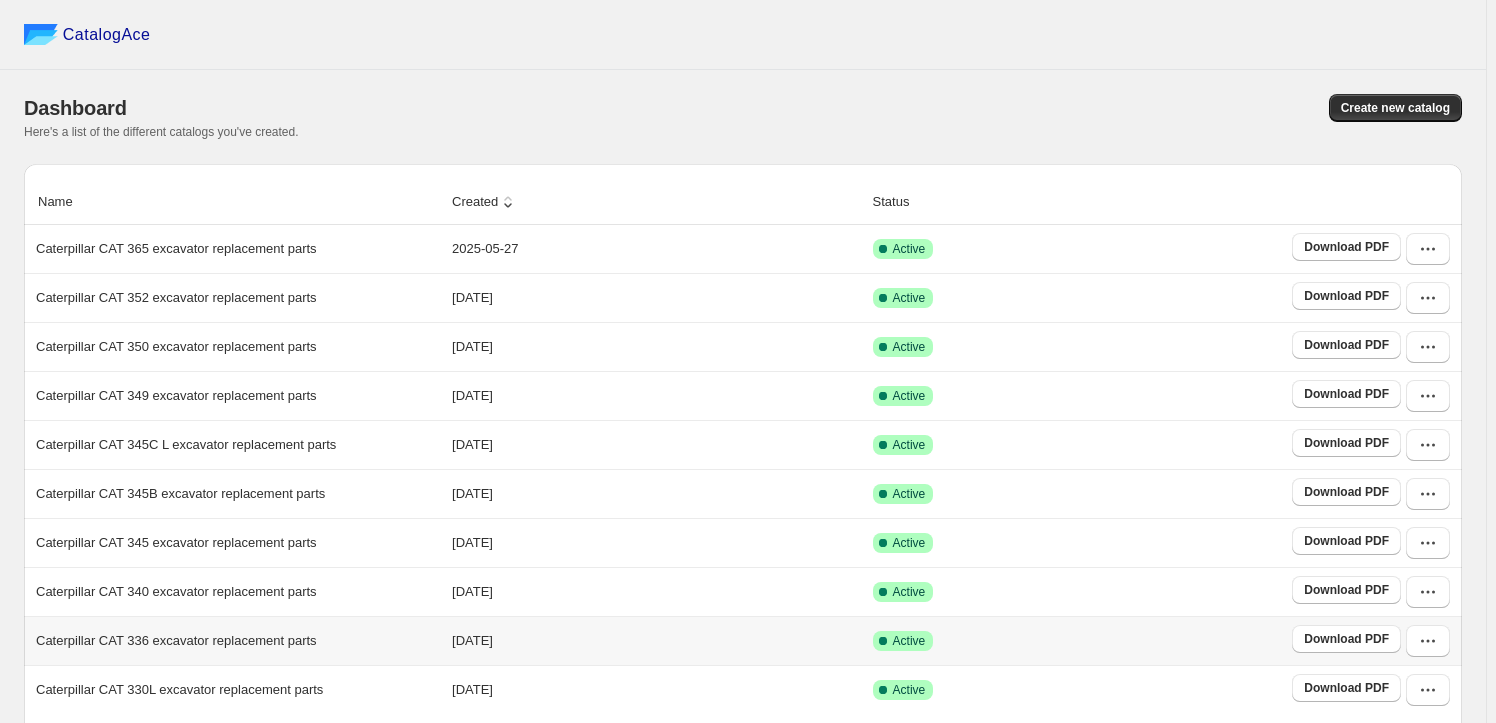 scroll, scrollTop: 372, scrollLeft: 0, axis: vertical 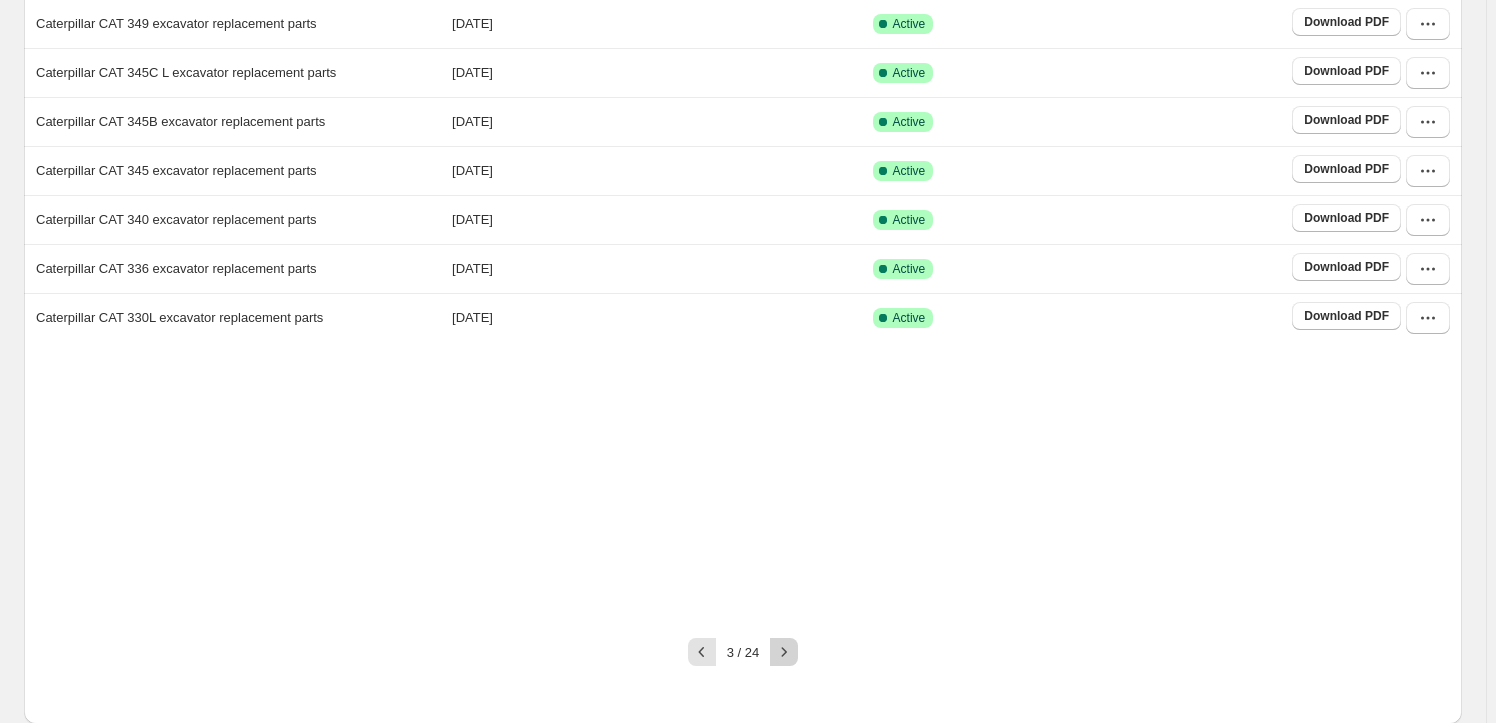 click 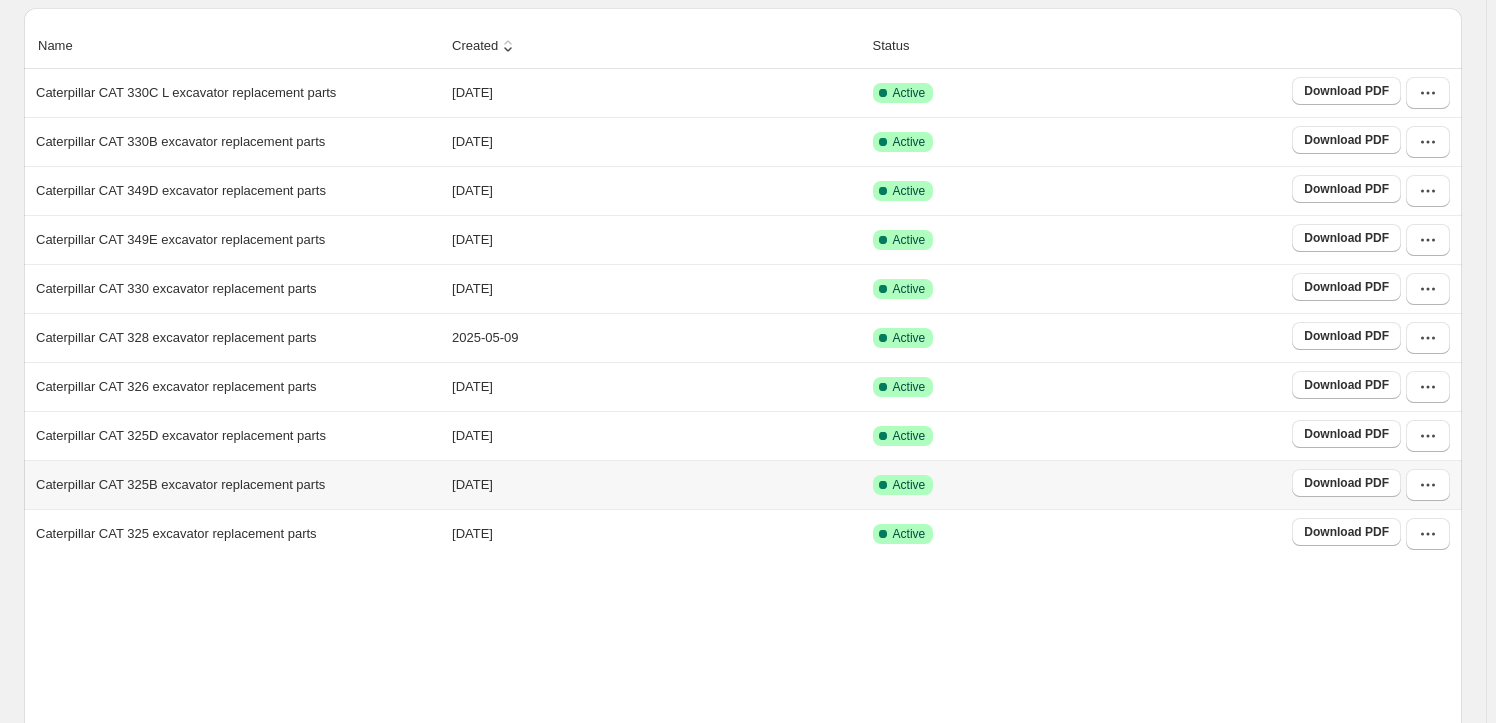 scroll, scrollTop: 372, scrollLeft: 0, axis: vertical 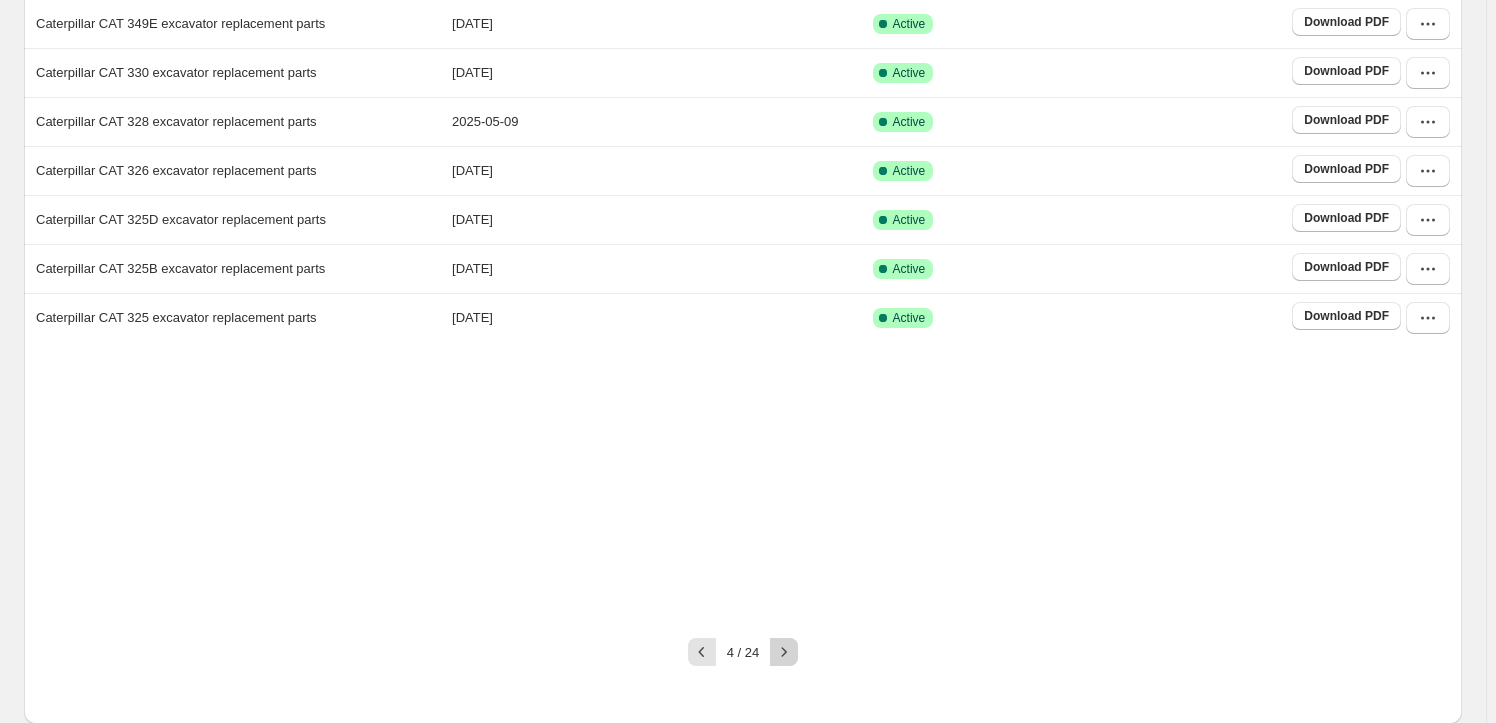 click 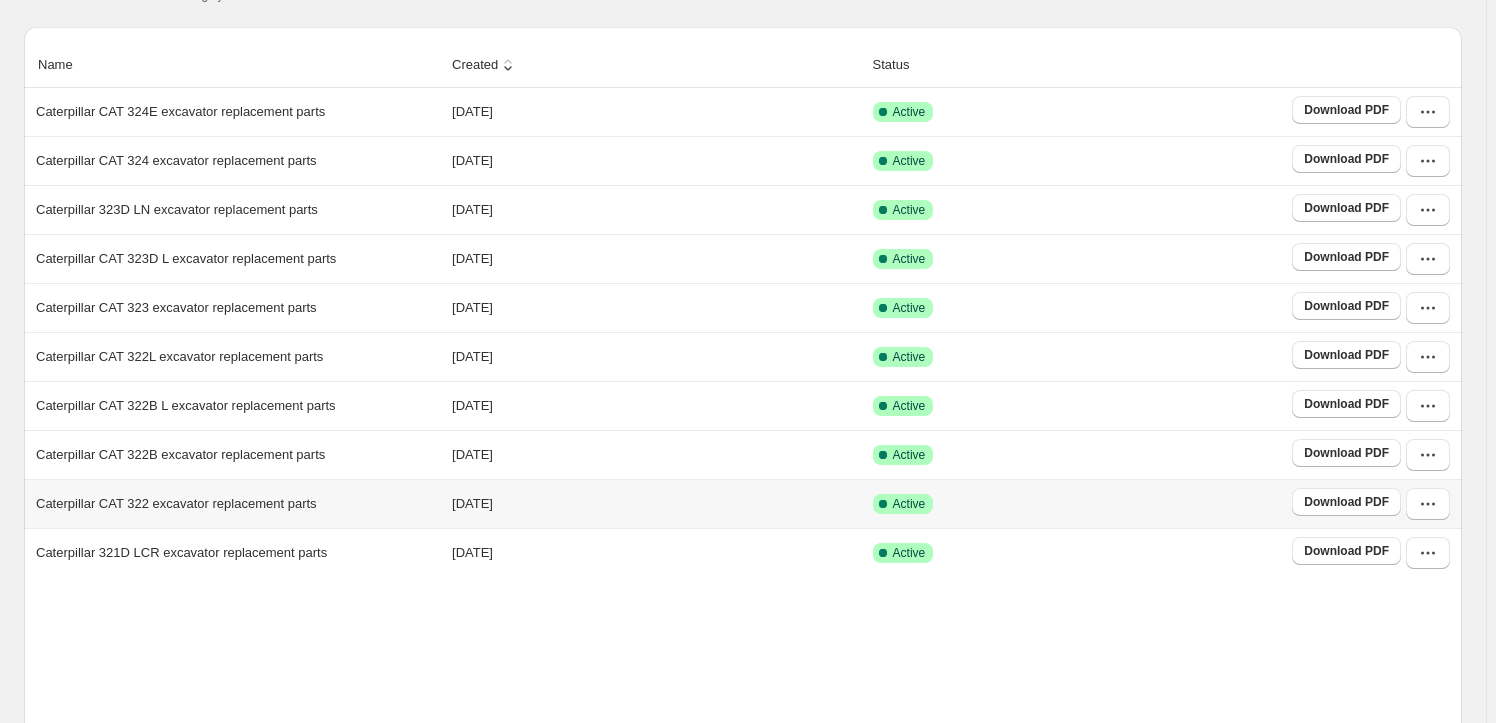 scroll, scrollTop: 372, scrollLeft: 0, axis: vertical 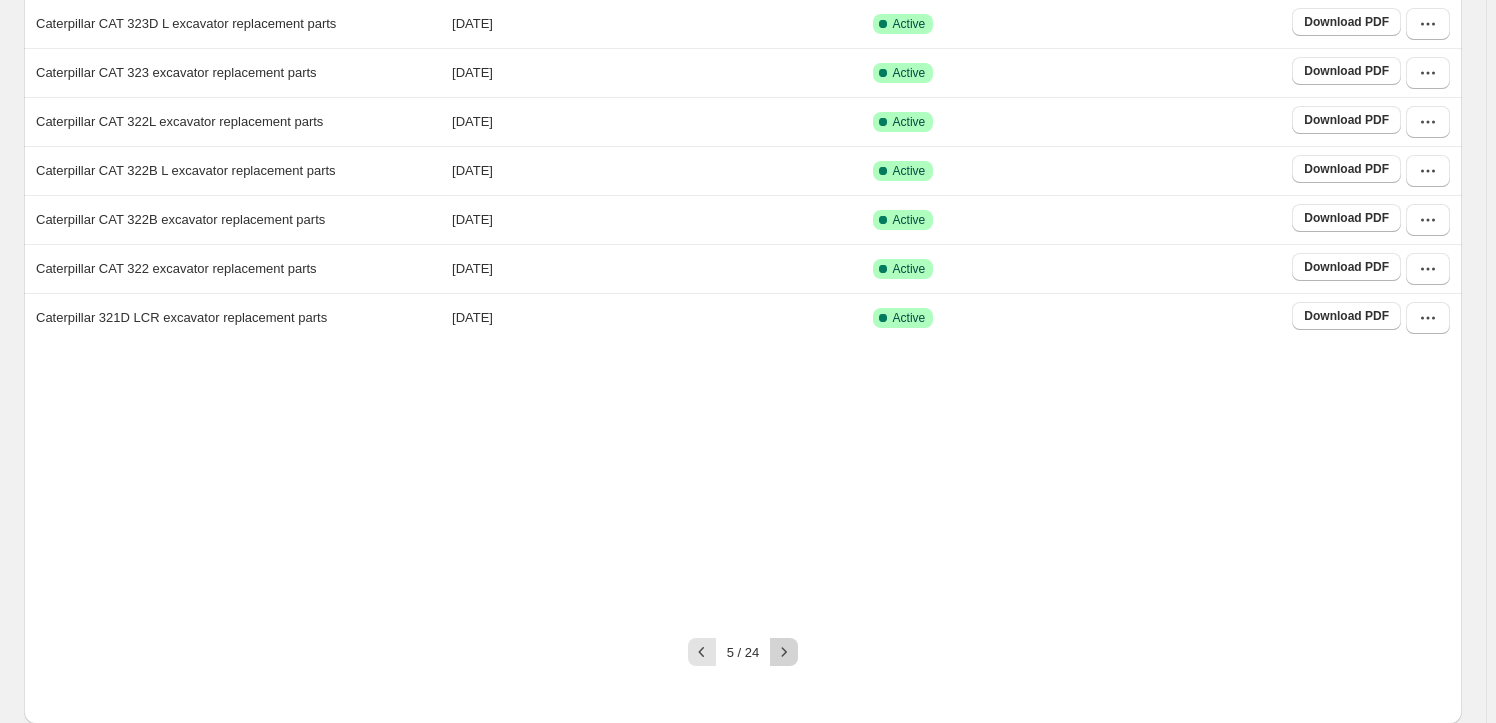 click 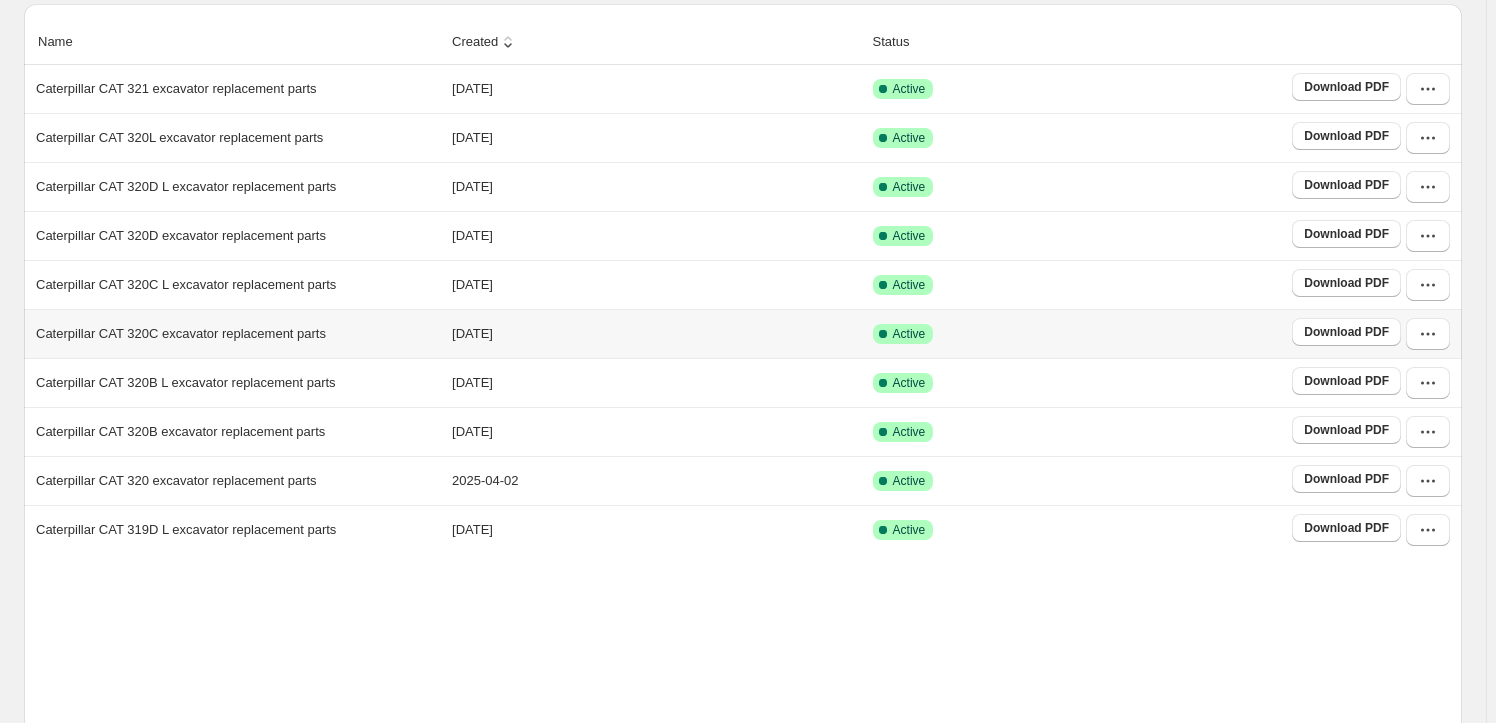scroll, scrollTop: 372, scrollLeft: 0, axis: vertical 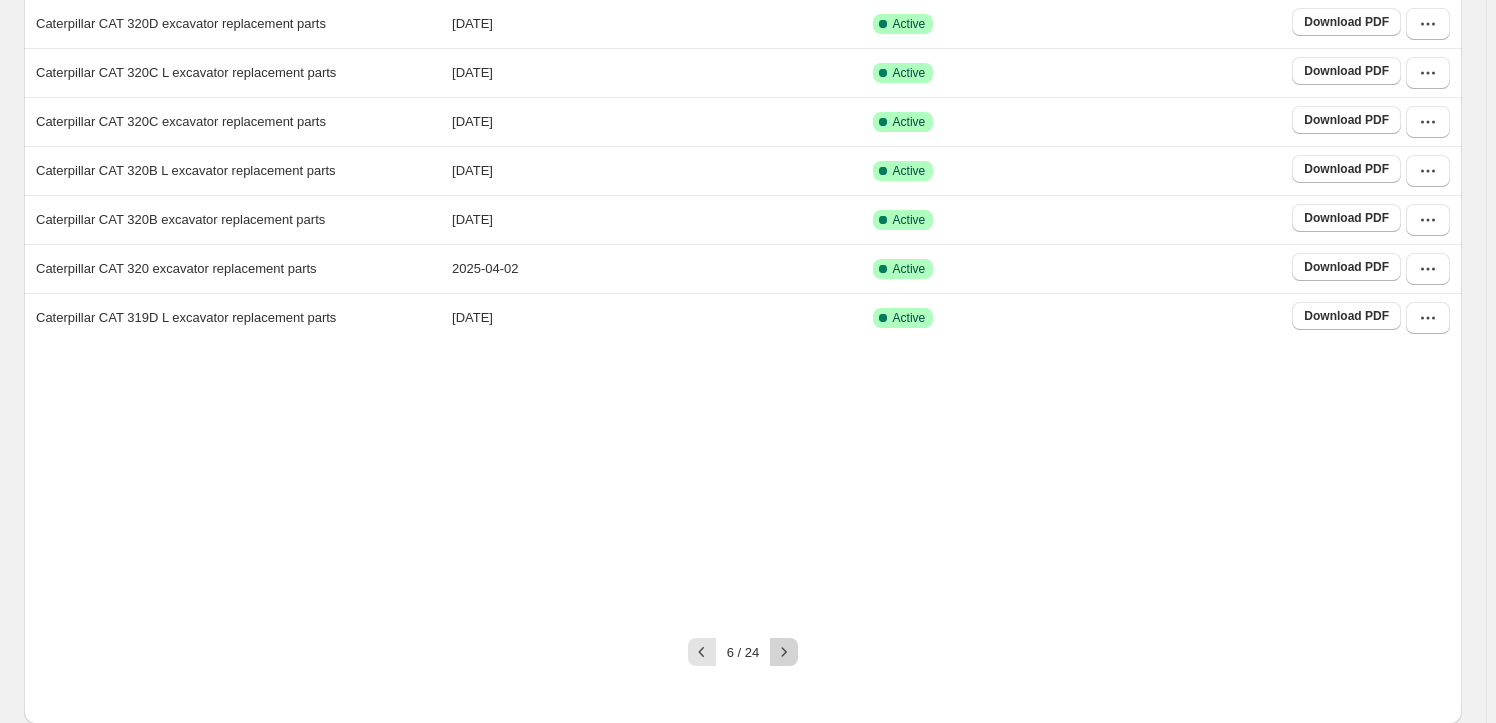 click at bounding box center (784, 652) 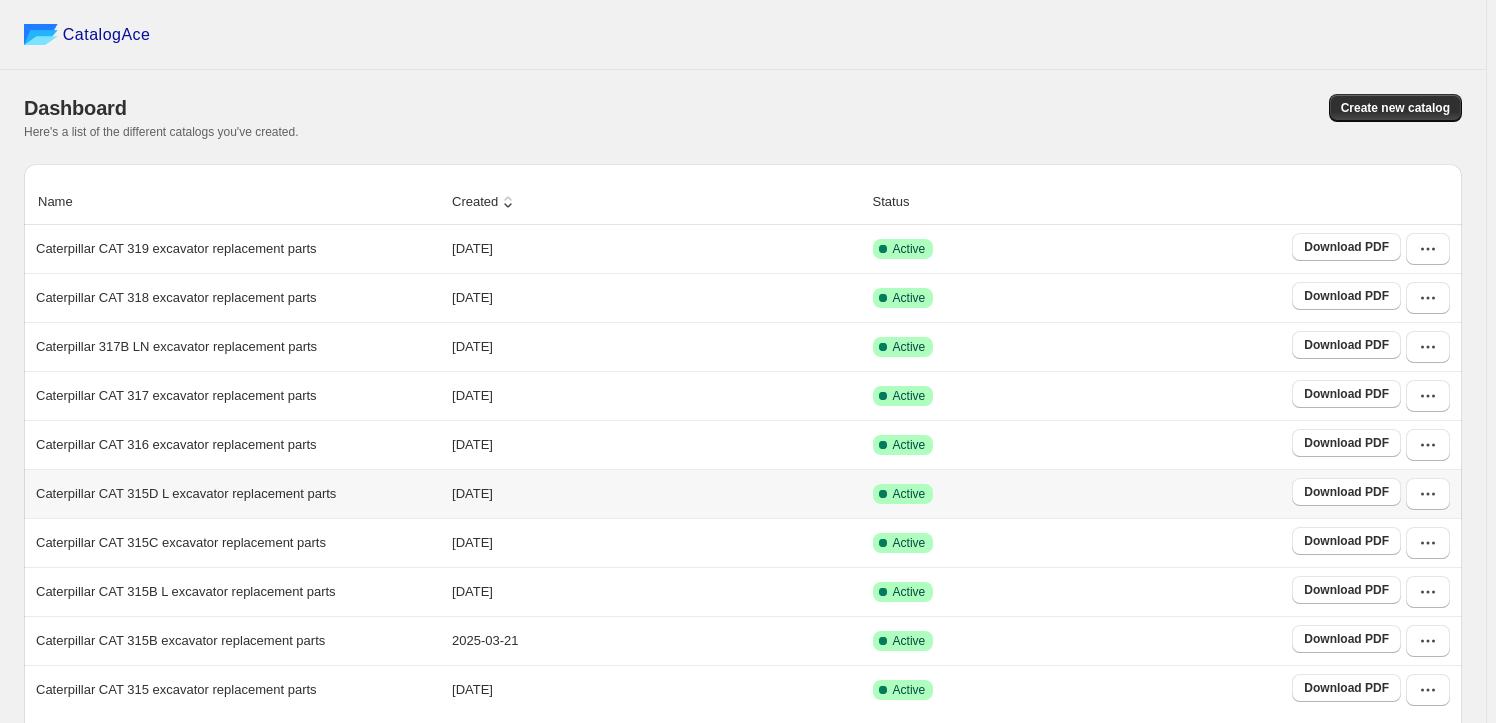 scroll, scrollTop: 372, scrollLeft: 0, axis: vertical 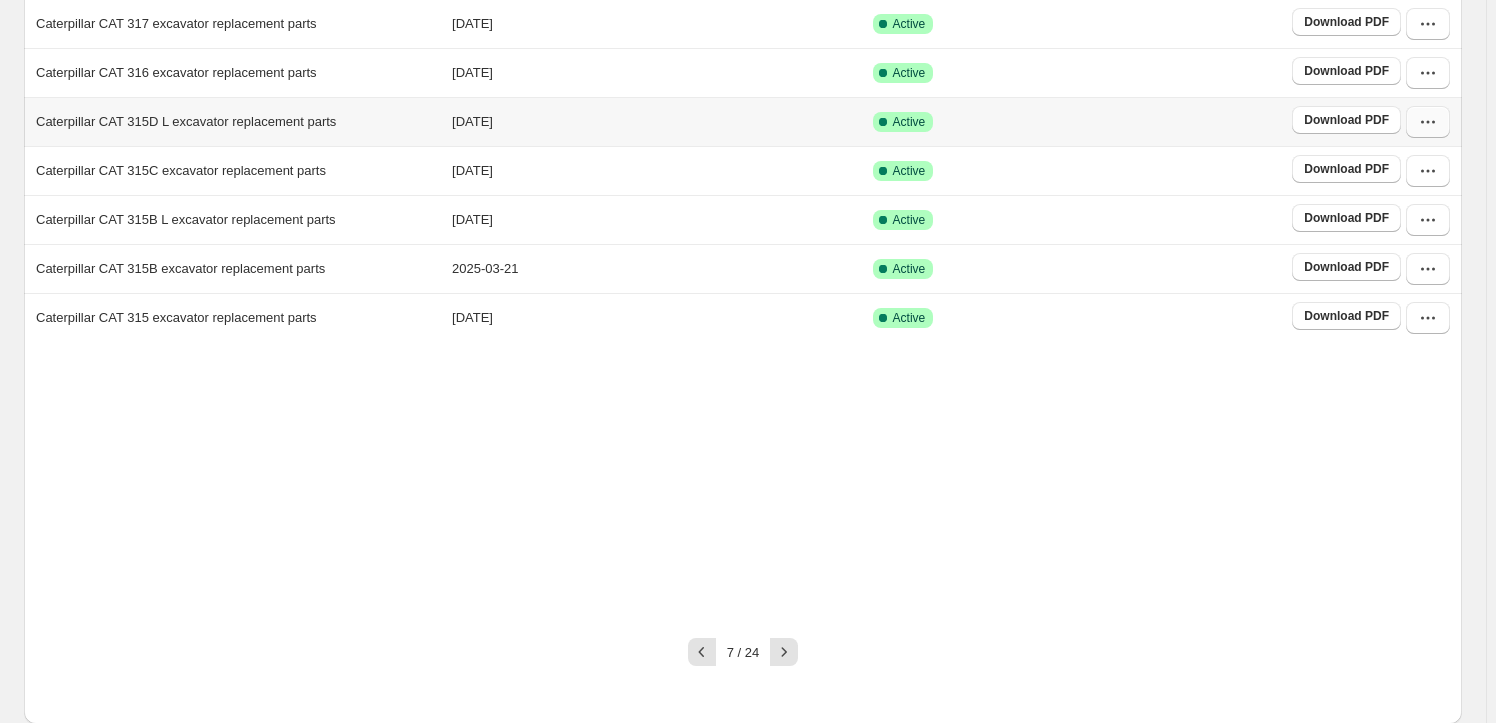 click 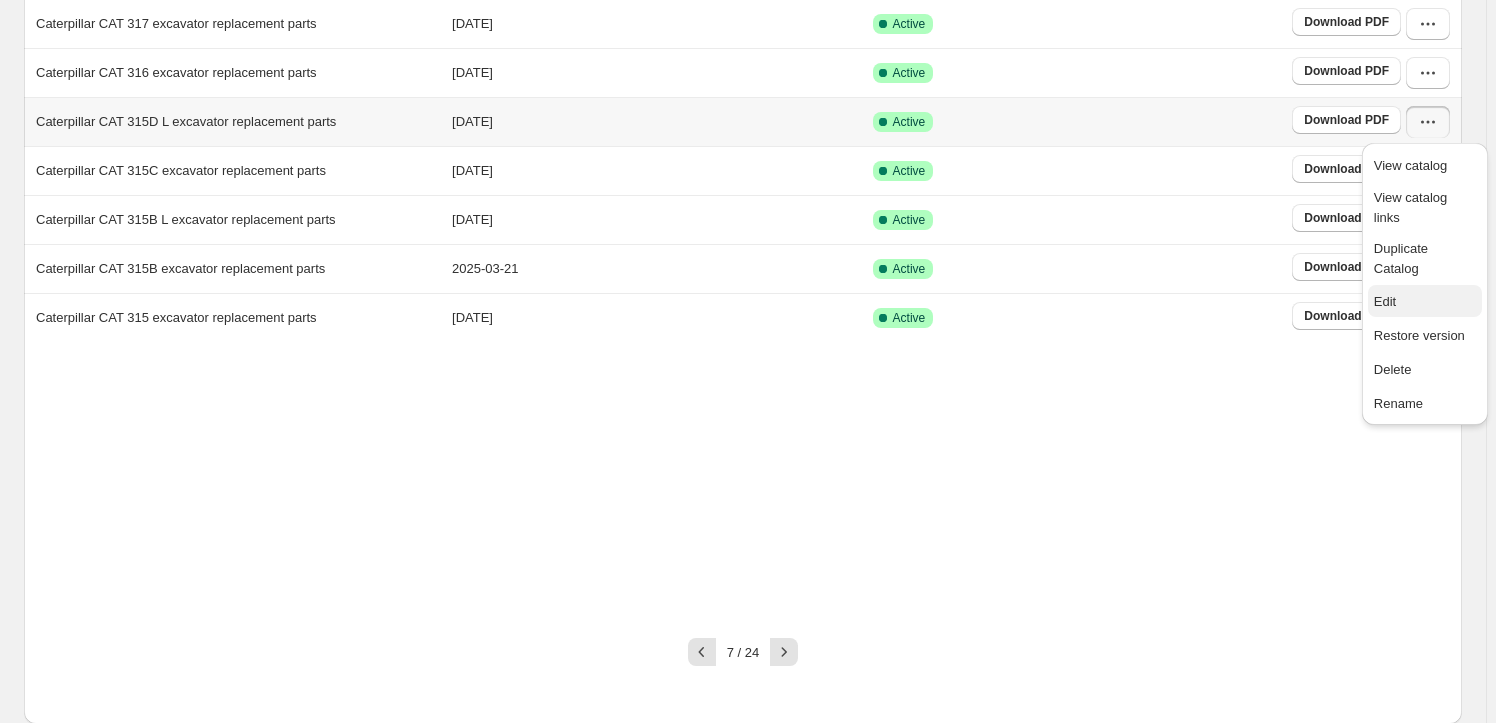 click on "Edit" at bounding box center [1425, 302] 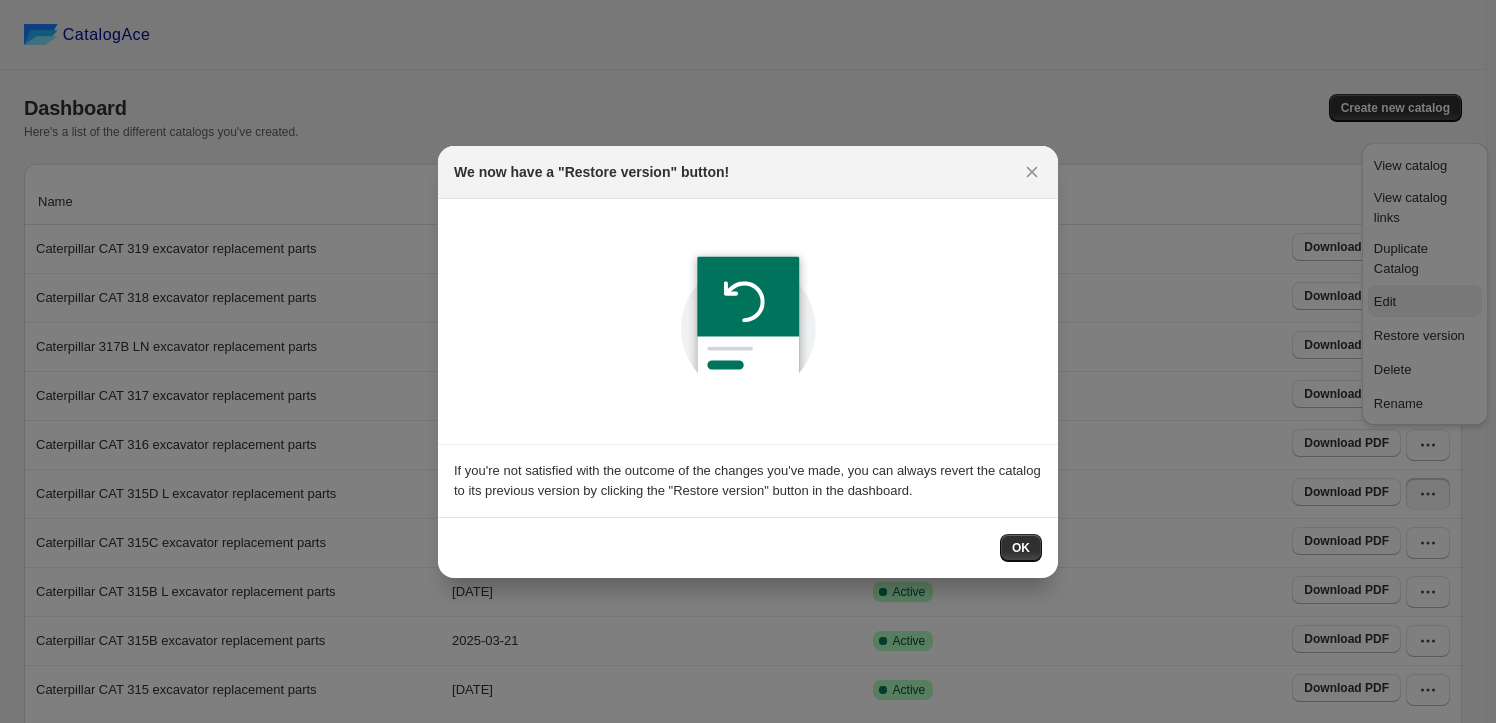 scroll, scrollTop: 0, scrollLeft: 0, axis: both 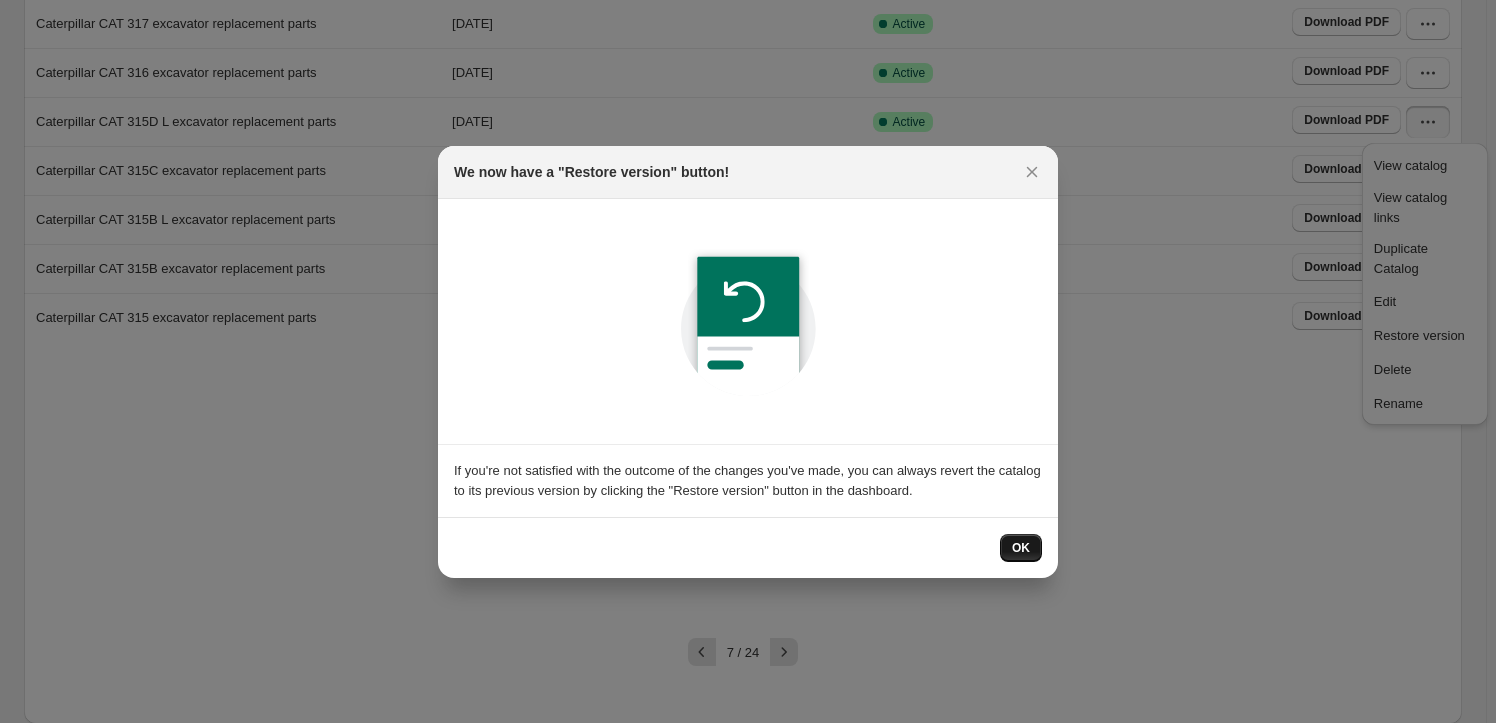 click on "OK" at bounding box center [1021, 548] 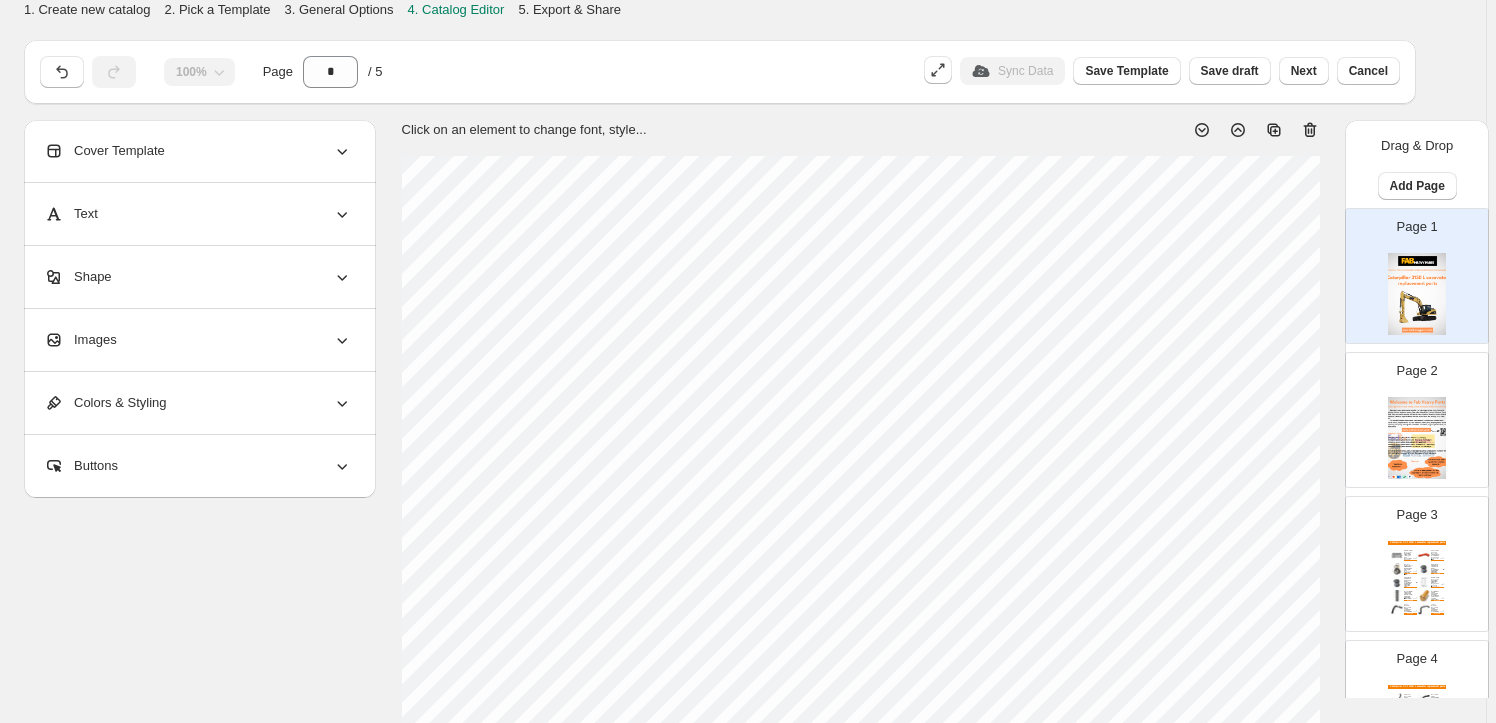 click on "Images" at bounding box center [198, 340] 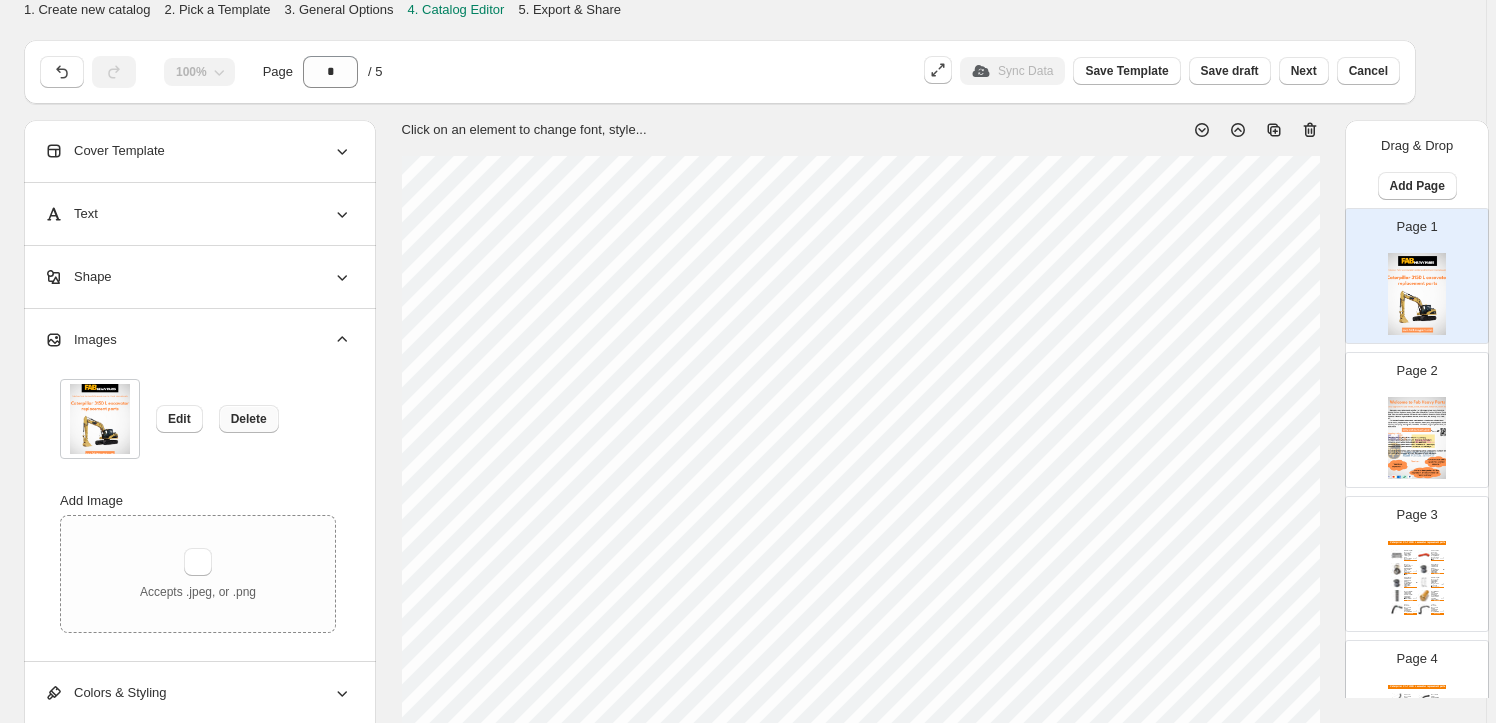 click on "Delete" at bounding box center [249, 419] 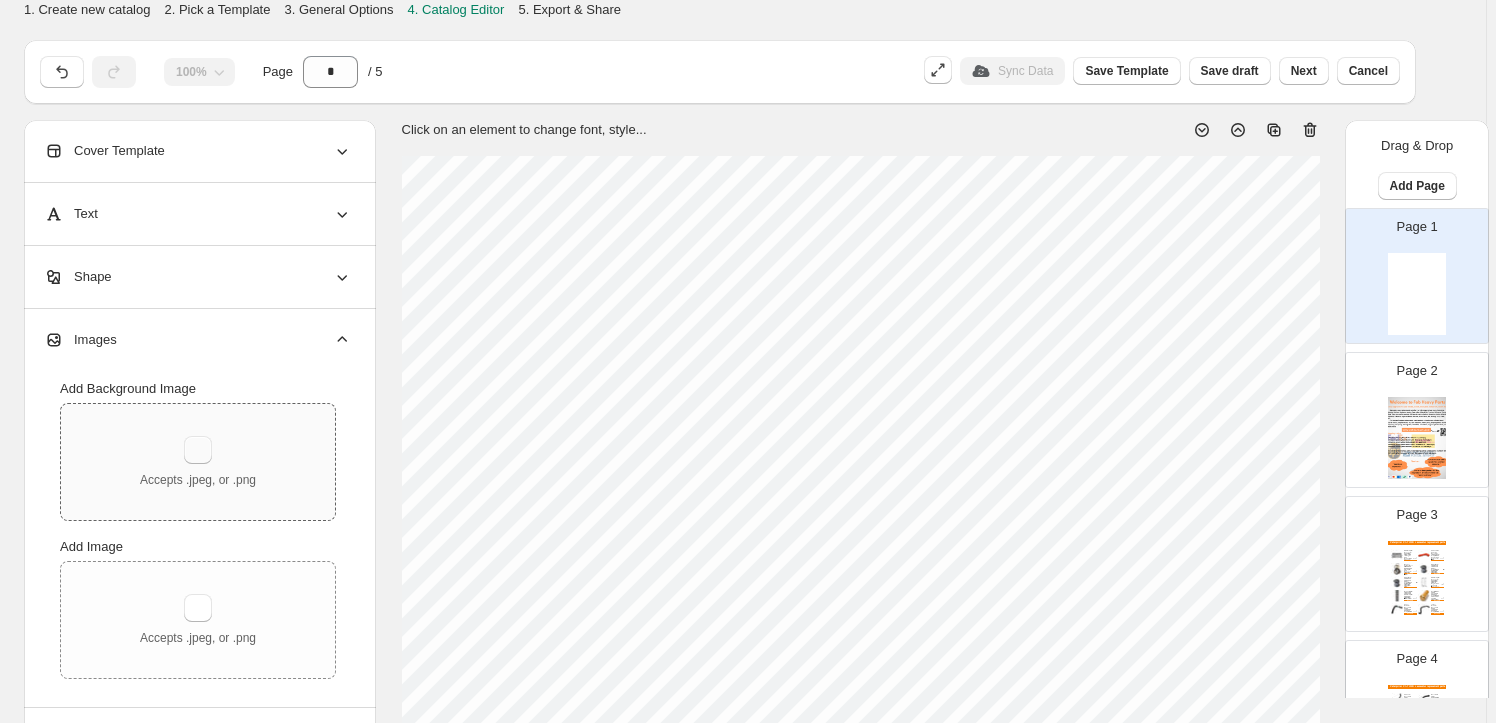 click at bounding box center (198, 450) 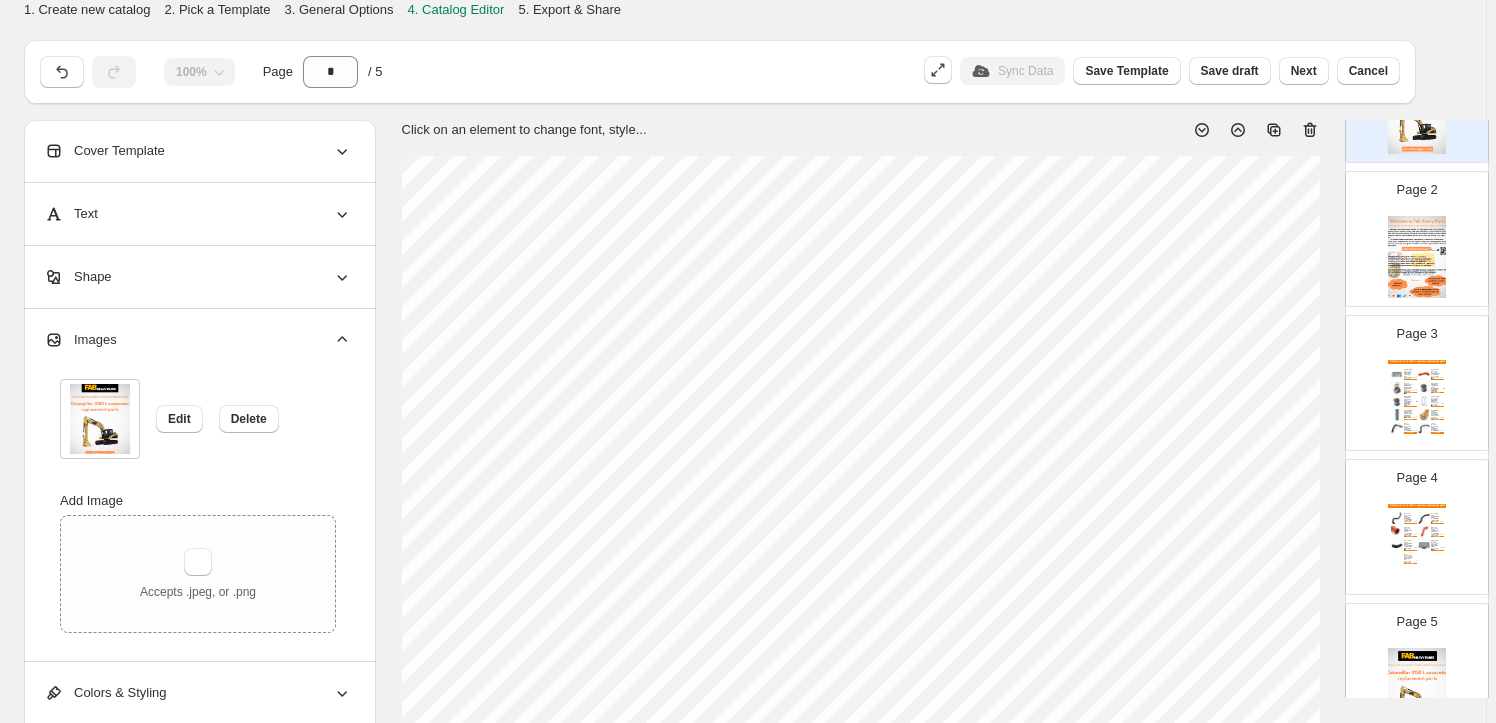 scroll, scrollTop: 272, scrollLeft: 0, axis: vertical 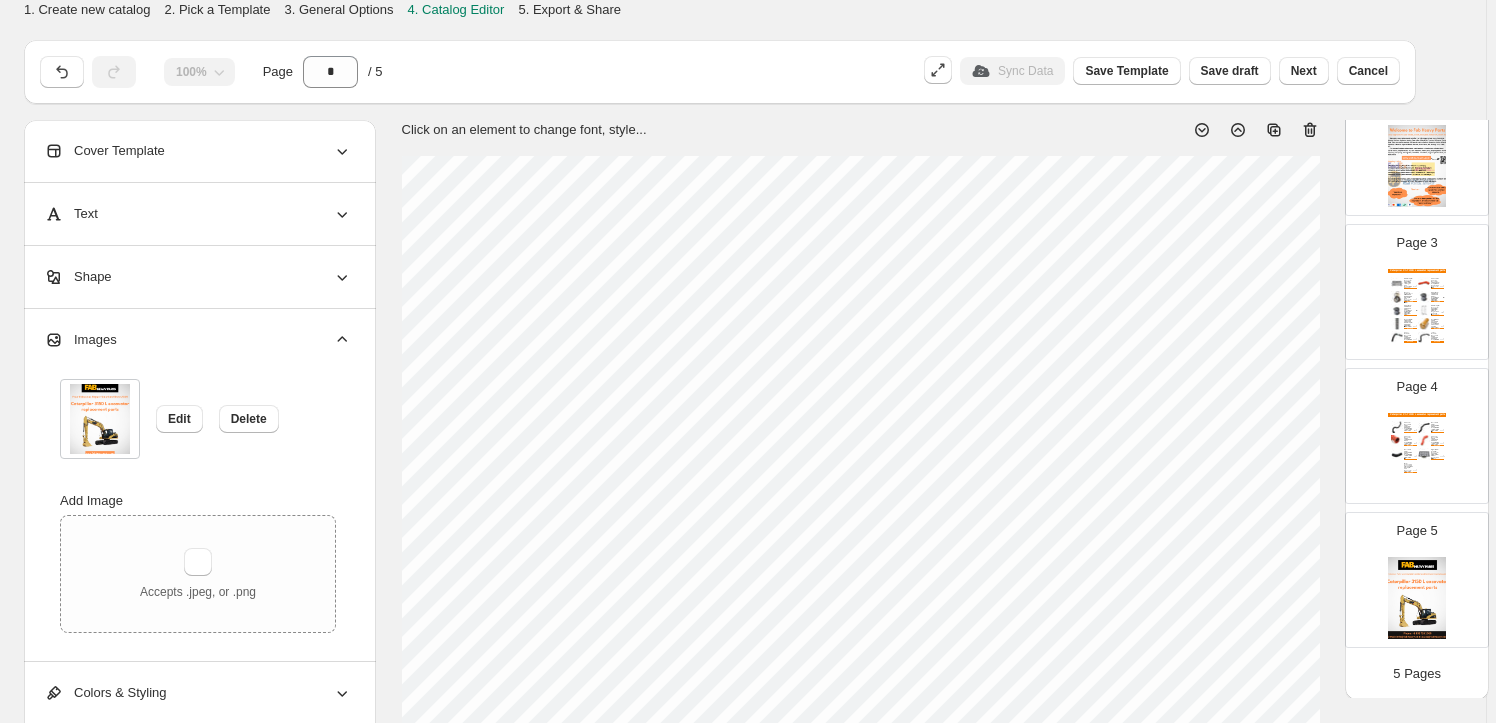 click at bounding box center [1417, 598] 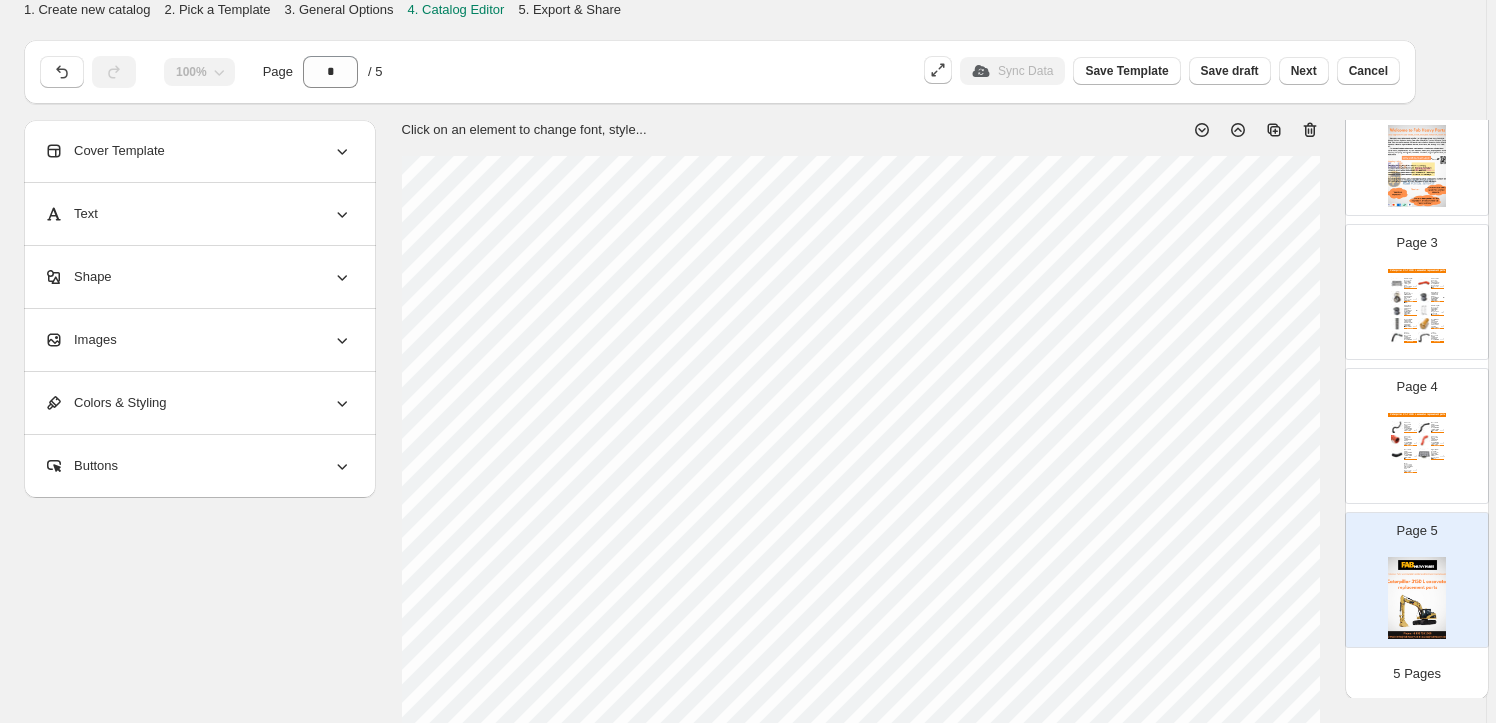 click on "Images" at bounding box center (198, 340) 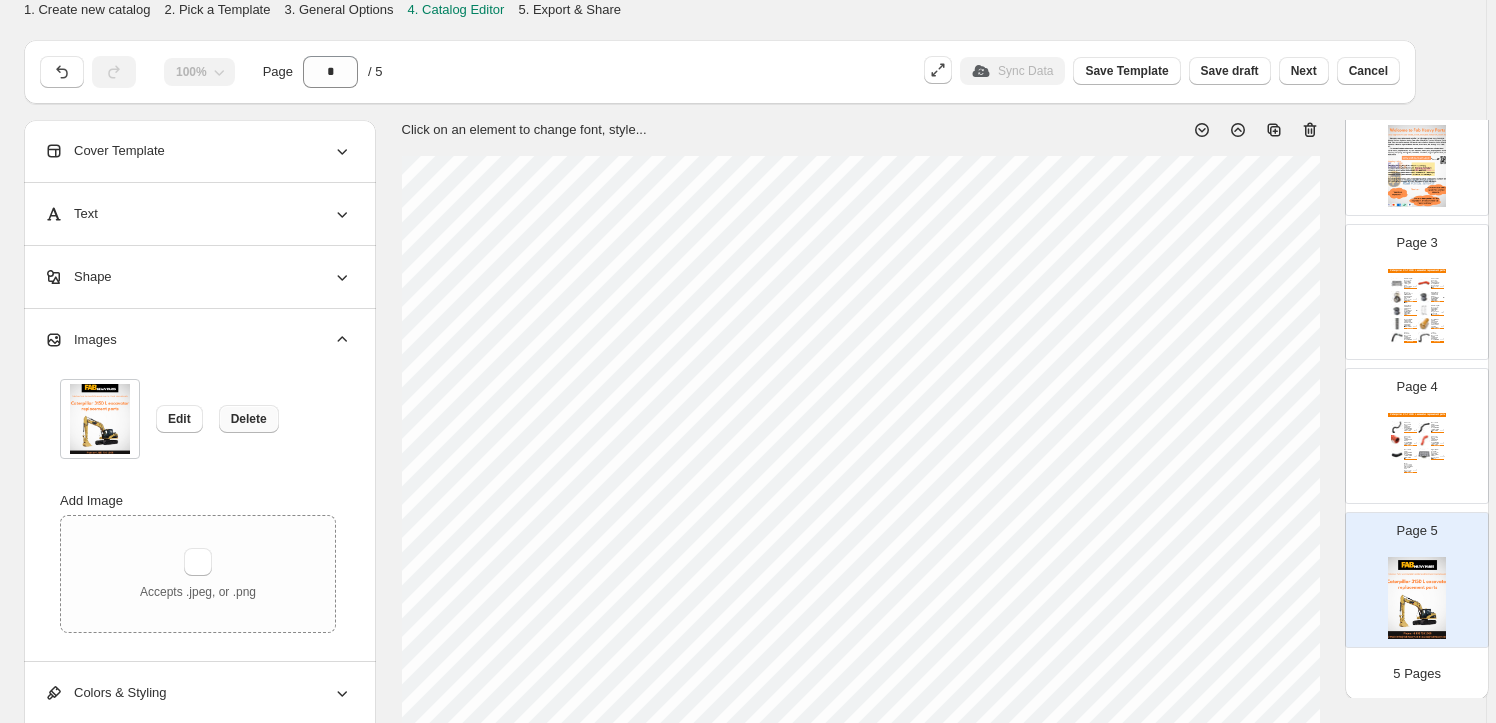 click on "Delete" at bounding box center (249, 419) 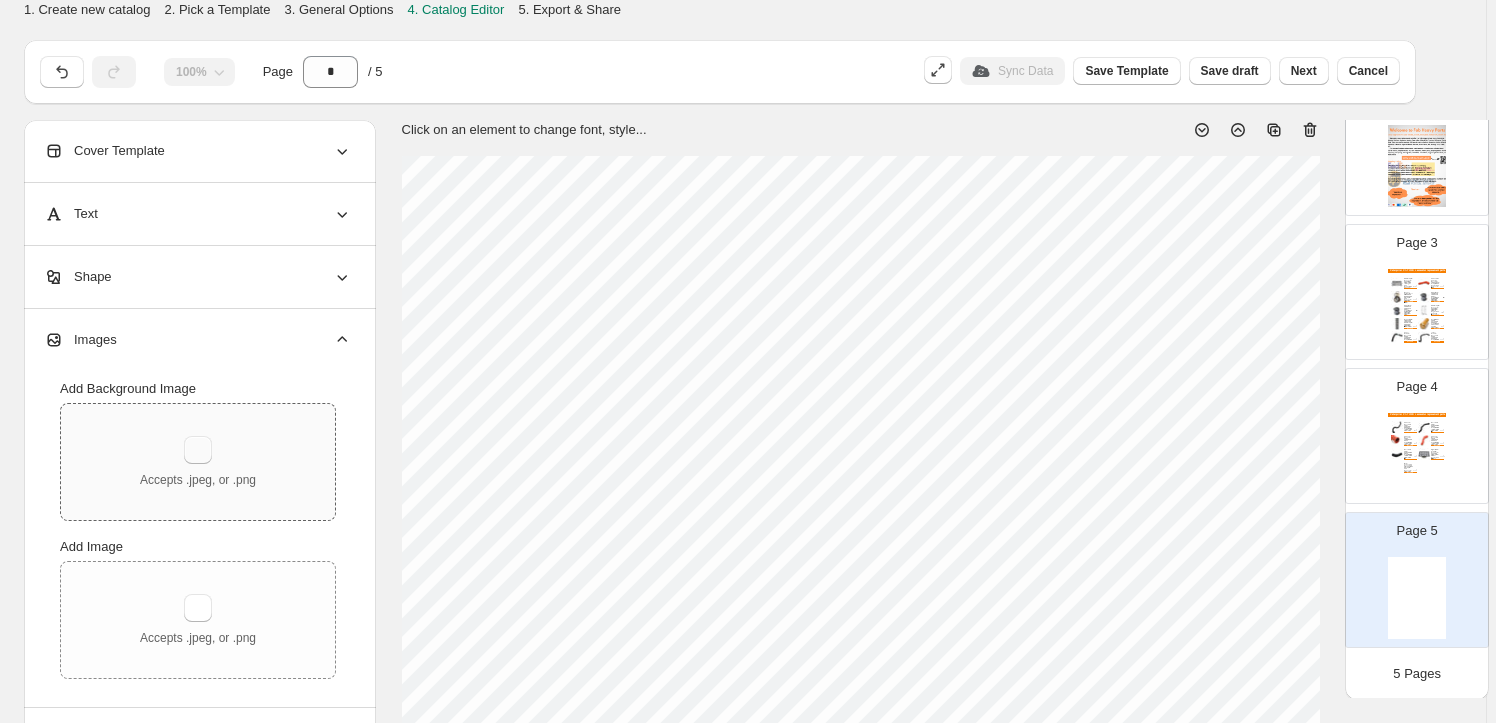 click at bounding box center [198, 450] 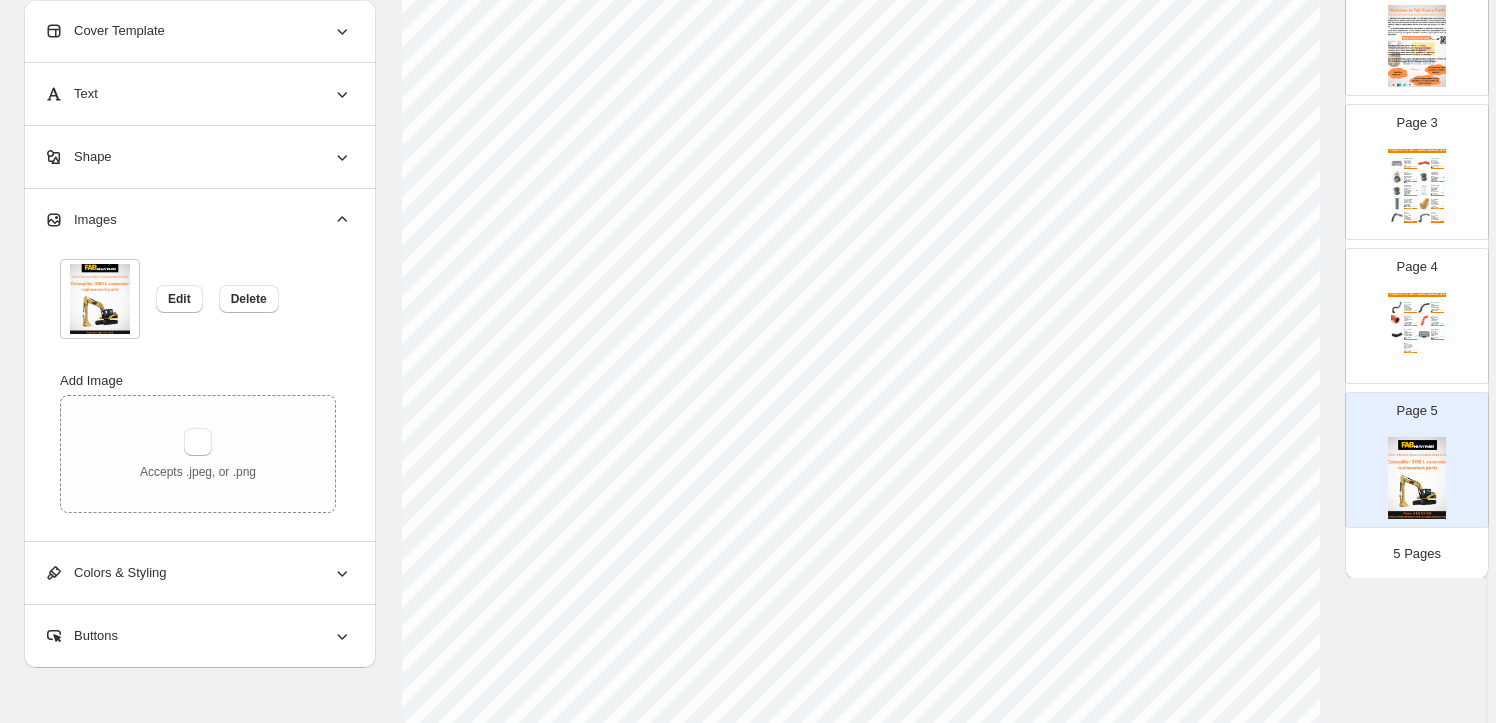scroll, scrollTop: 0, scrollLeft: 0, axis: both 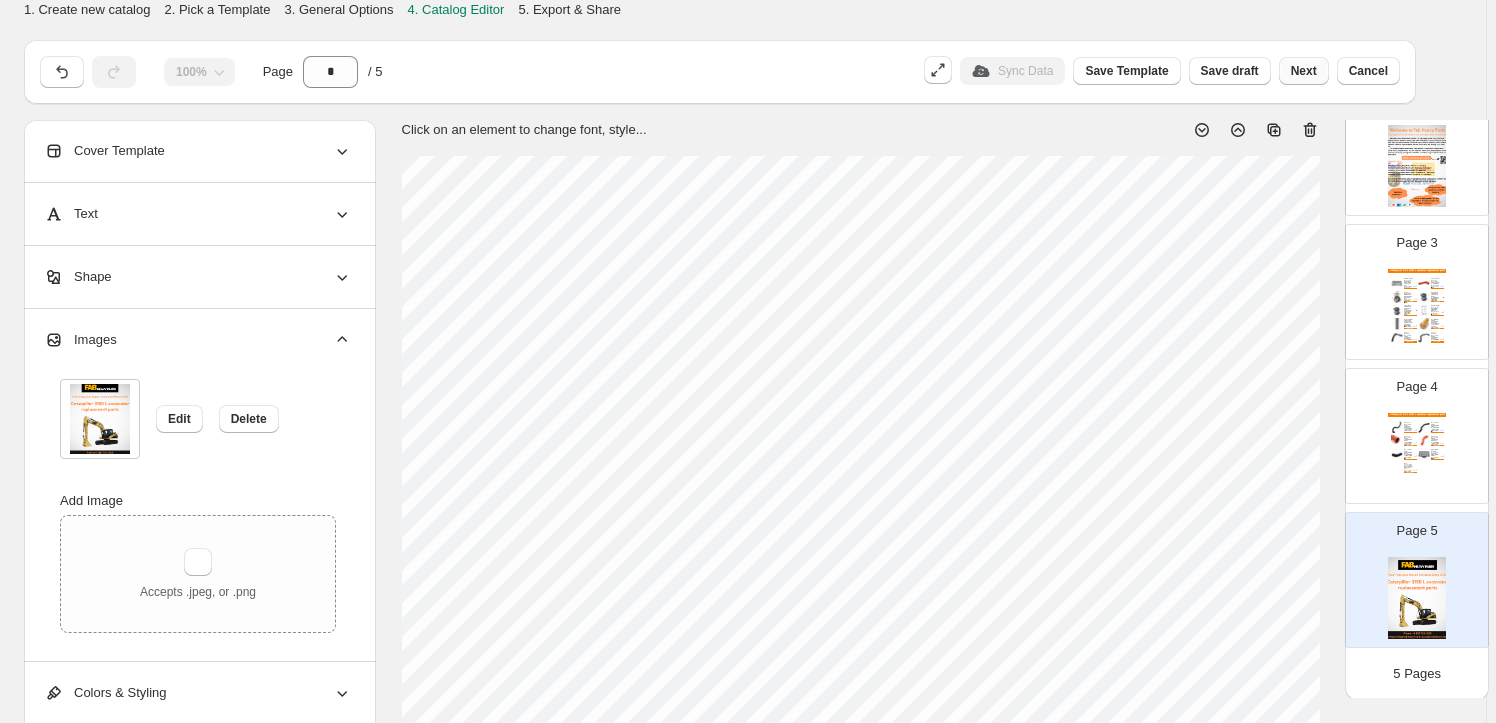 click on "Next" at bounding box center [1304, 71] 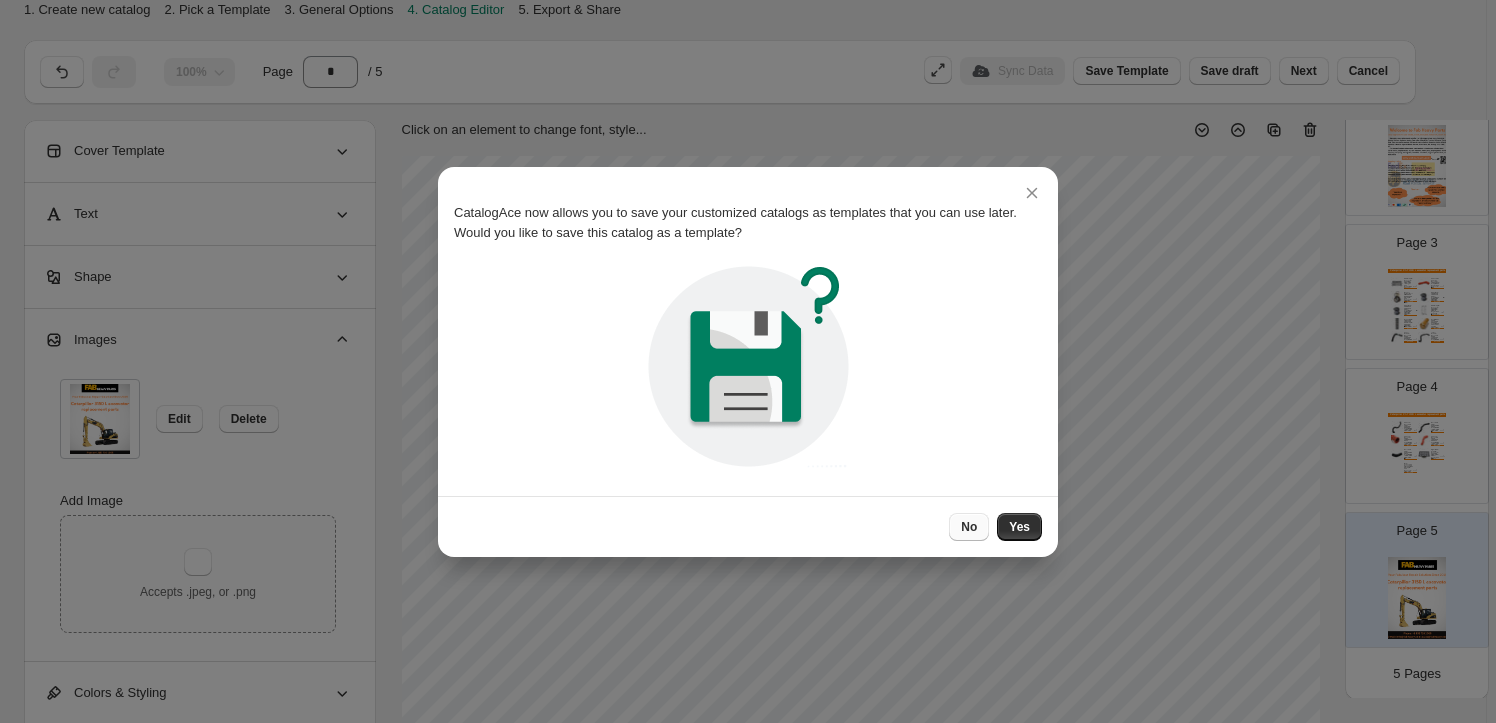 click on "No" at bounding box center (969, 527) 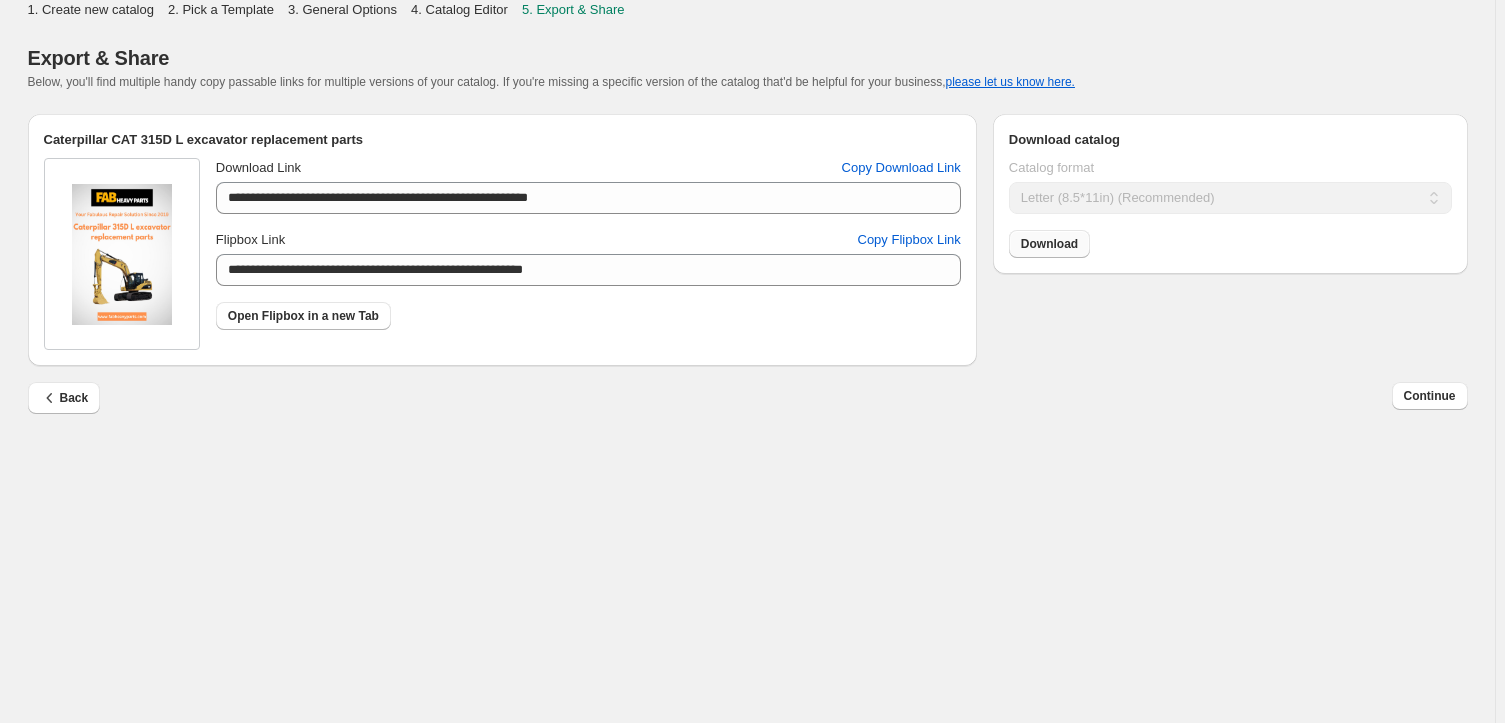 click on "Download" at bounding box center (1049, 244) 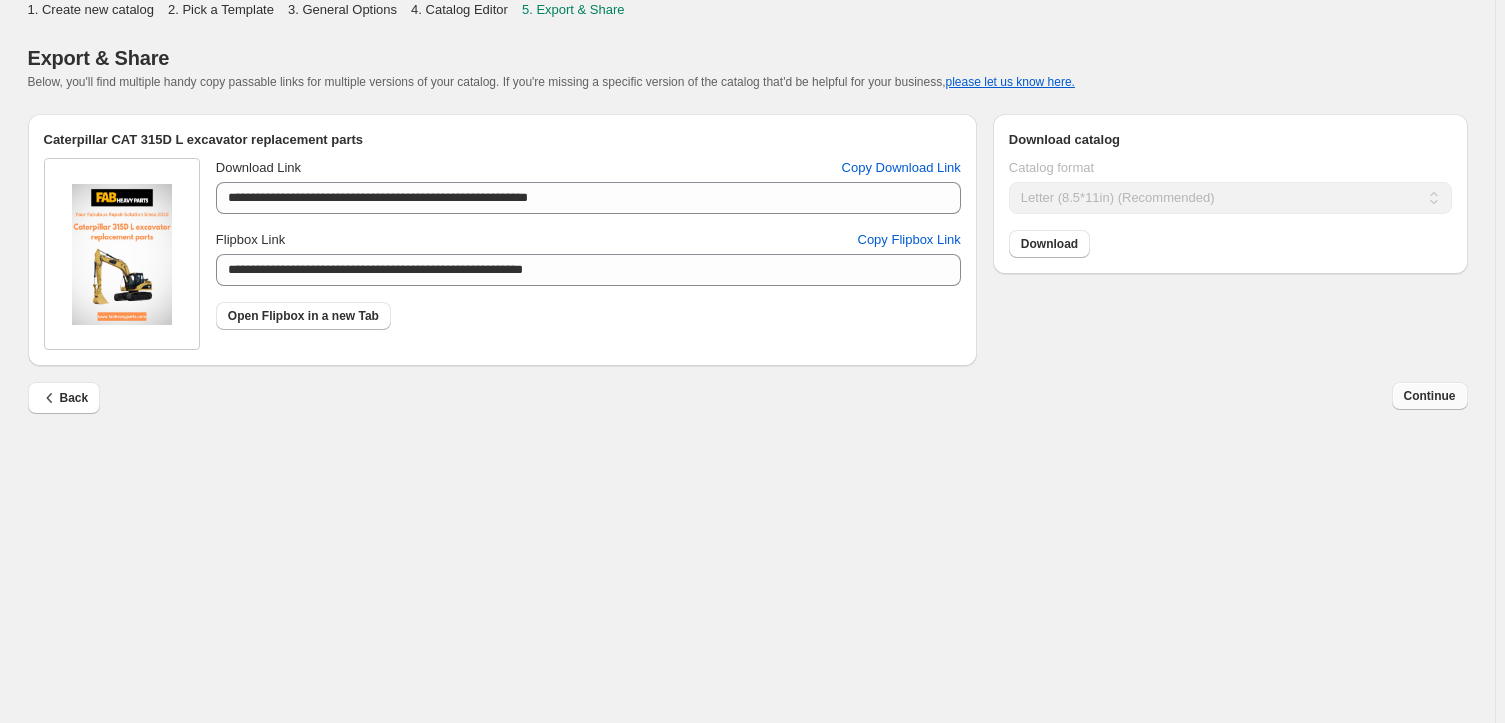 click on "Continue" at bounding box center [1430, 396] 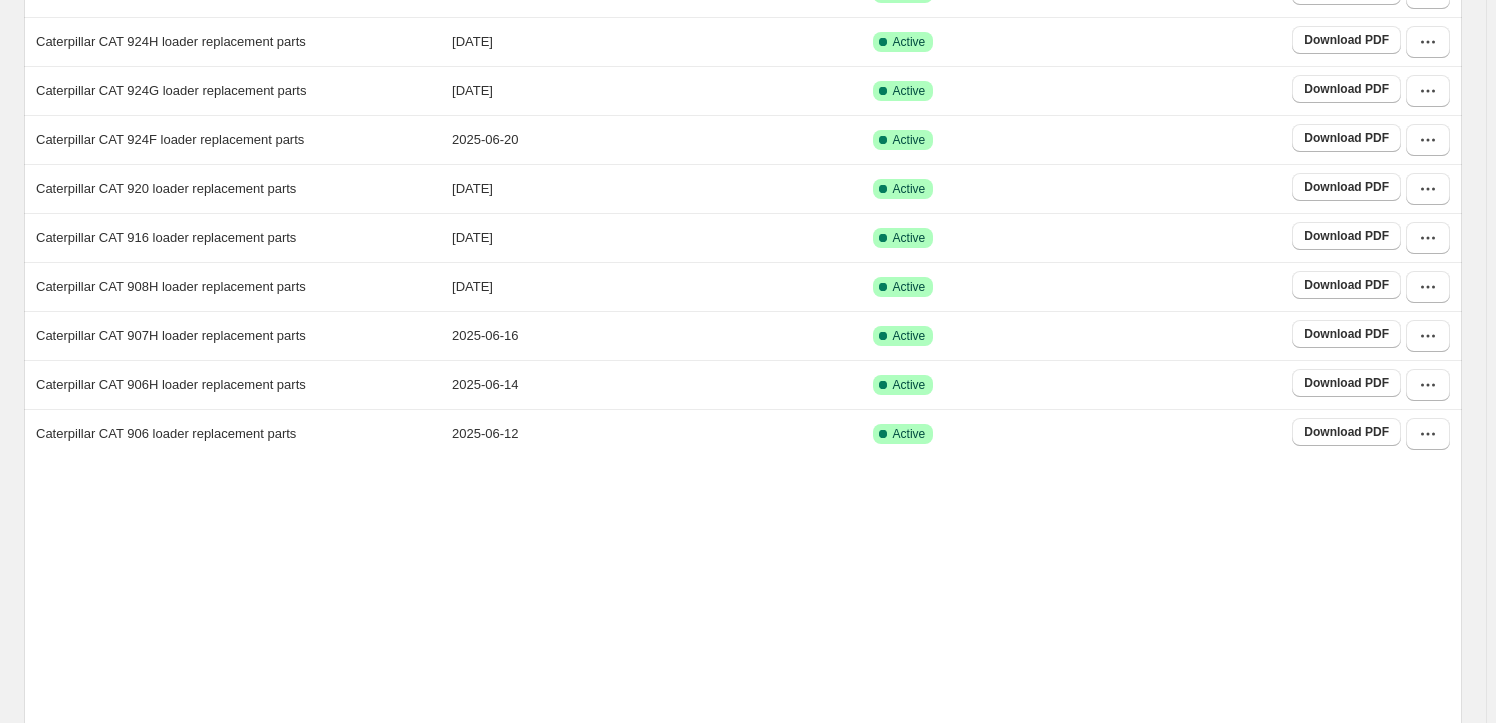 scroll, scrollTop: 372, scrollLeft: 0, axis: vertical 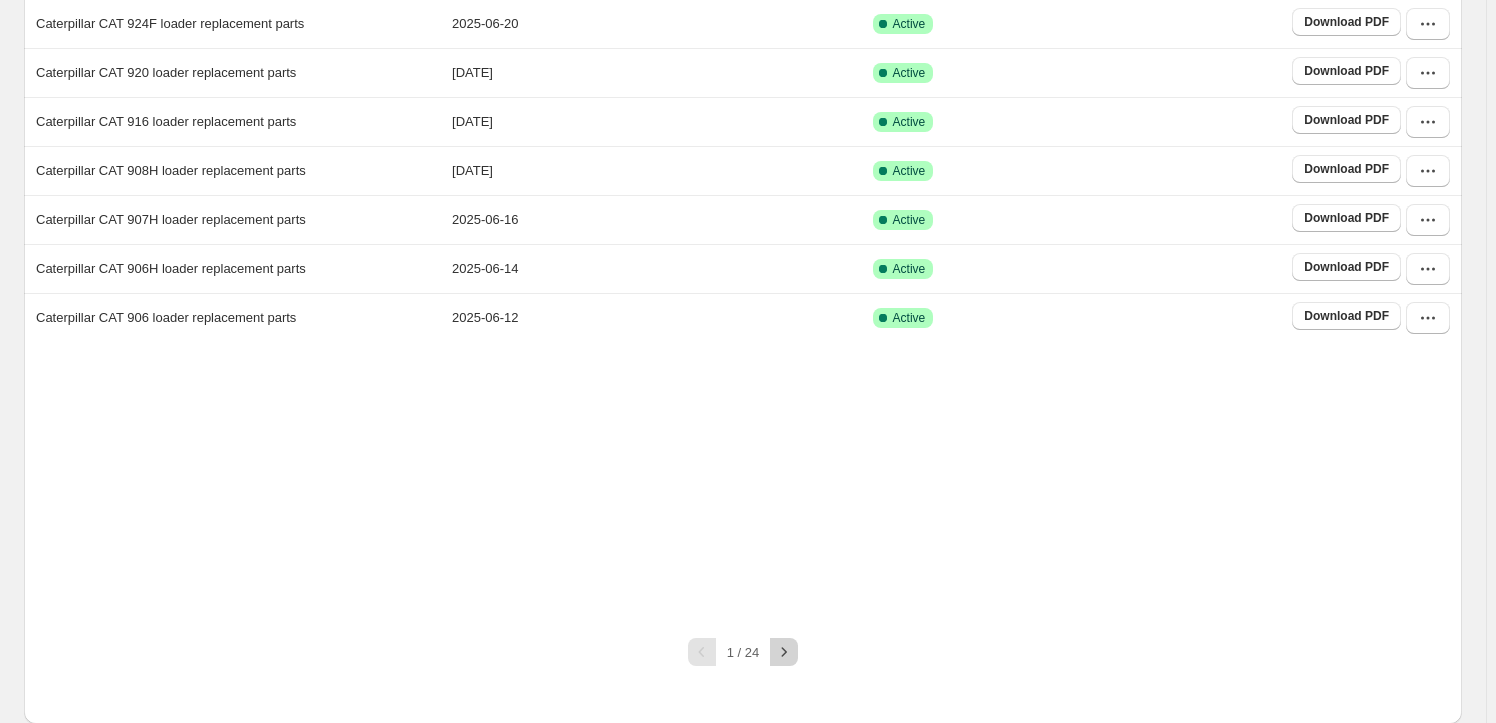 click at bounding box center (784, 652) 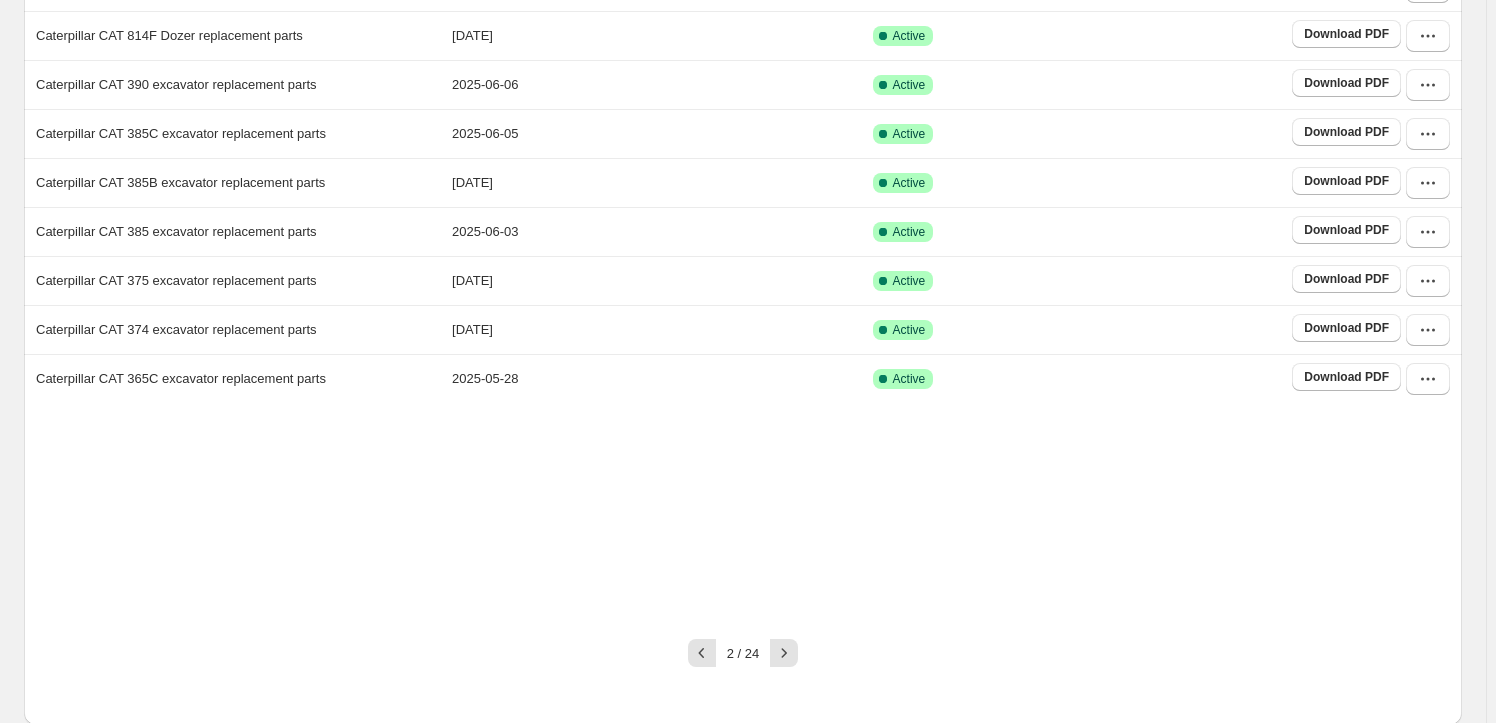 scroll, scrollTop: 312, scrollLeft: 0, axis: vertical 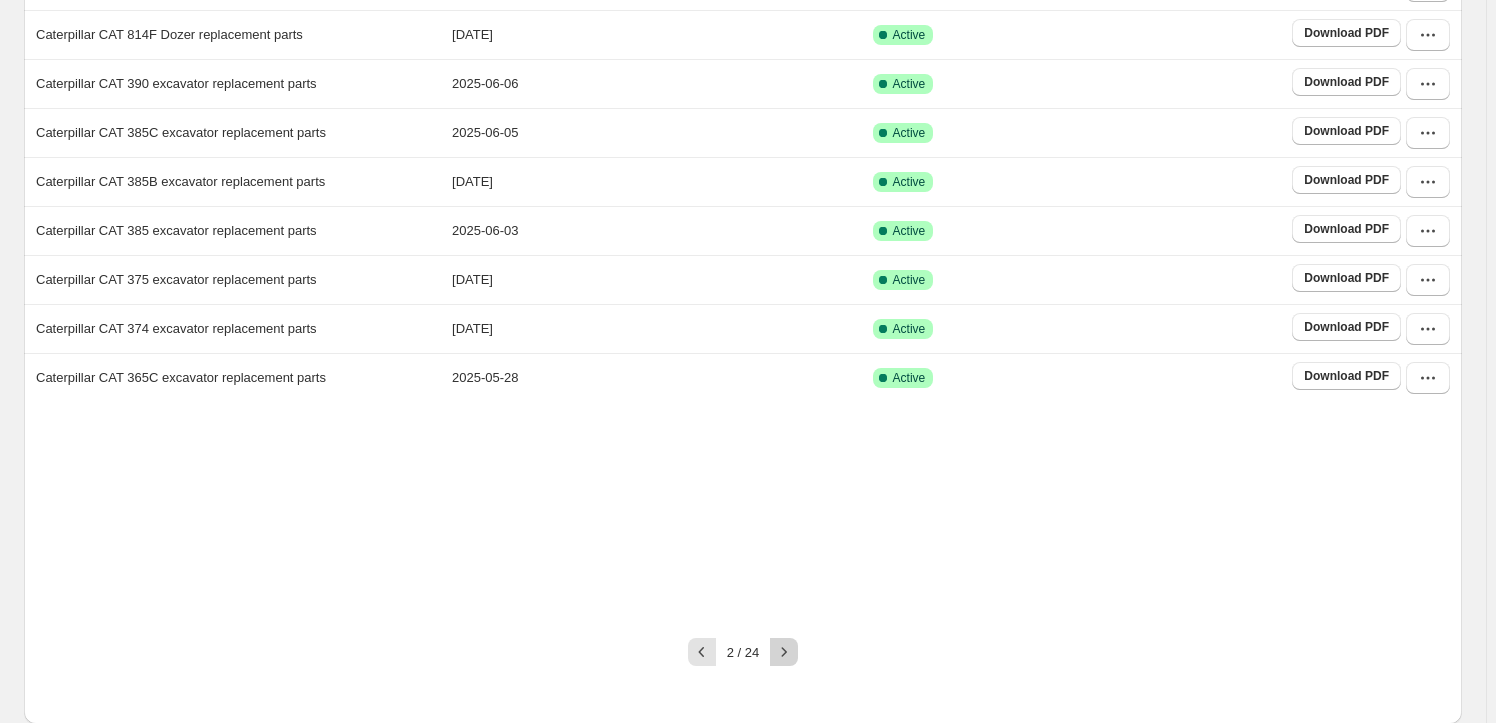 click 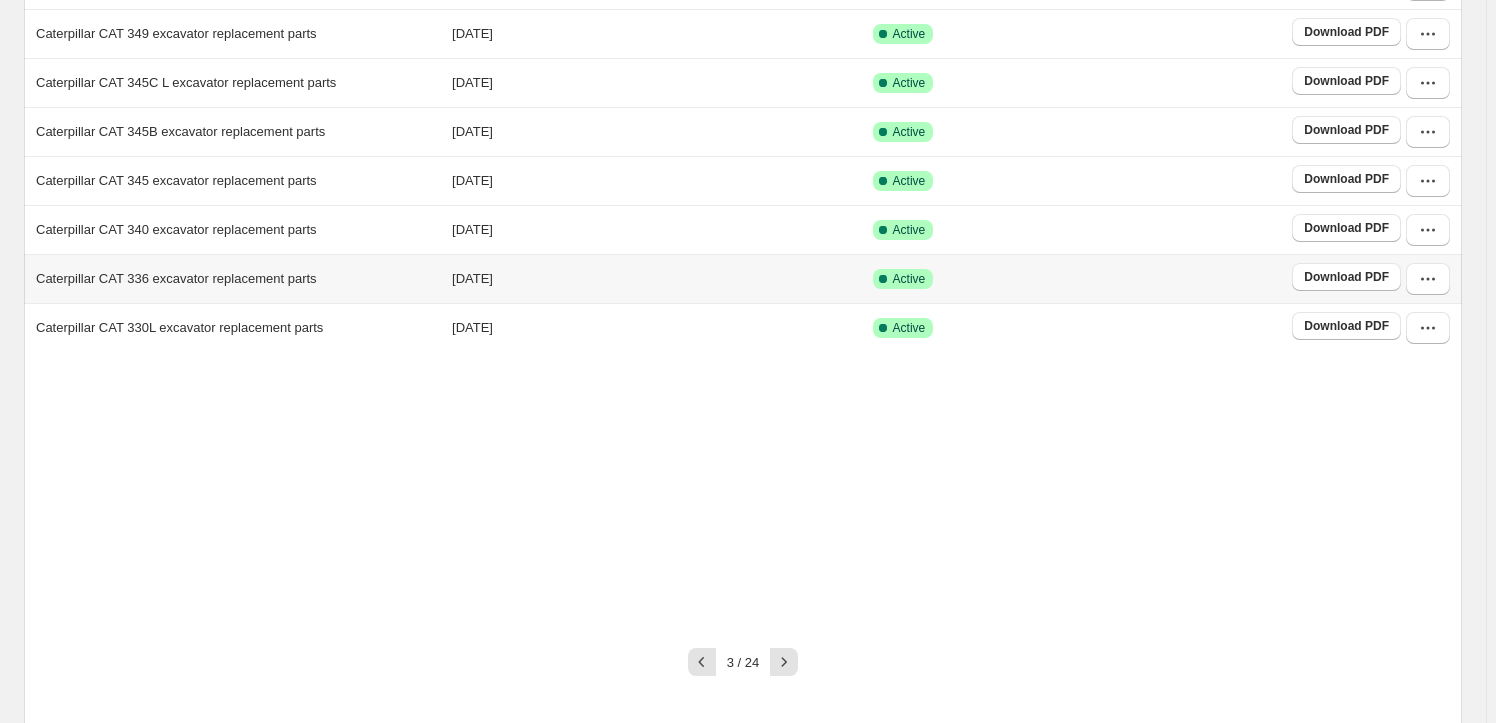 scroll, scrollTop: 372, scrollLeft: 0, axis: vertical 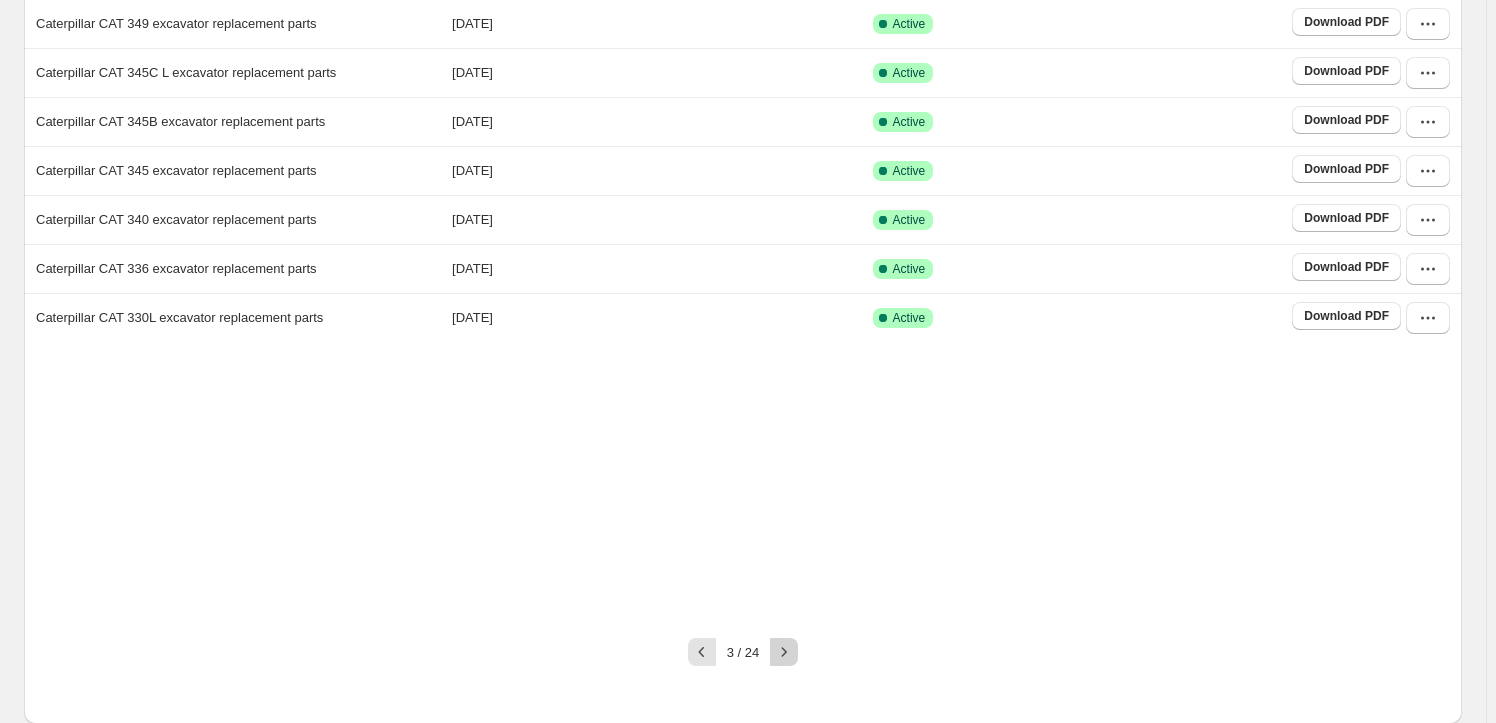 click 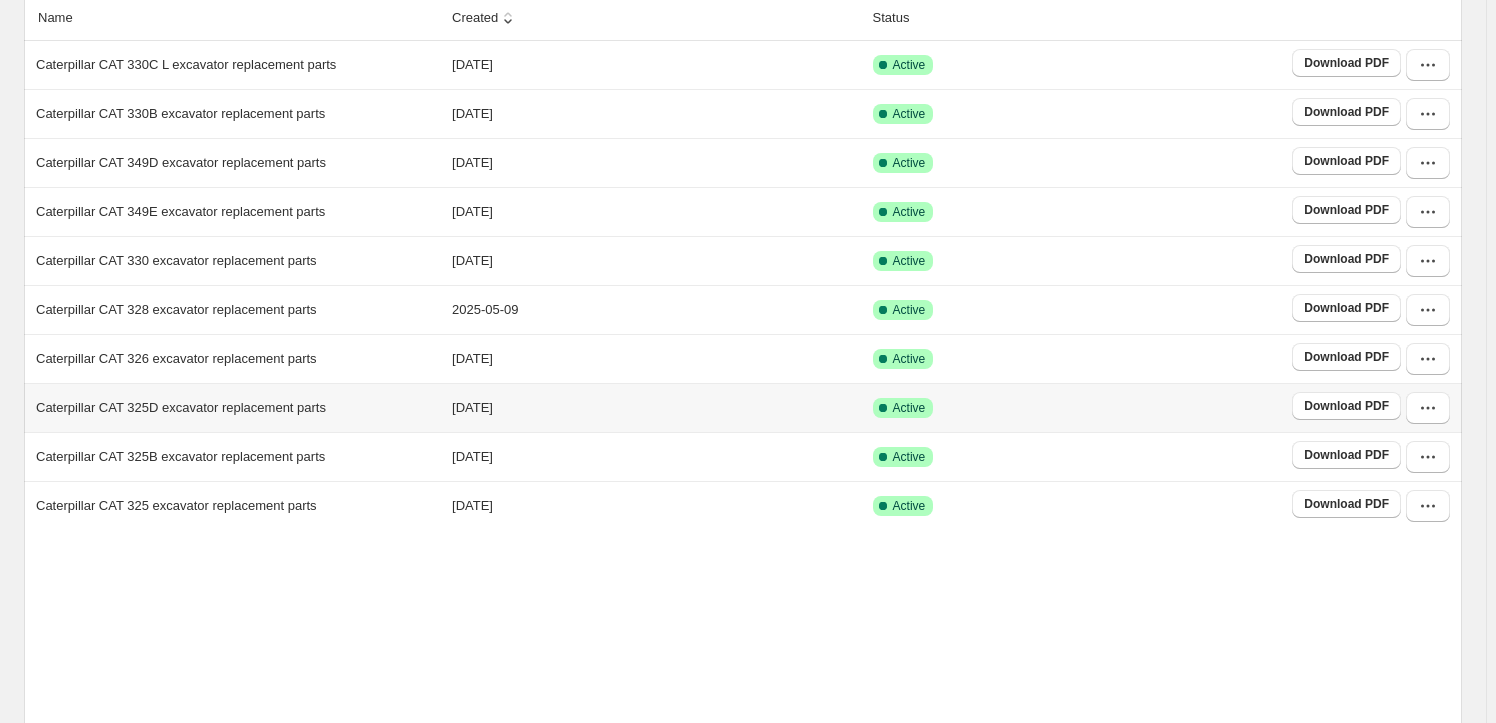 scroll, scrollTop: 372, scrollLeft: 0, axis: vertical 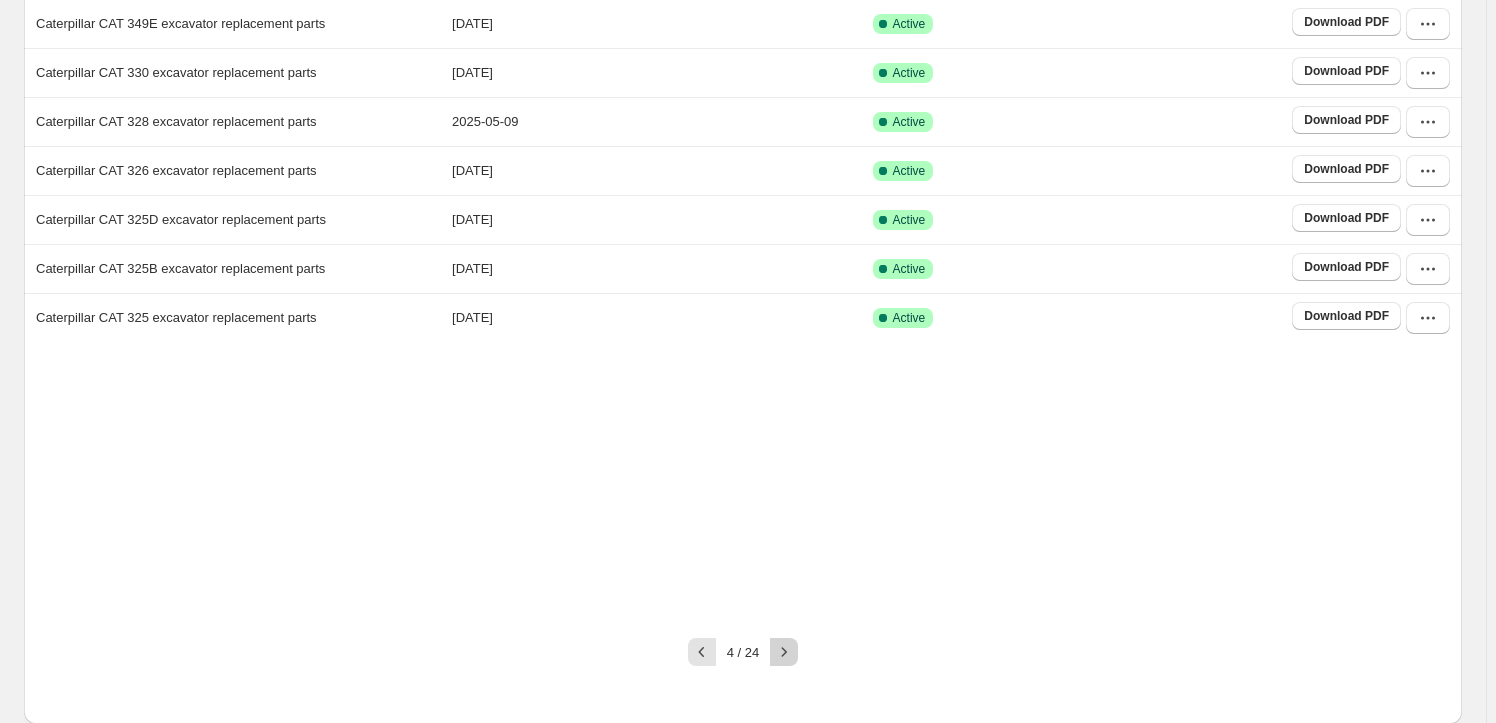 click 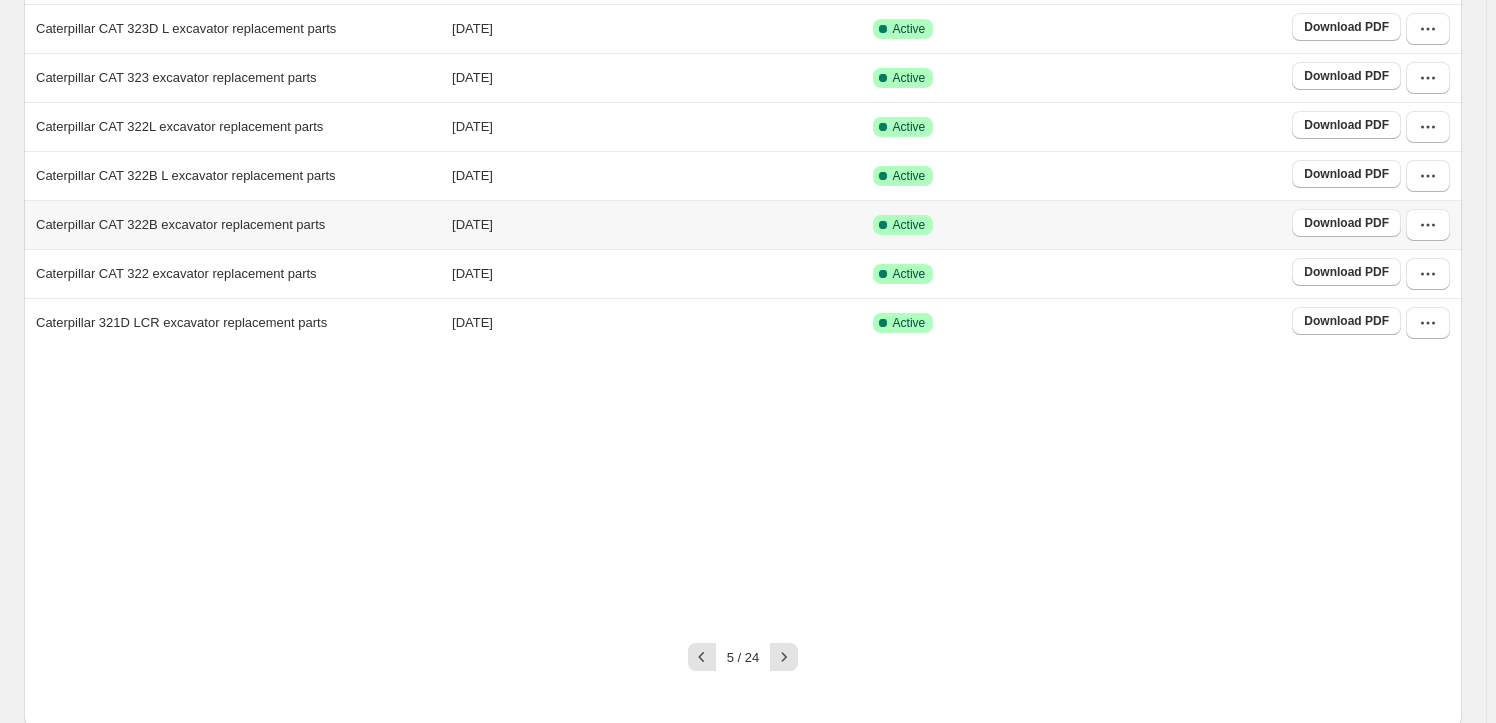 scroll, scrollTop: 372, scrollLeft: 0, axis: vertical 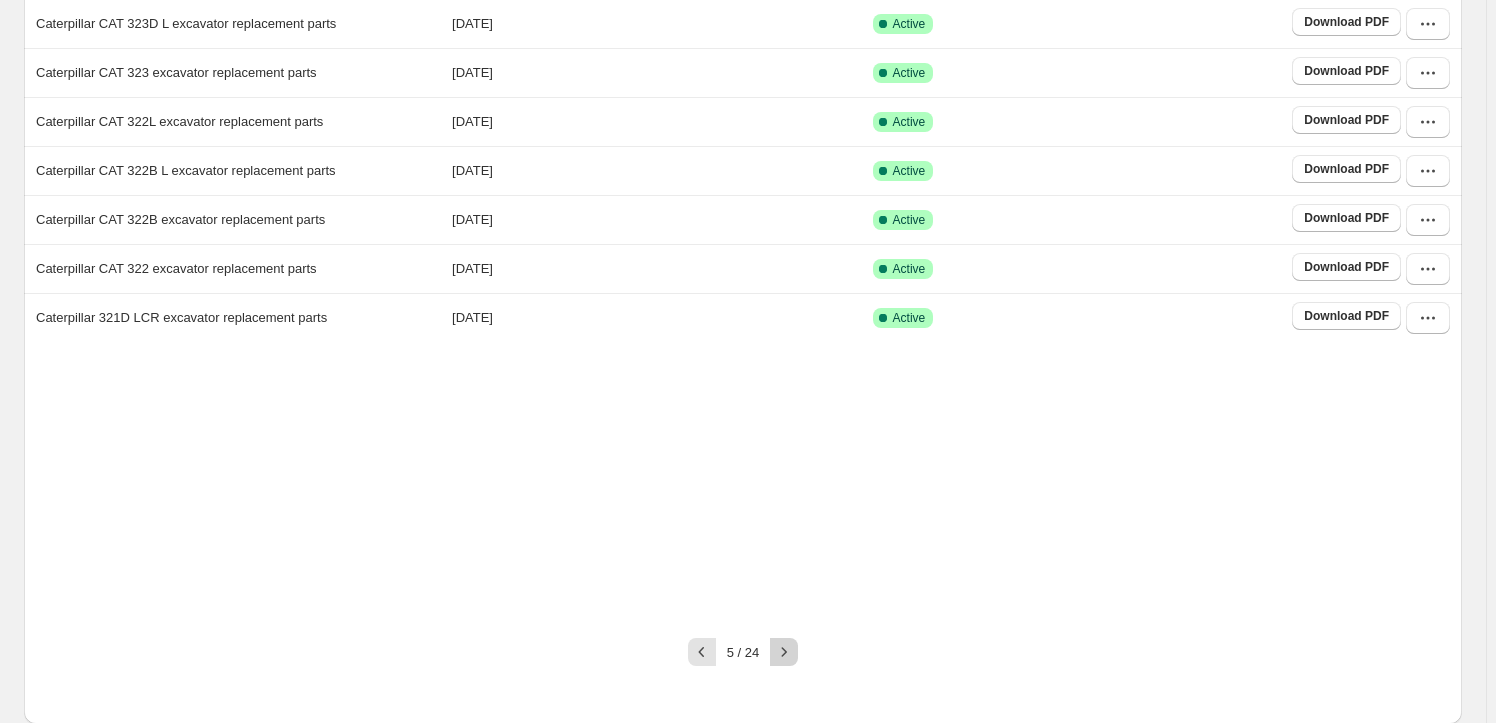 click at bounding box center (784, 652) 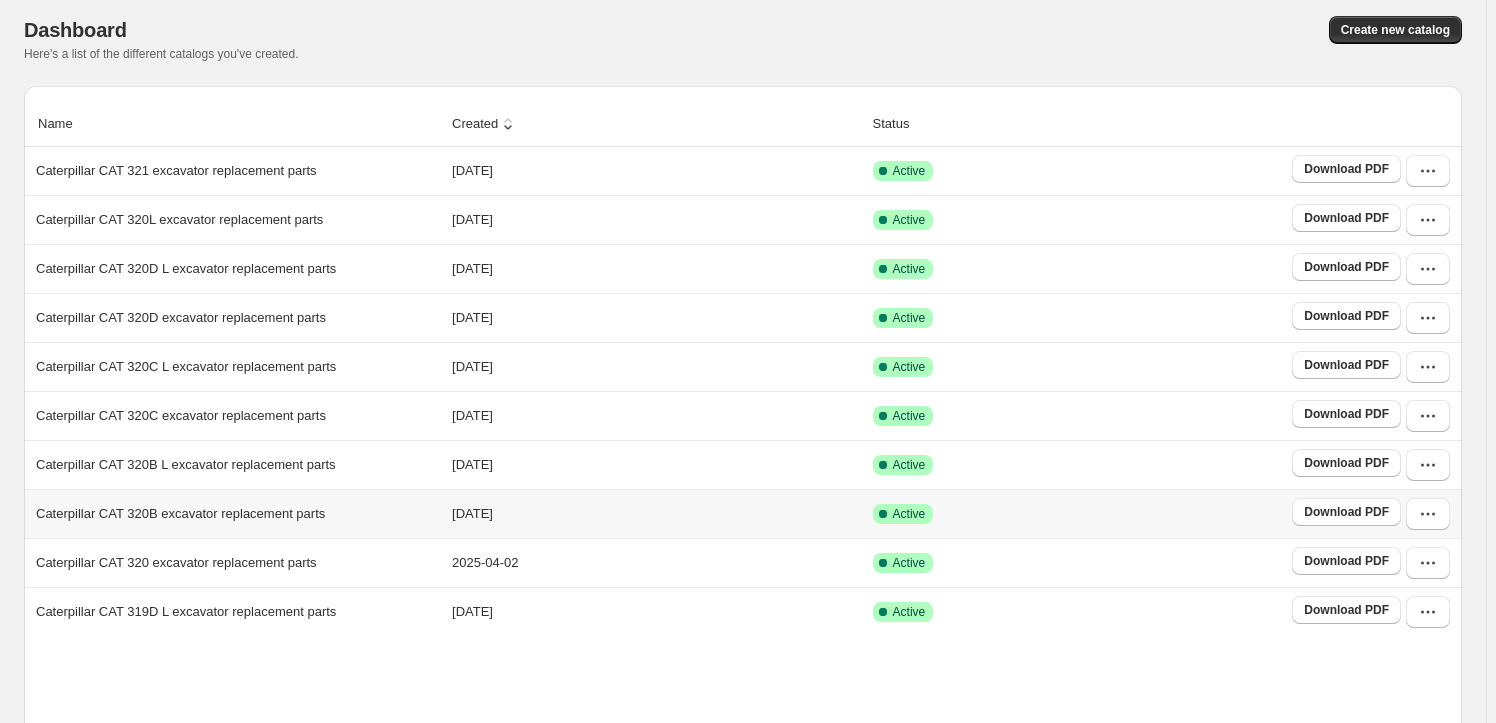 scroll, scrollTop: 372, scrollLeft: 0, axis: vertical 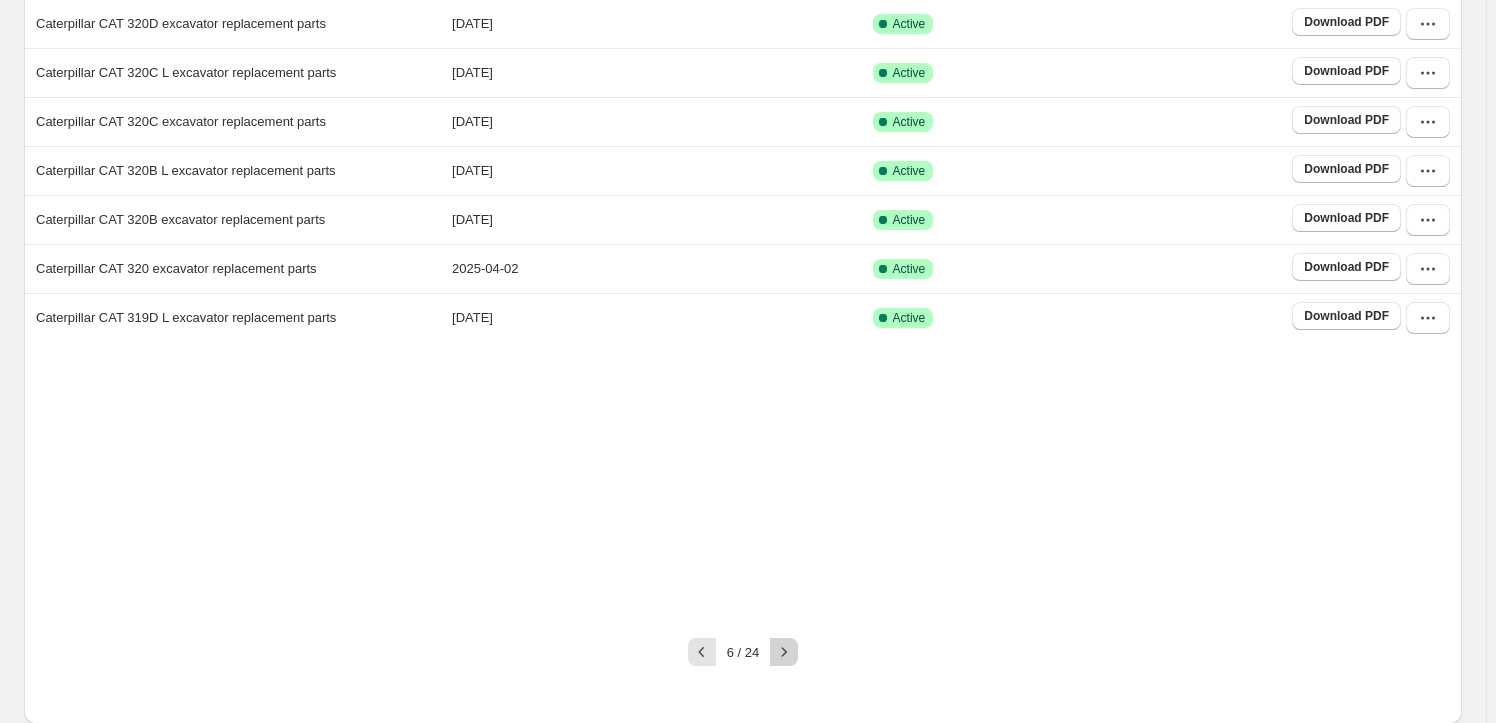 click 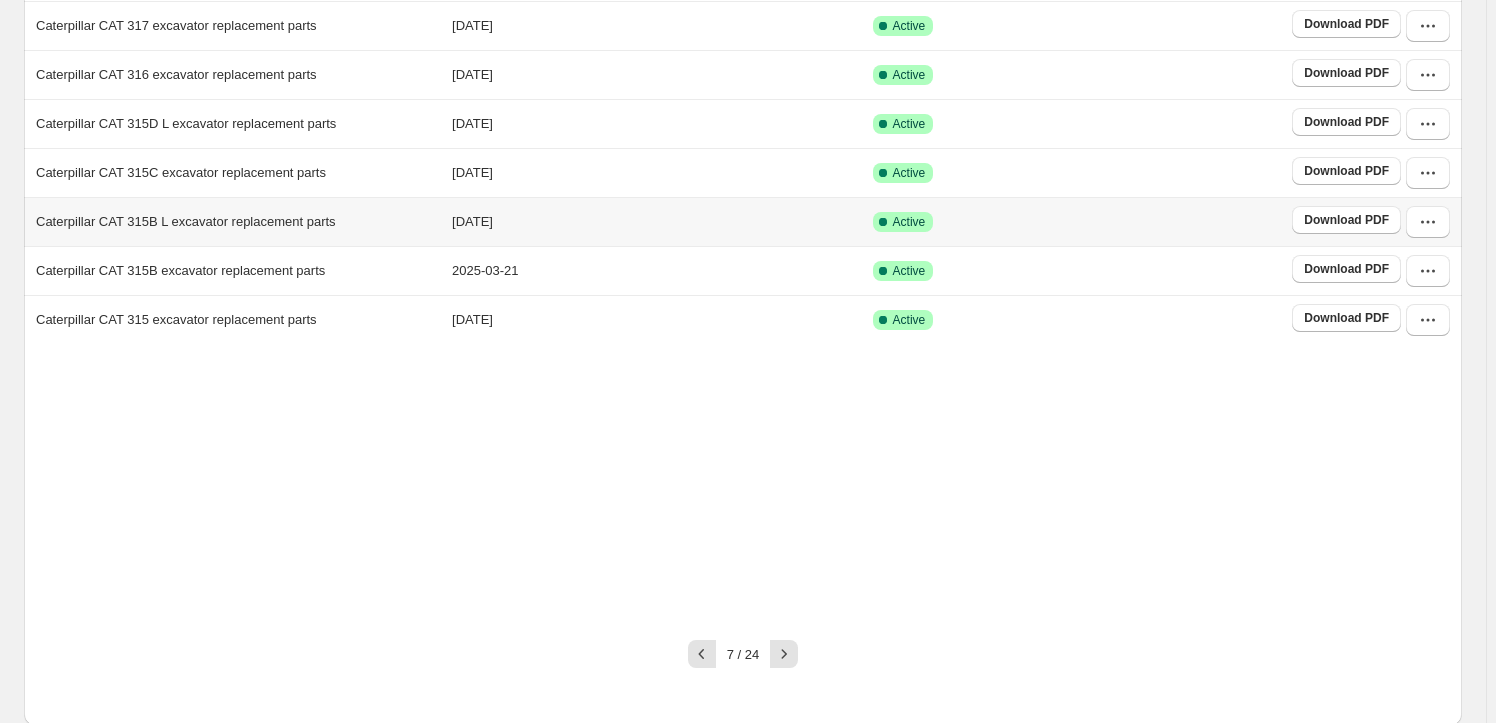 scroll, scrollTop: 372, scrollLeft: 0, axis: vertical 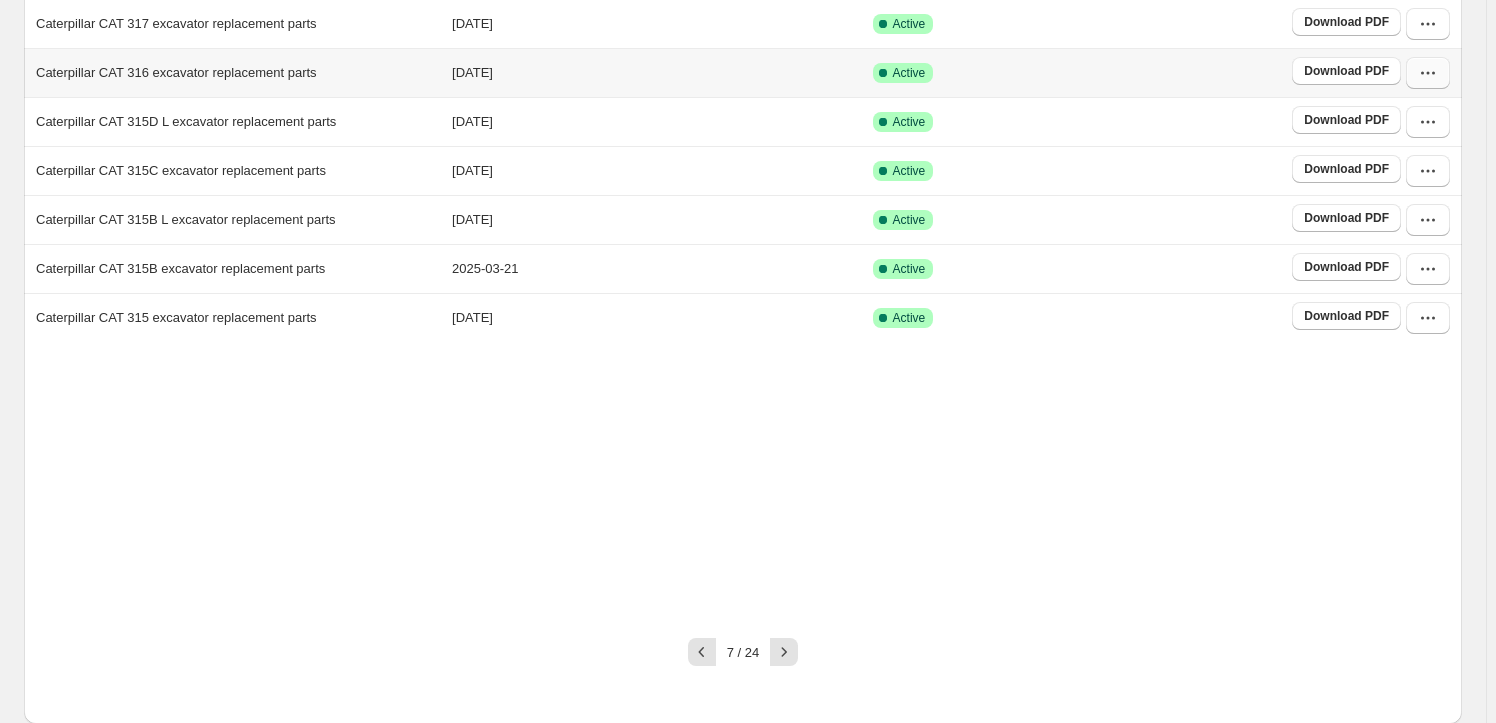 click at bounding box center [1428, 73] 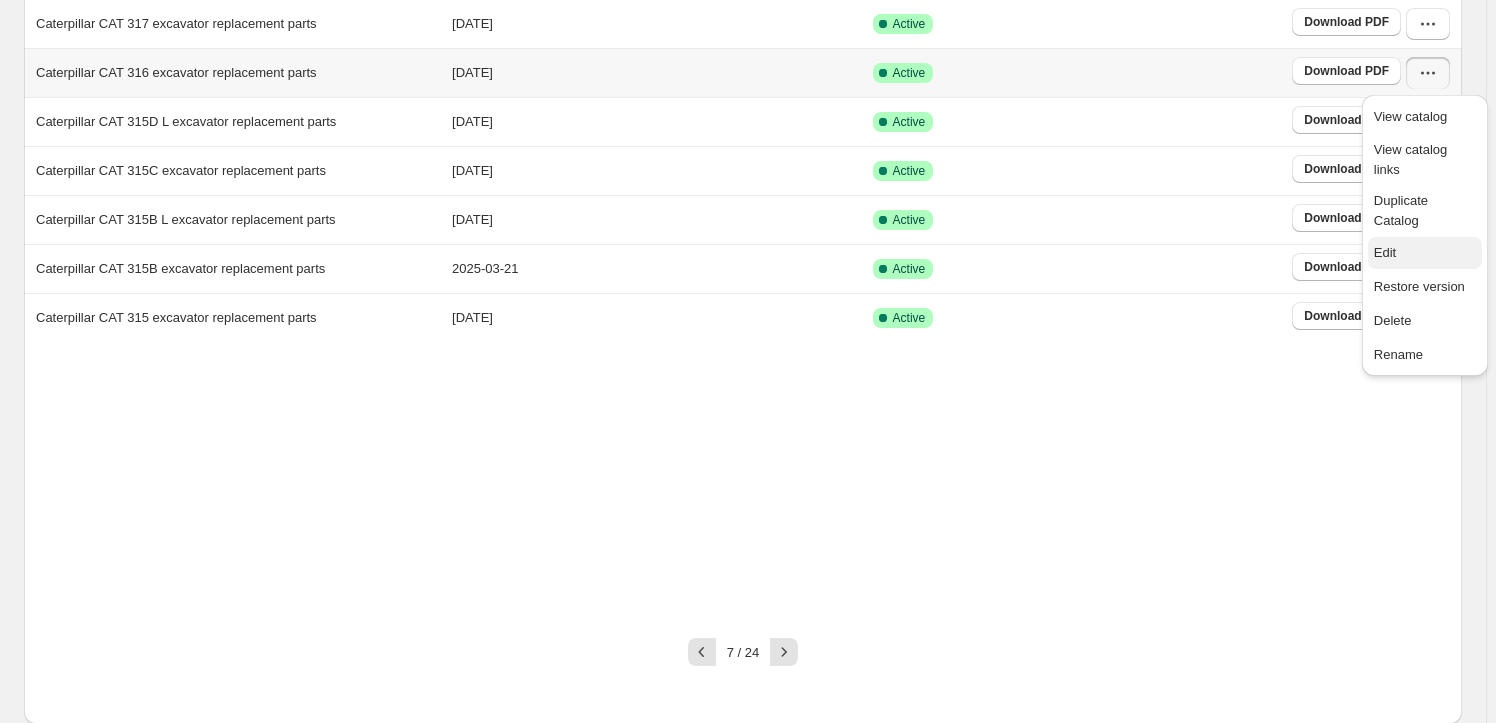 click on "Edit" at bounding box center [1425, 253] 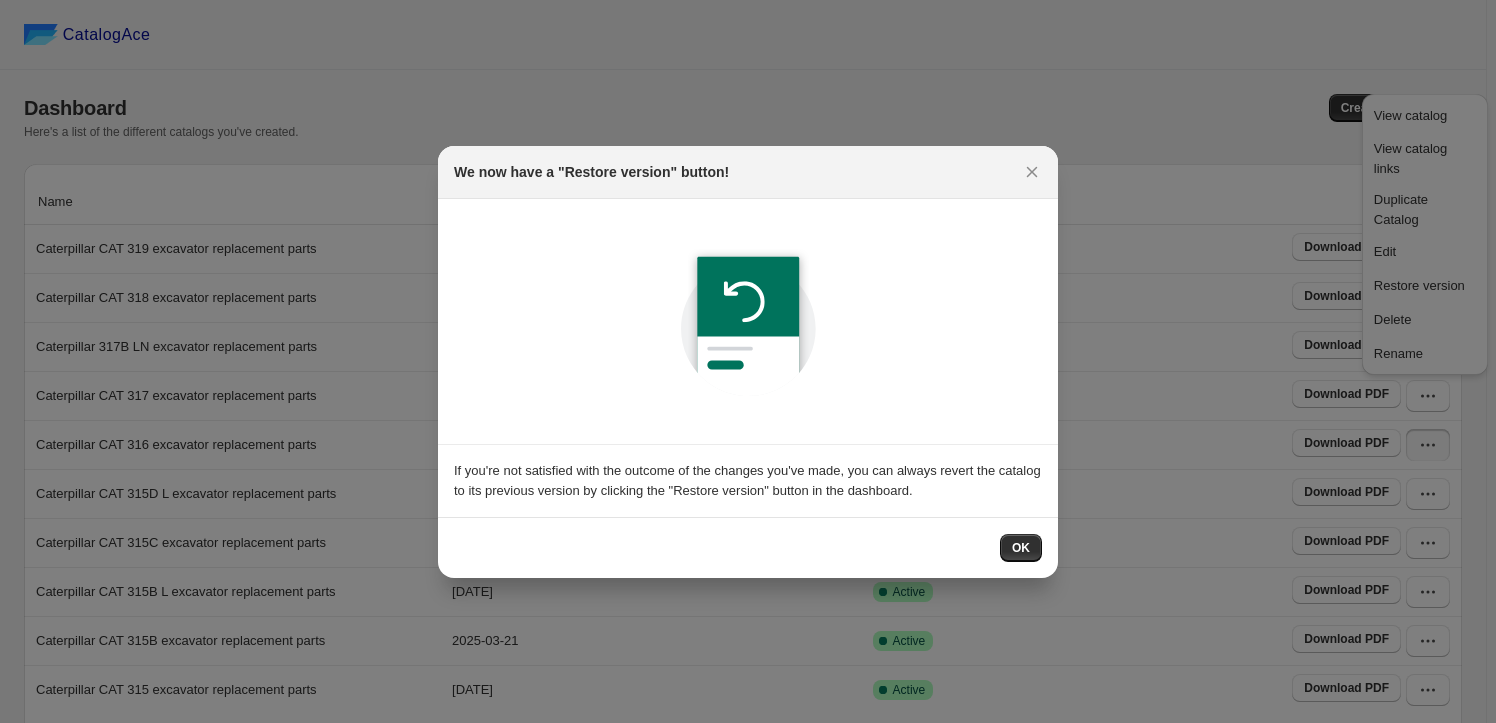 scroll, scrollTop: 372, scrollLeft: 0, axis: vertical 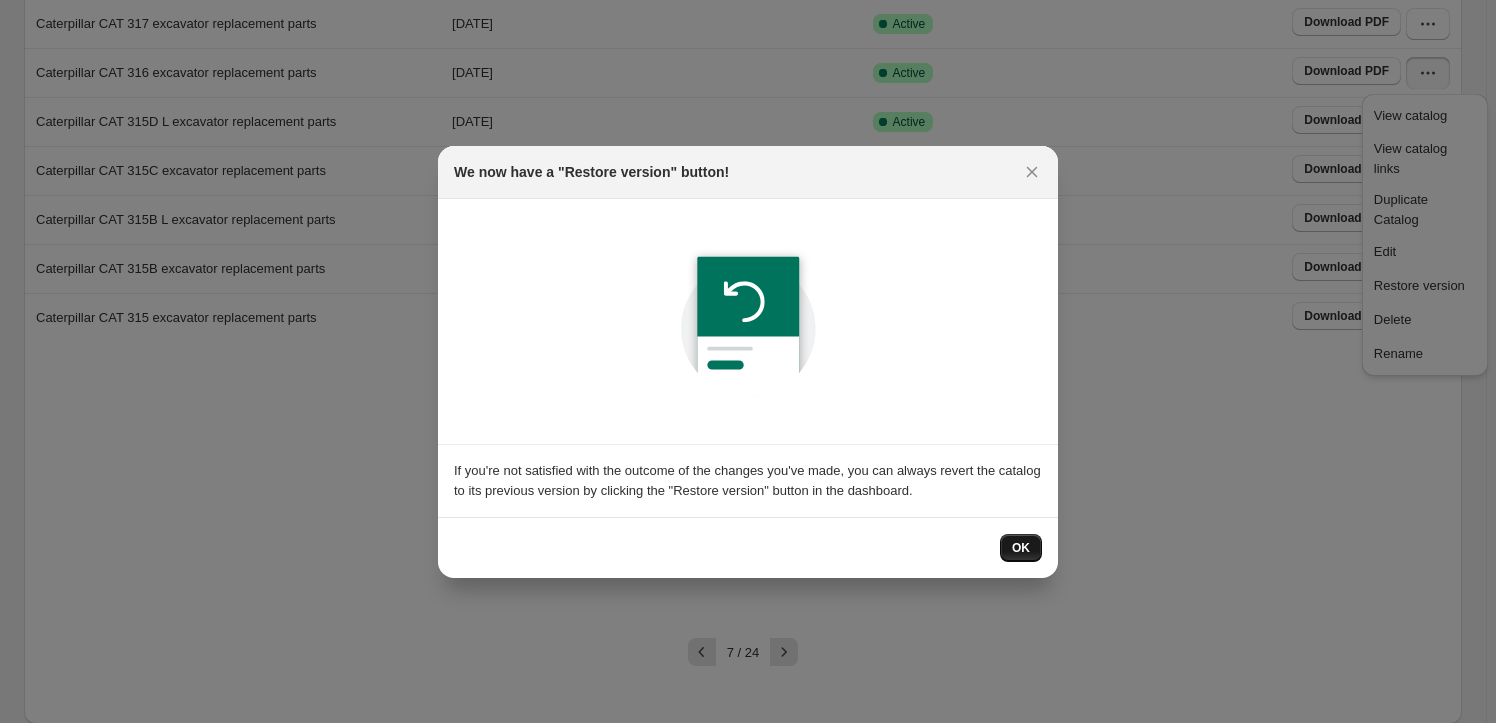 click on "OK" at bounding box center (1021, 548) 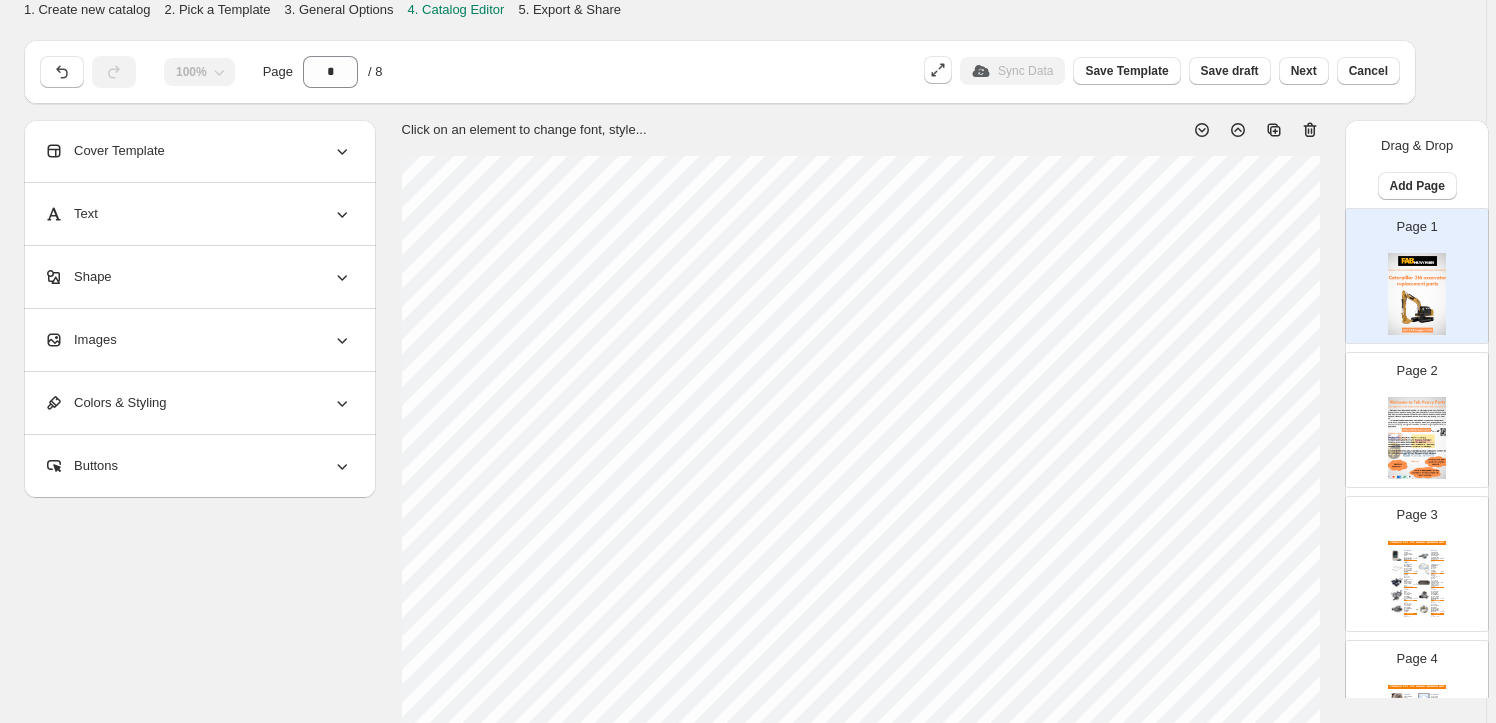 click on "Images" at bounding box center [198, 340] 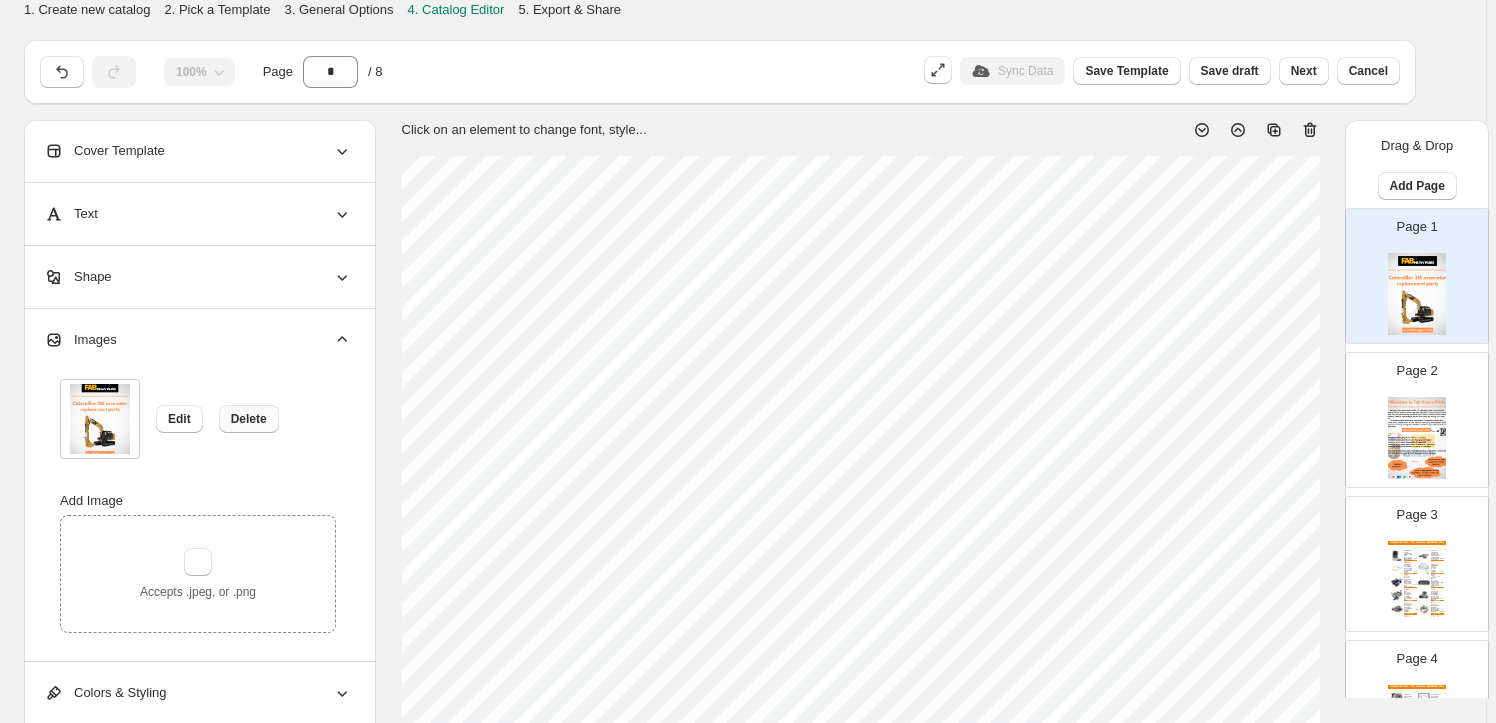 click on "Delete" at bounding box center [249, 419] 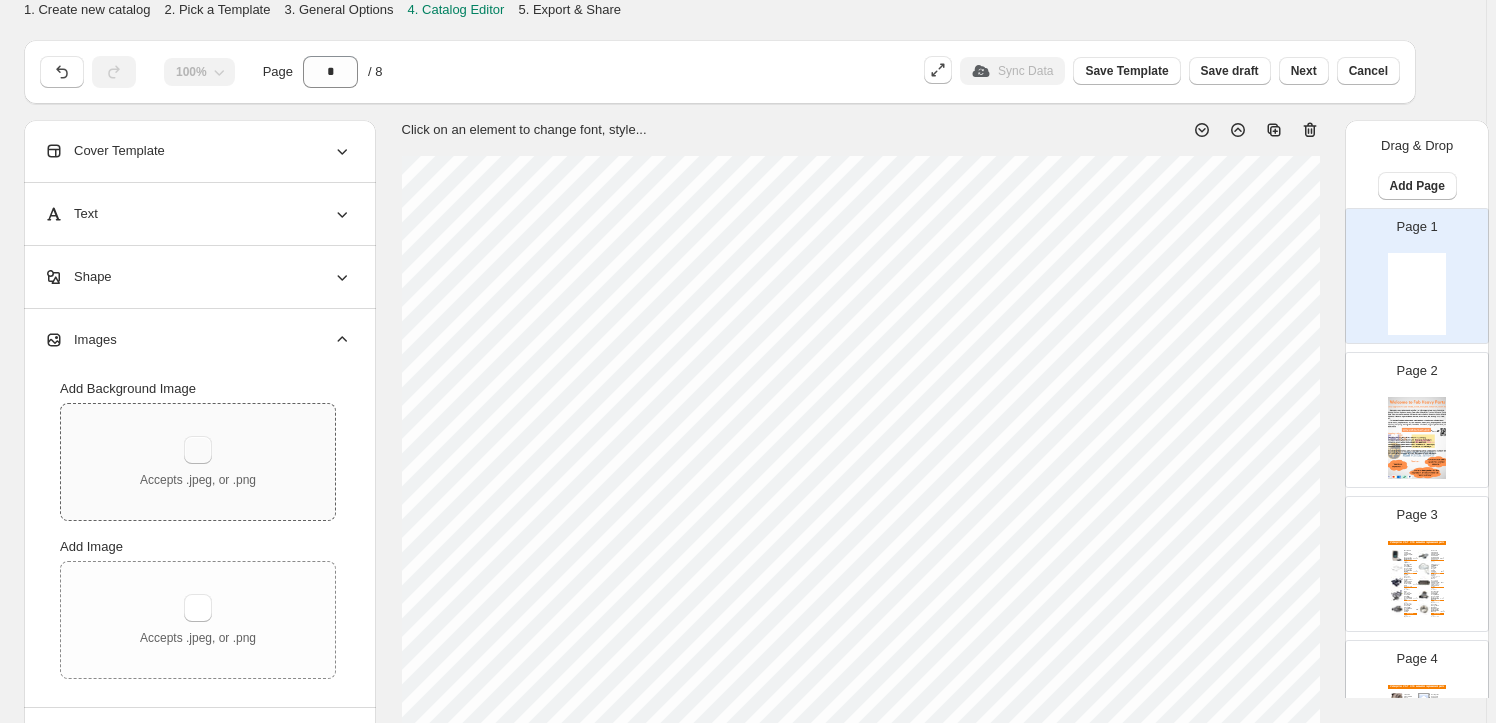 click at bounding box center [198, 450] 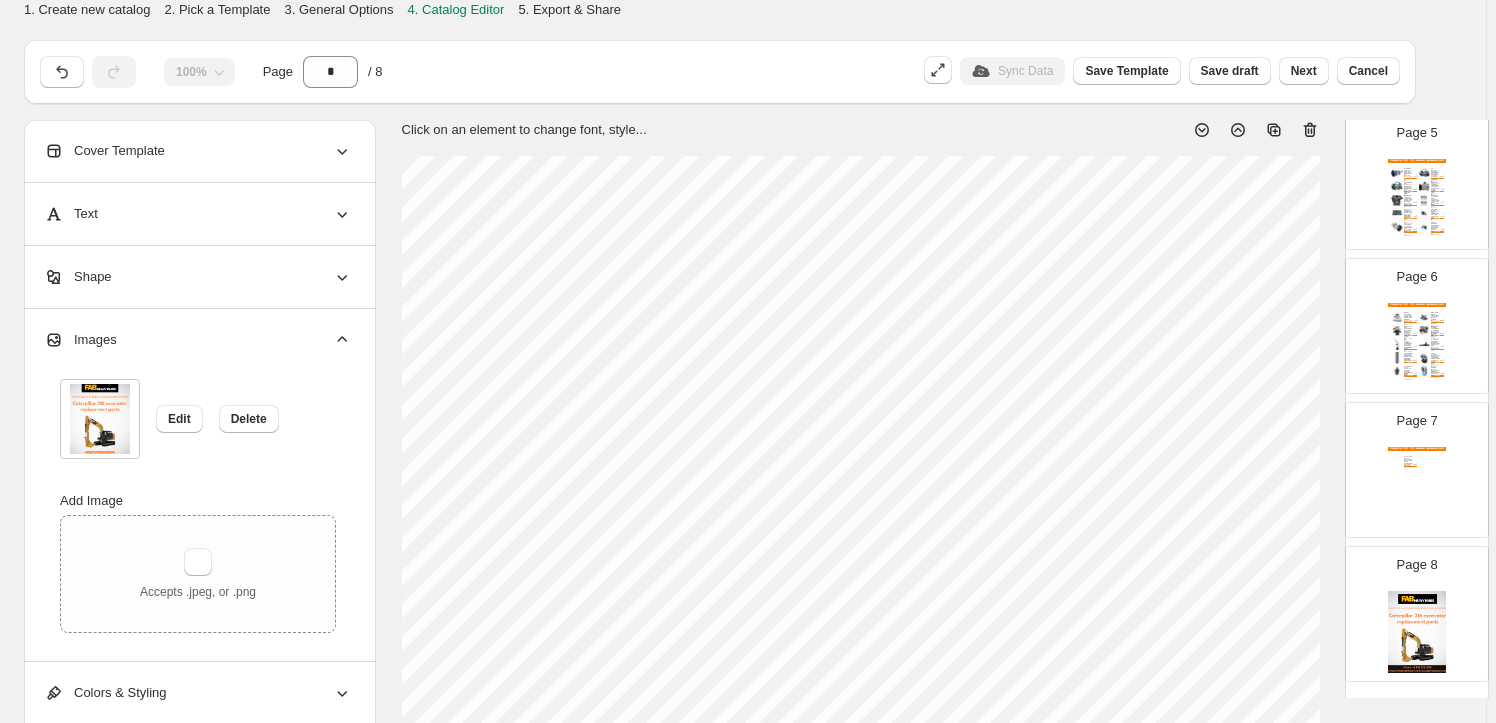 scroll, scrollTop: 704, scrollLeft: 0, axis: vertical 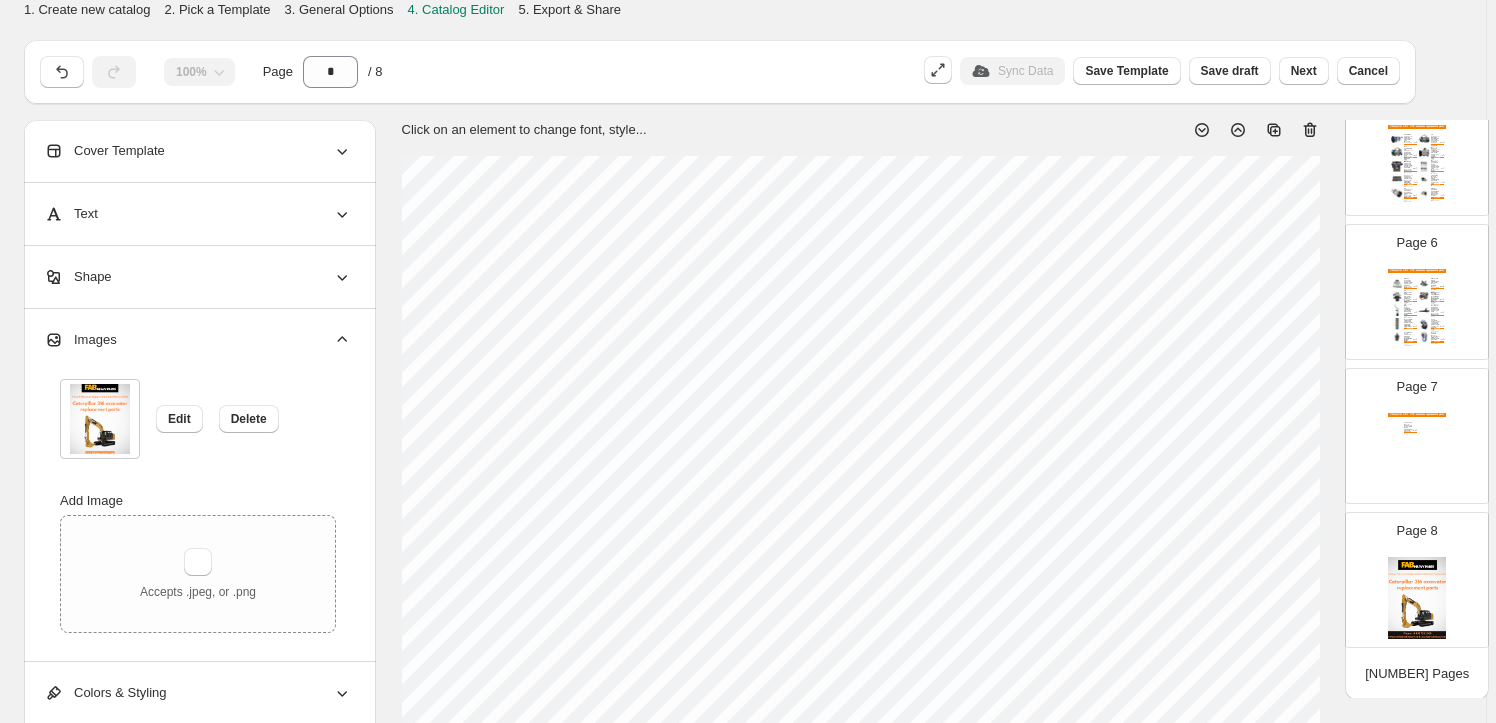 click at bounding box center (1417, 598) 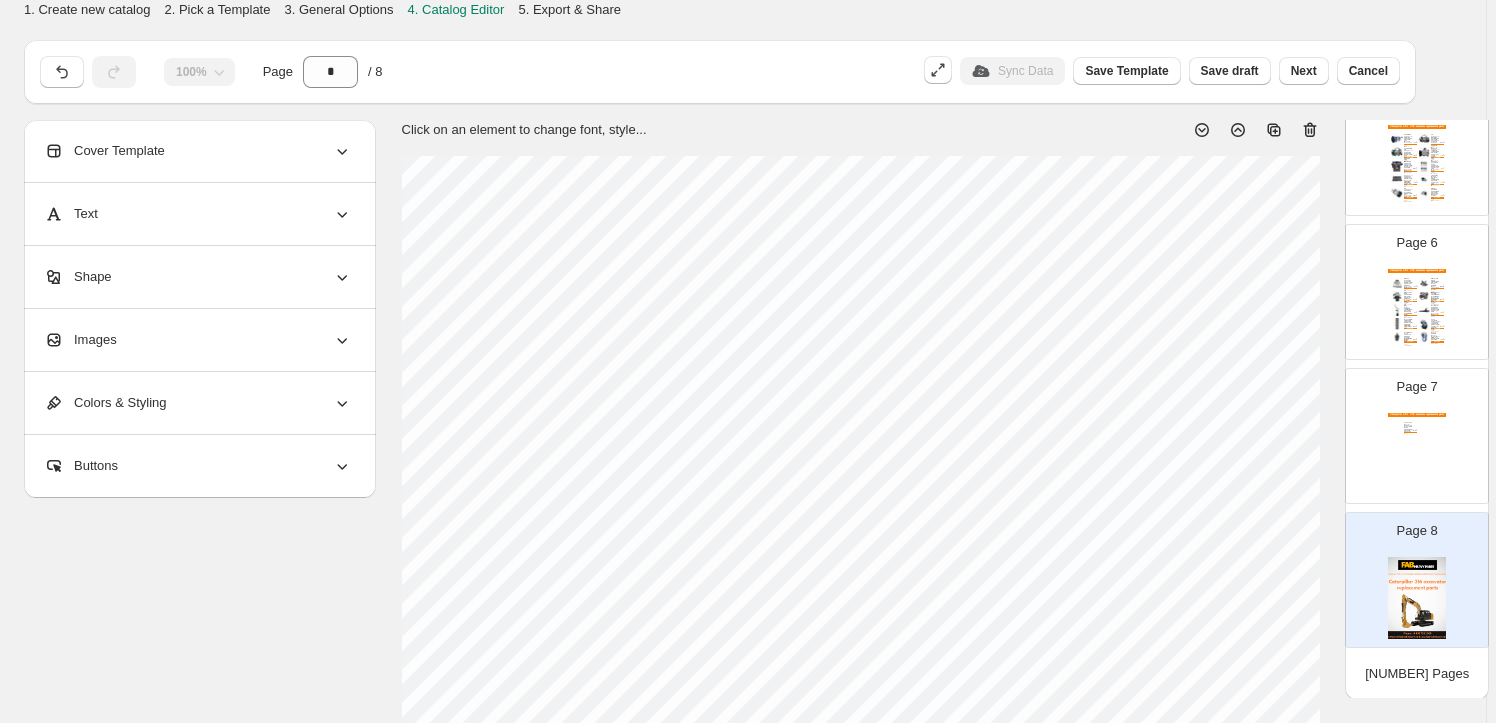 click on "Images" at bounding box center (198, 340) 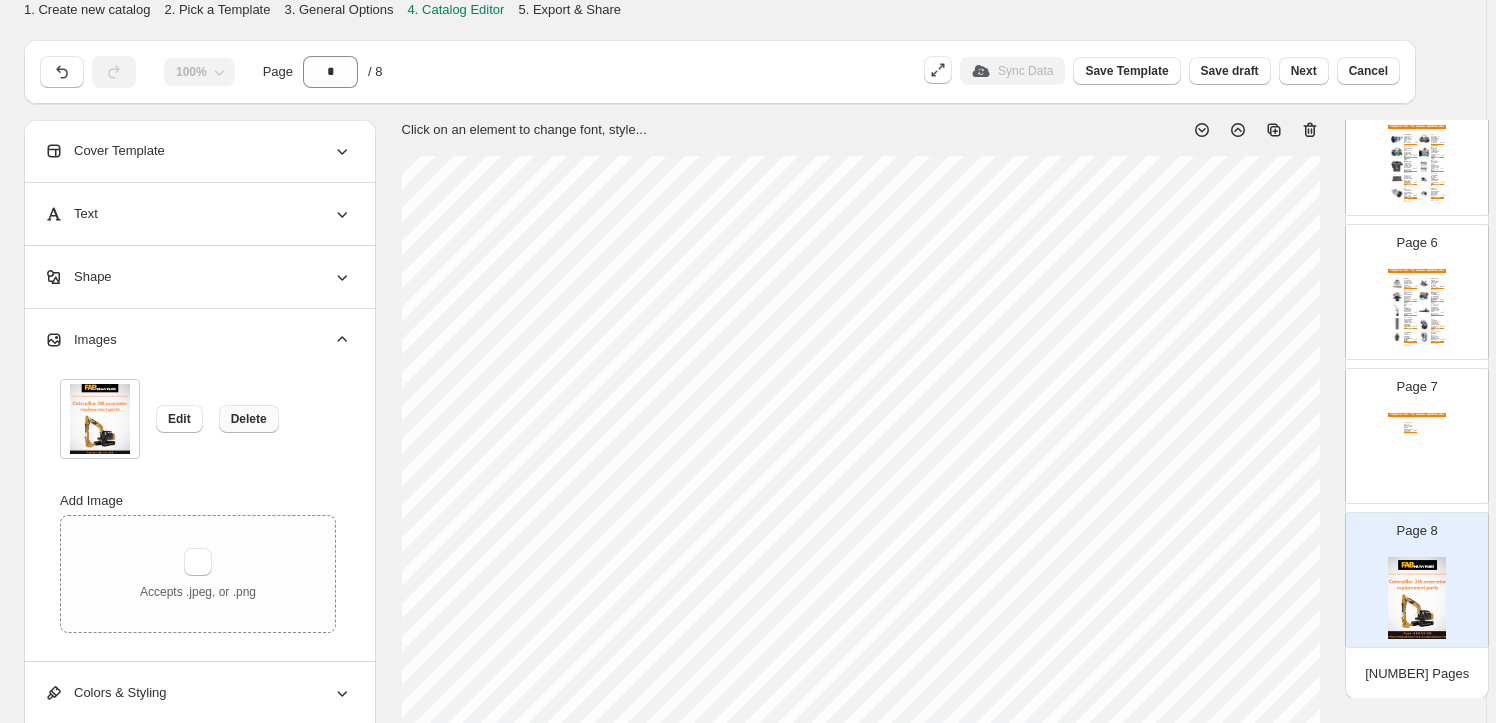click on "Delete" at bounding box center (249, 419) 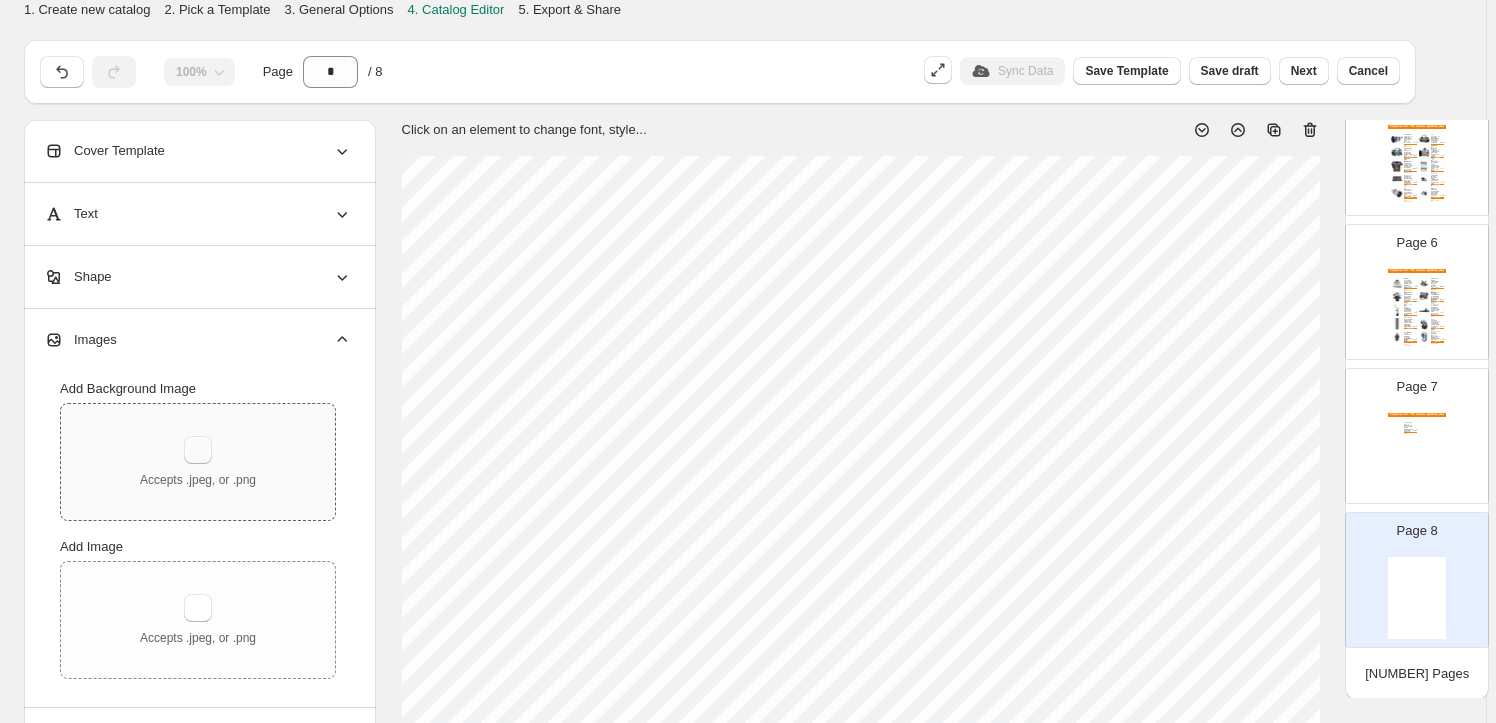 click at bounding box center (198, 450) 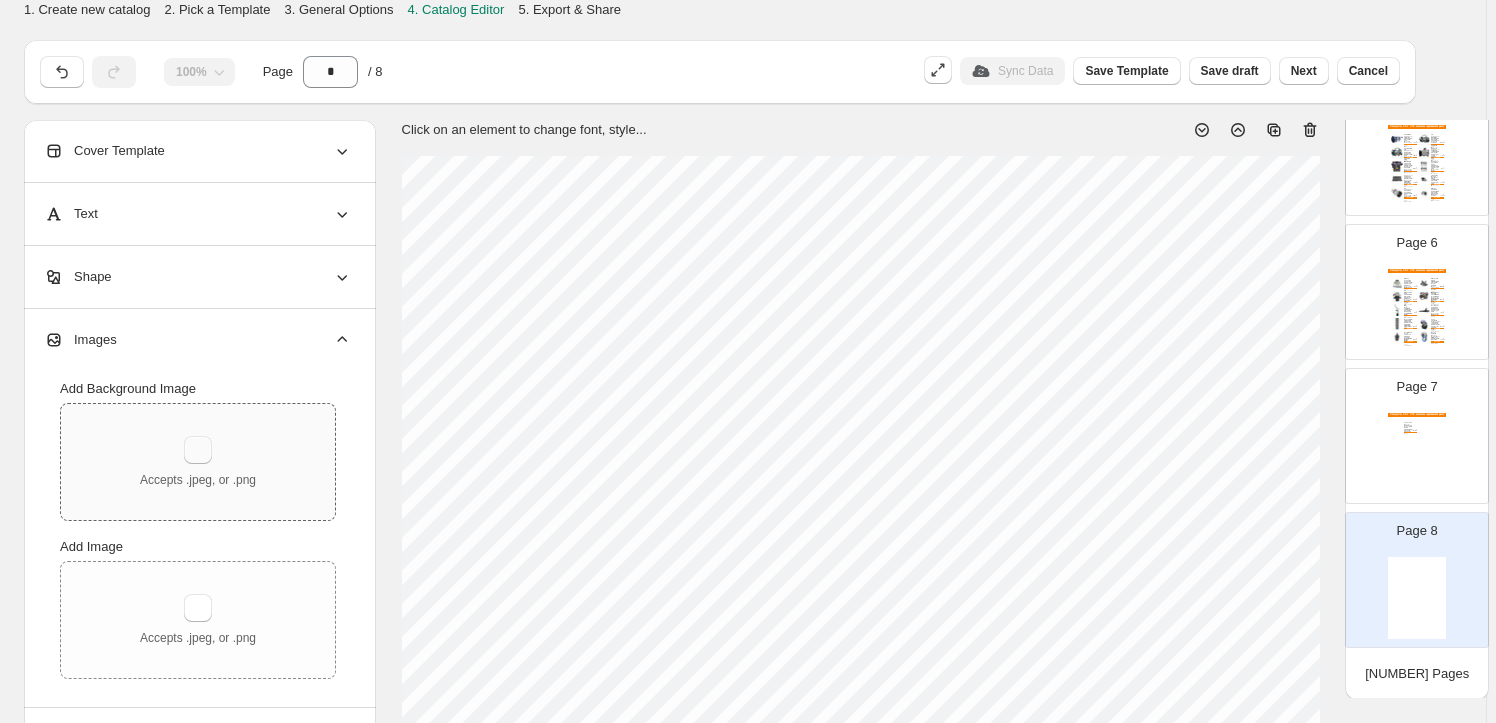 type on "**********" 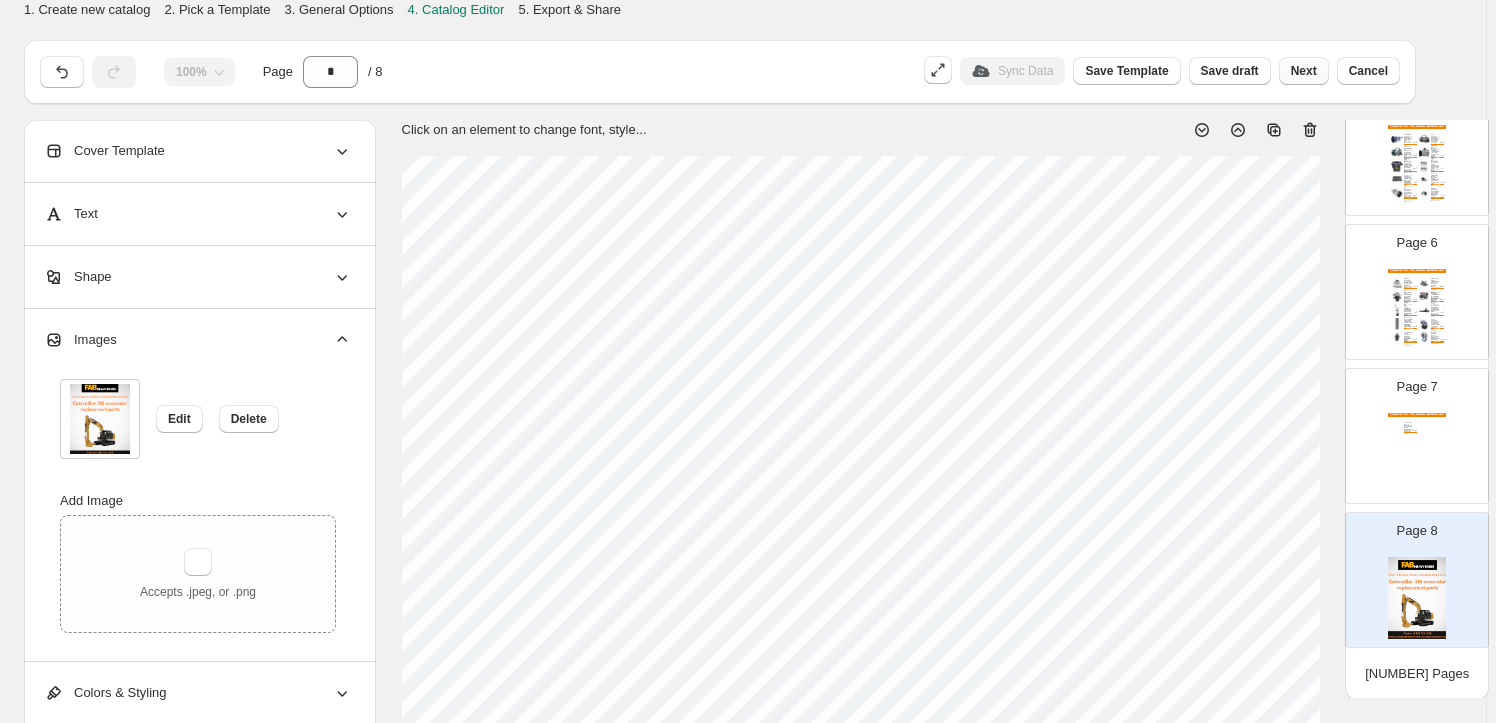 click on "Next" at bounding box center (1304, 71) 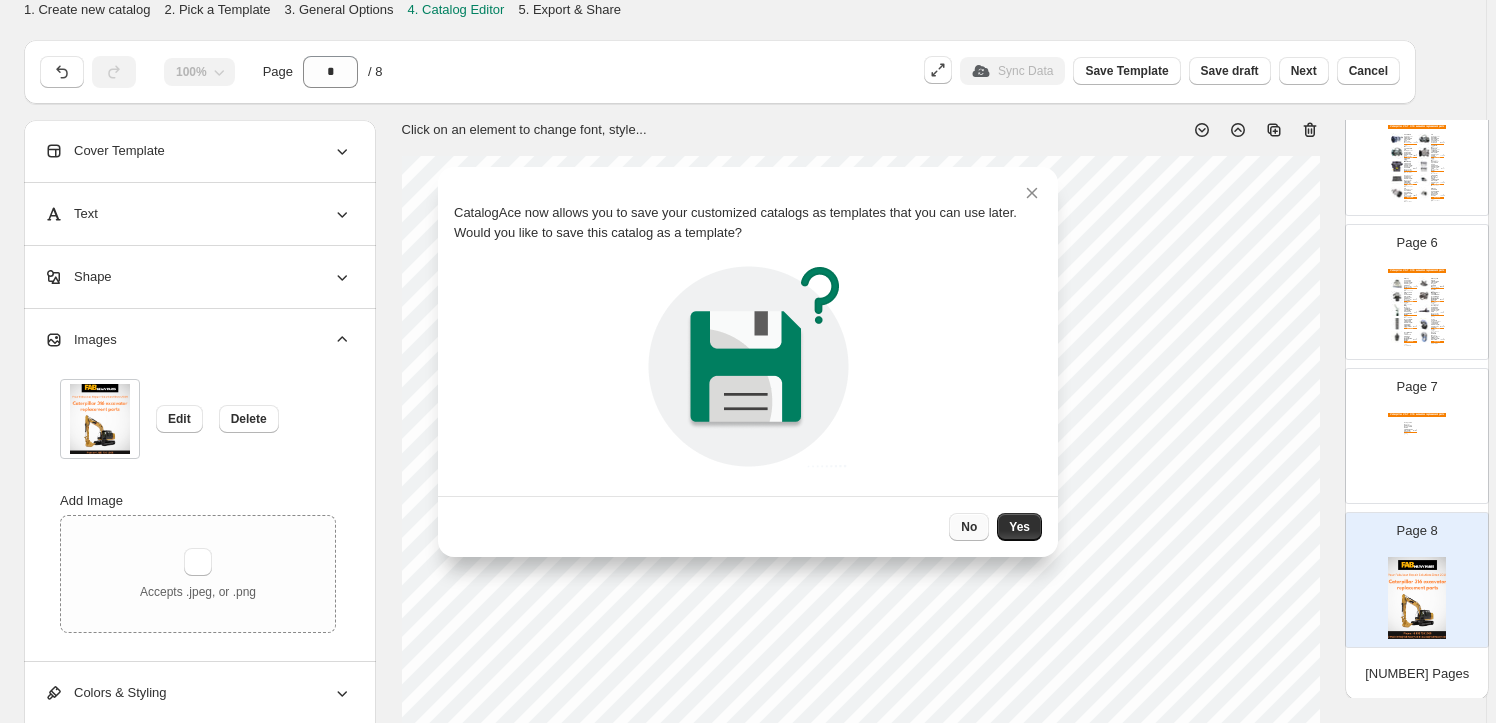 click on "No" at bounding box center (969, 527) 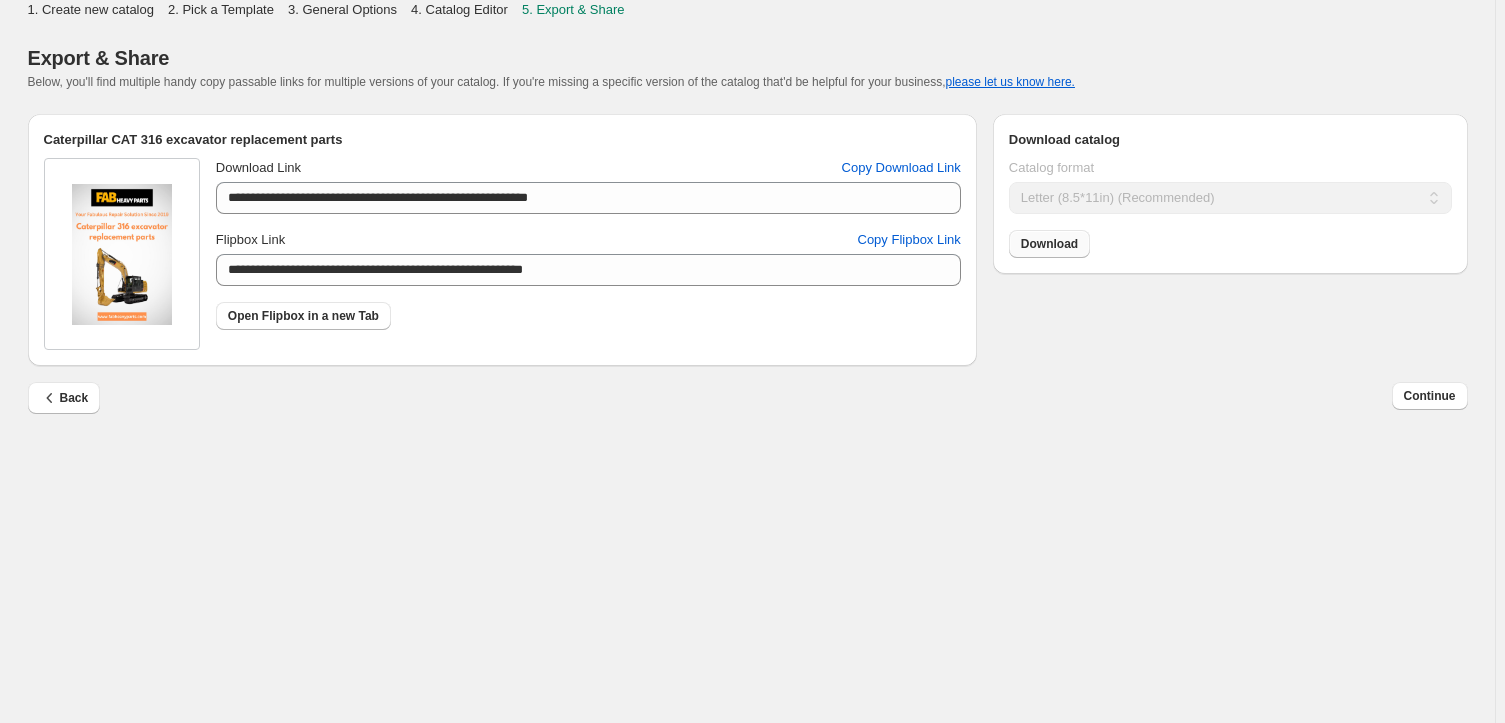 click on "Download" at bounding box center [1049, 244] 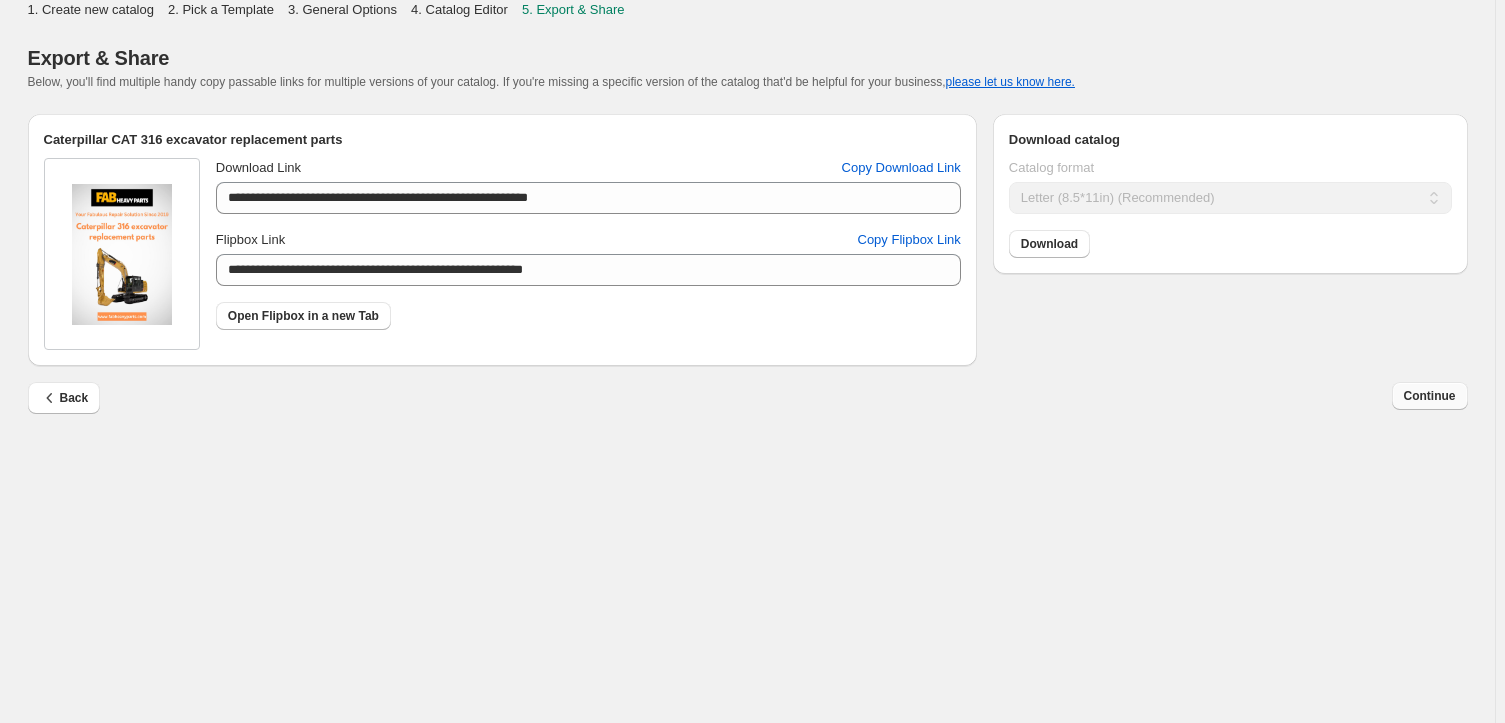 click on "Continue" at bounding box center (1430, 396) 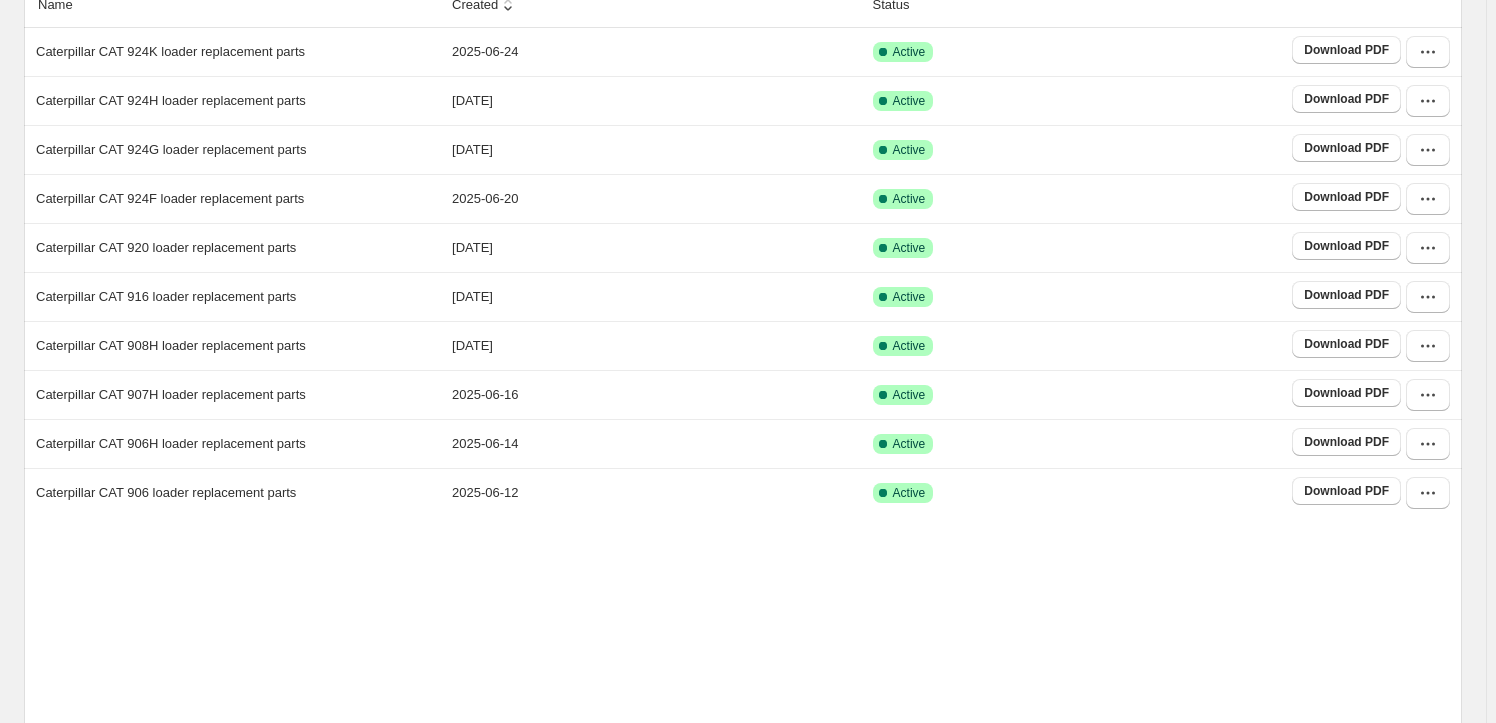 scroll, scrollTop: 363, scrollLeft: 0, axis: vertical 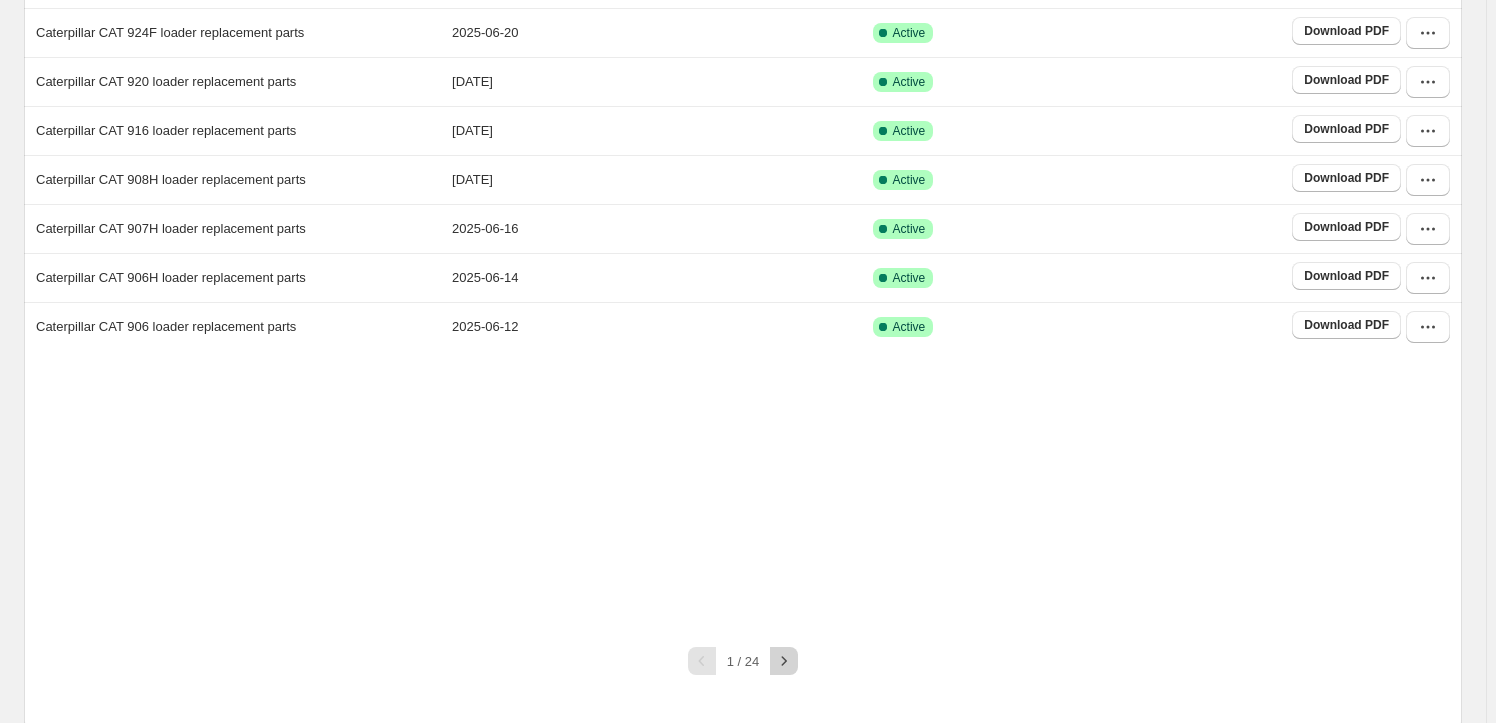 click 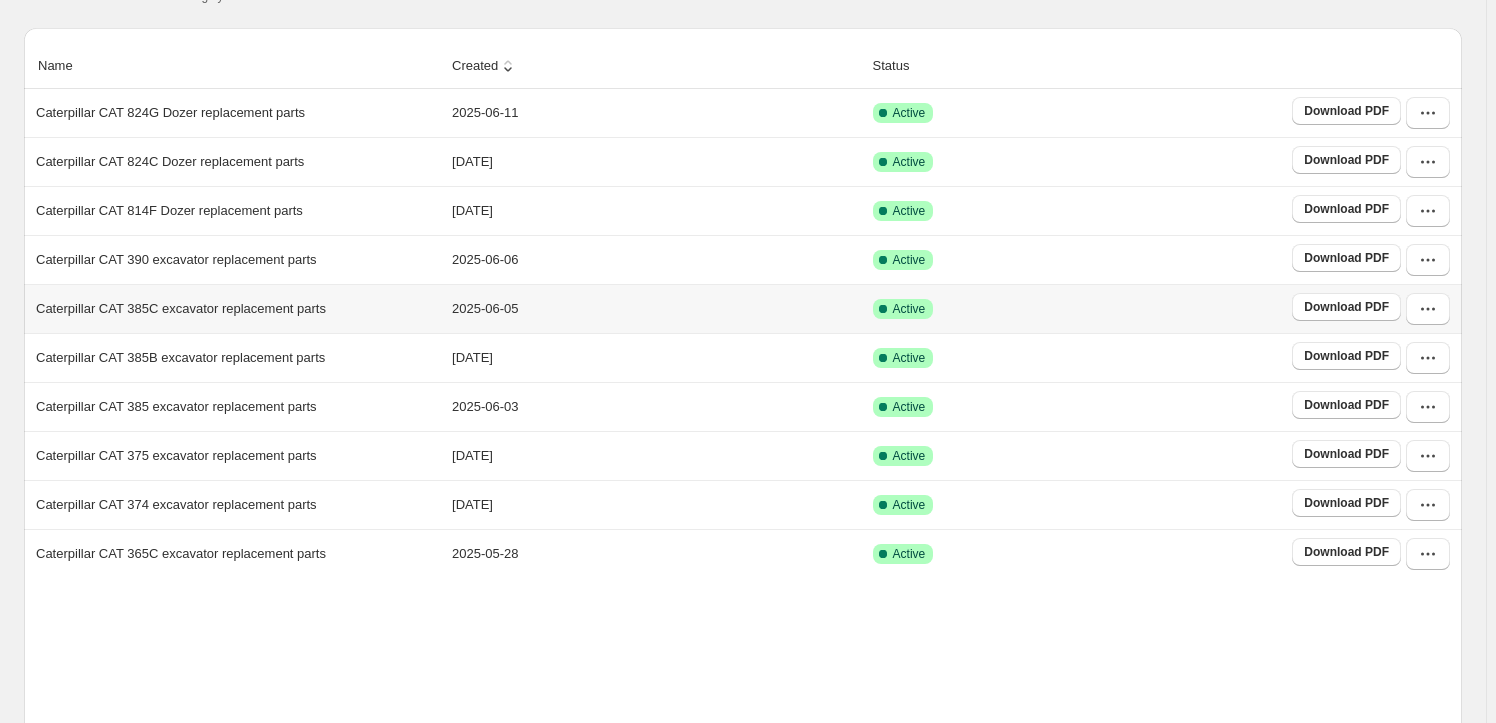 scroll, scrollTop: 312, scrollLeft: 0, axis: vertical 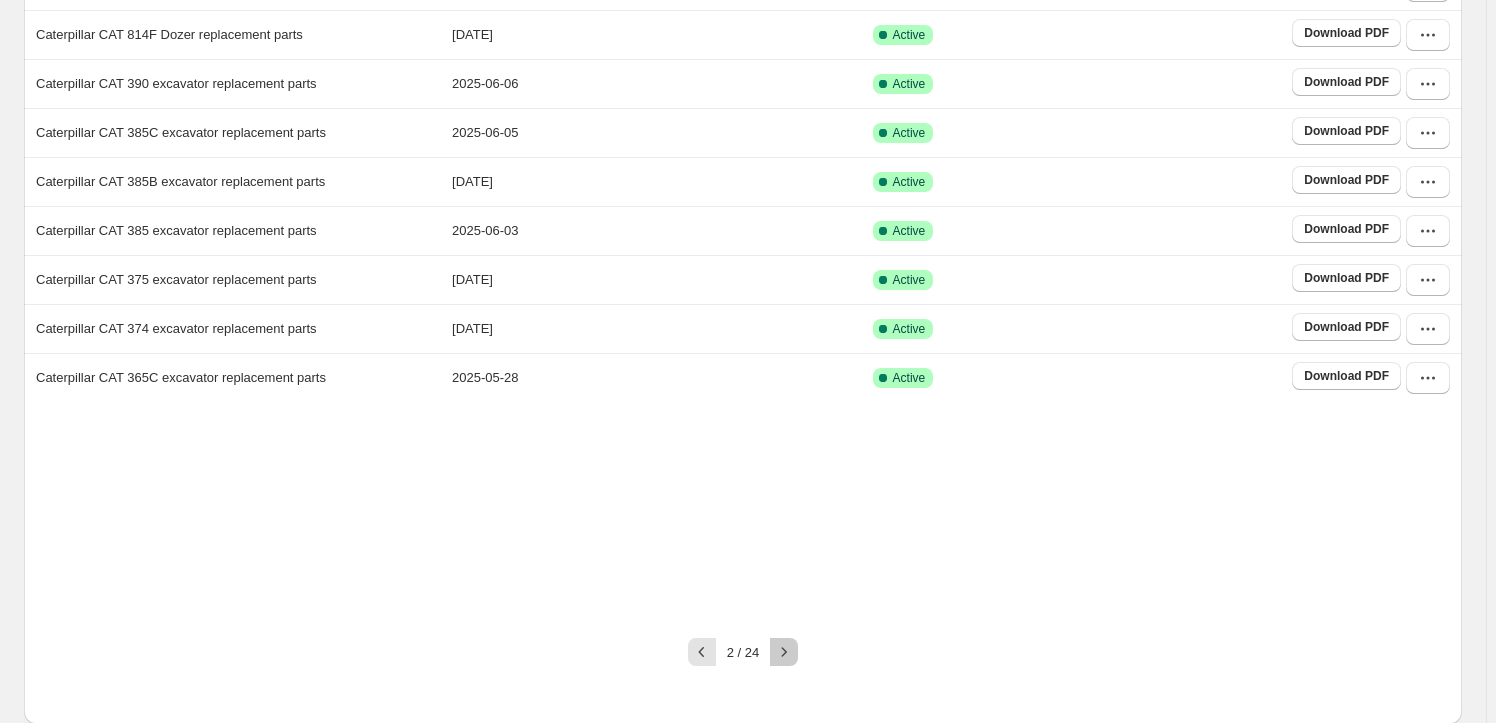 drag, startPoint x: 799, startPoint y: 640, endPoint x: 780, endPoint y: 711, distance: 73.4983 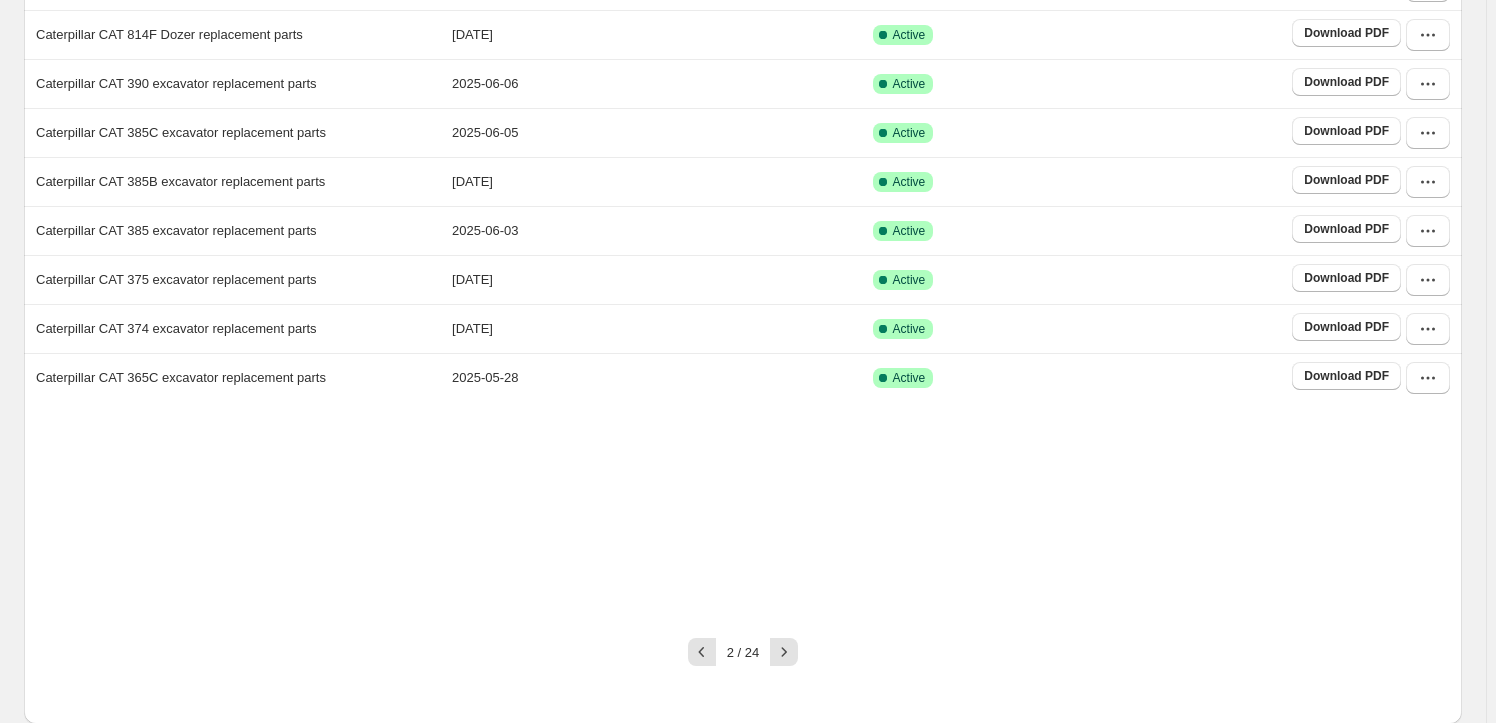 click at bounding box center [784, 652] 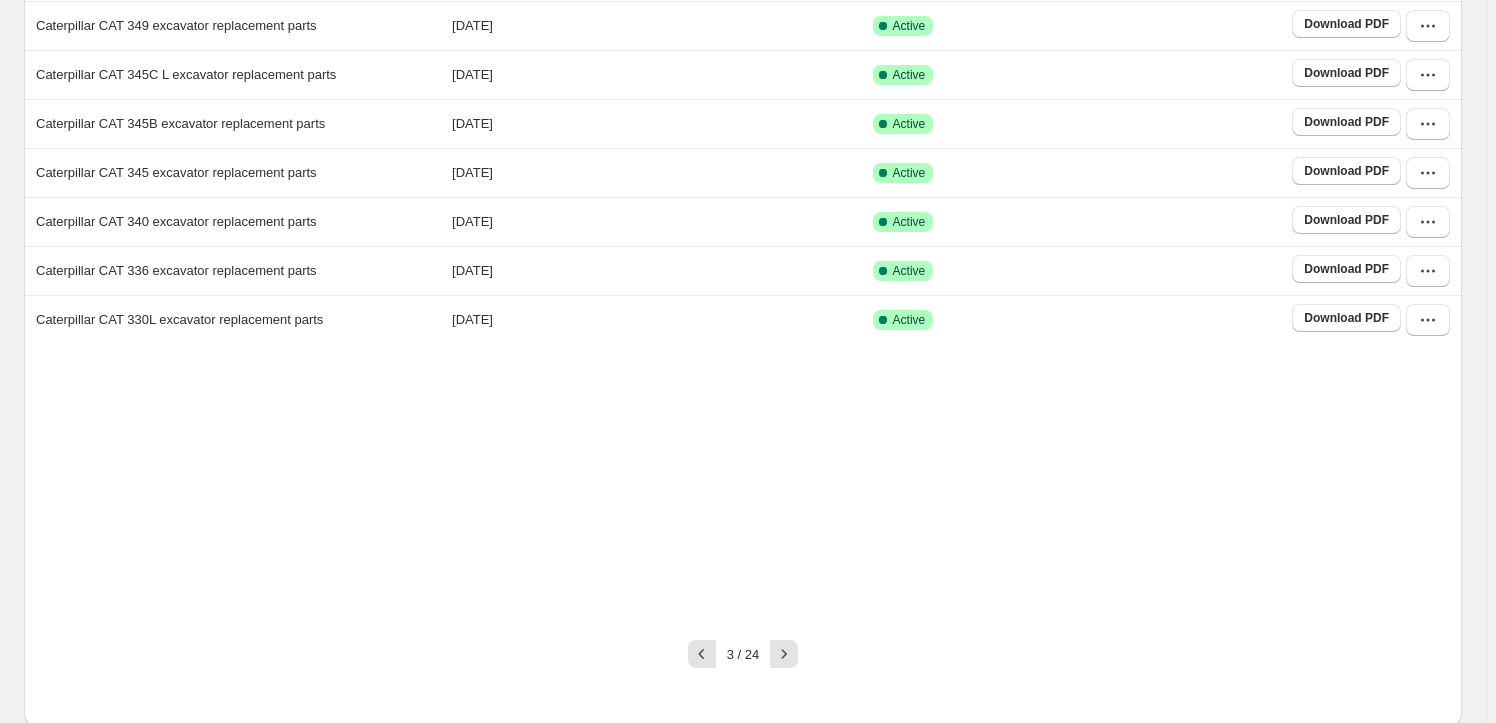 scroll, scrollTop: 372, scrollLeft: 0, axis: vertical 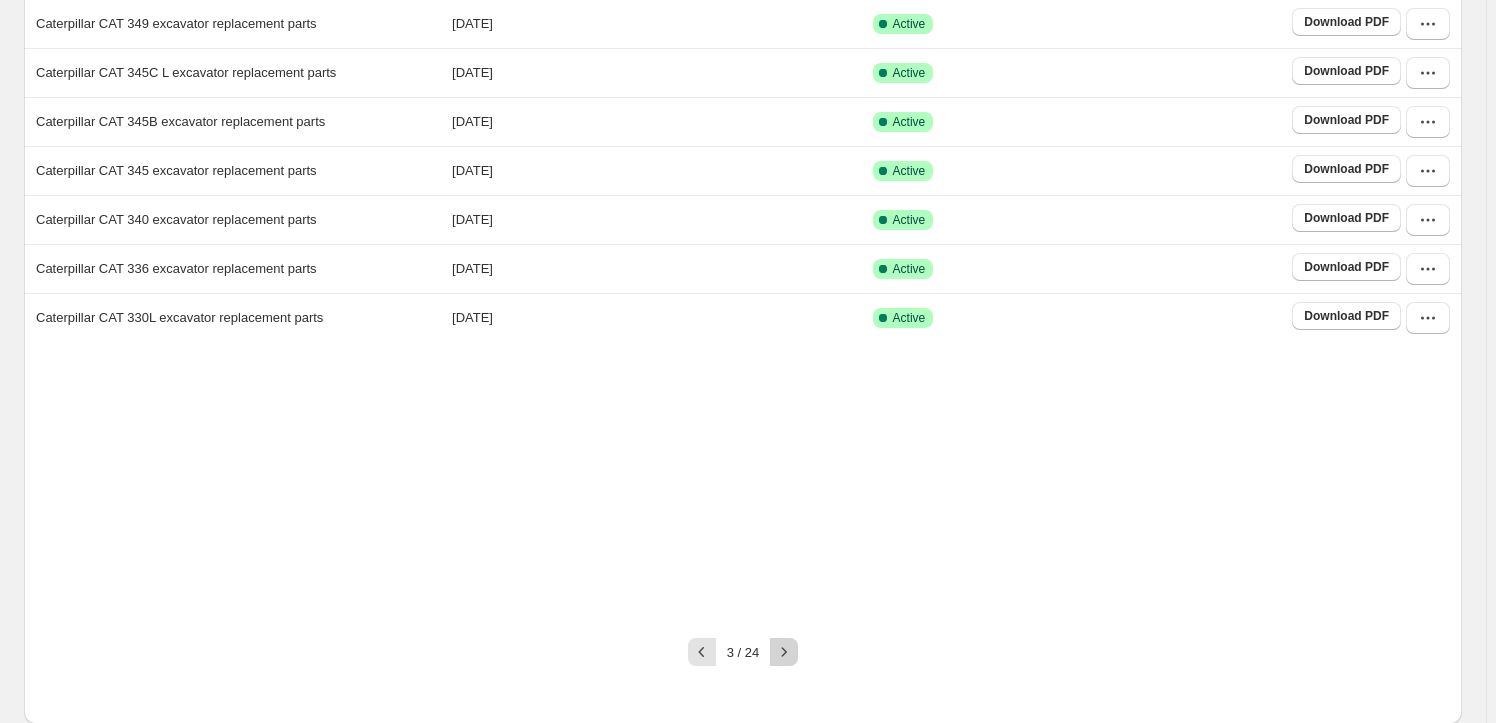 click 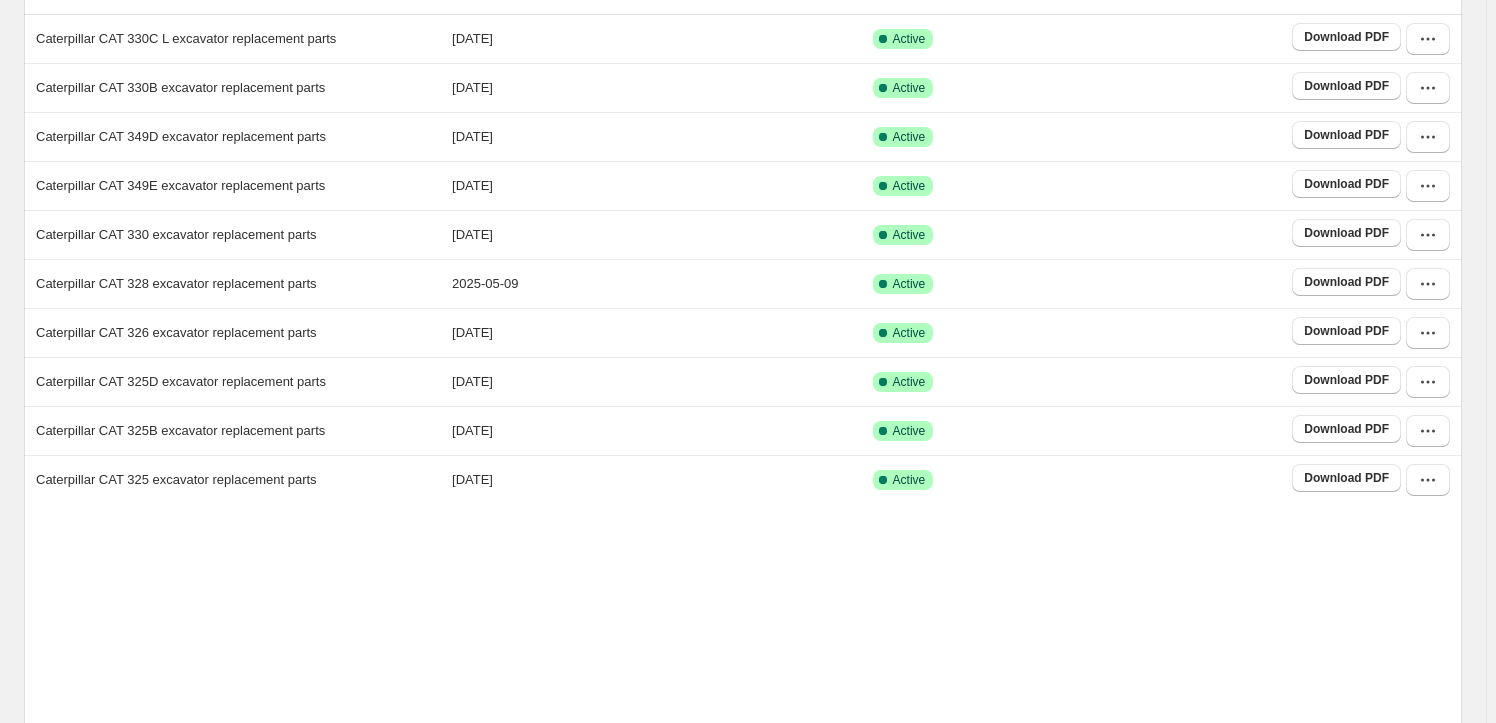 scroll, scrollTop: 372, scrollLeft: 0, axis: vertical 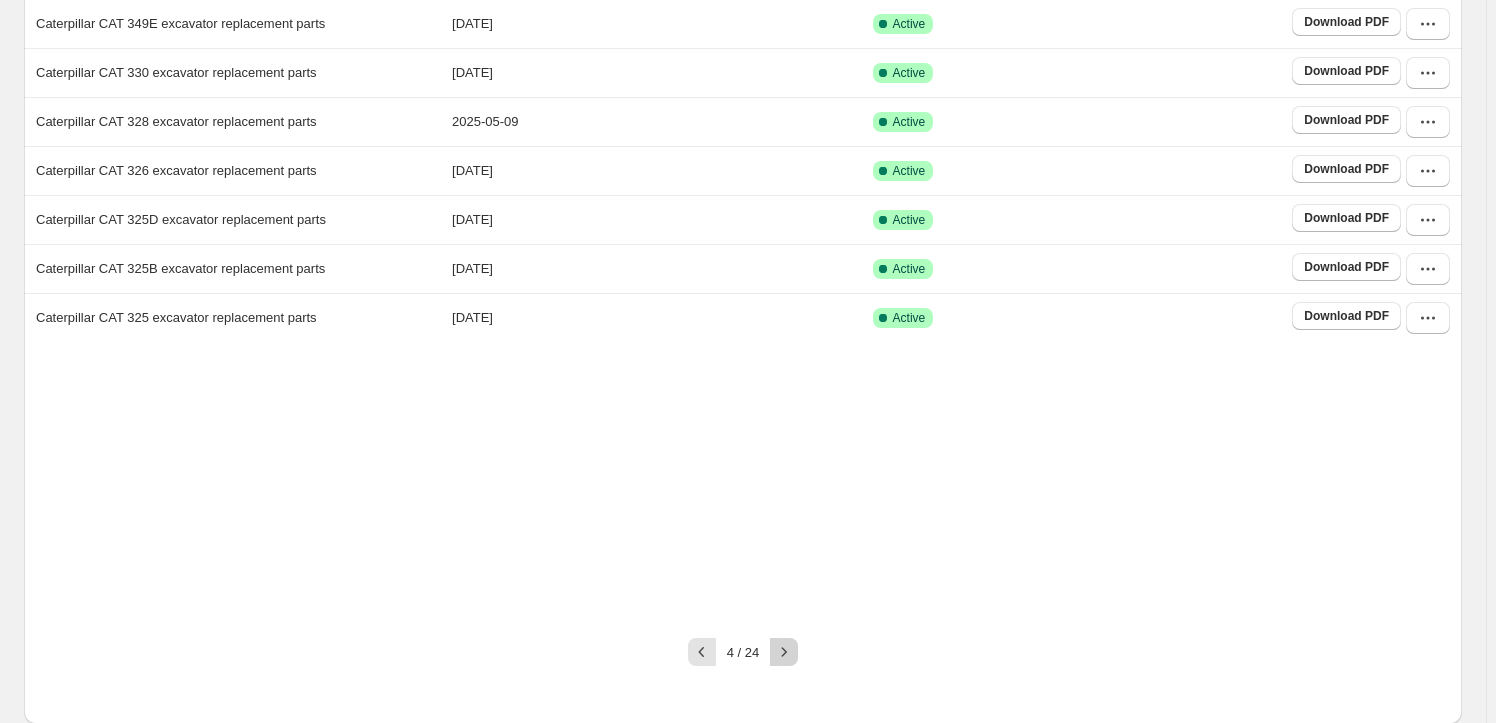 click 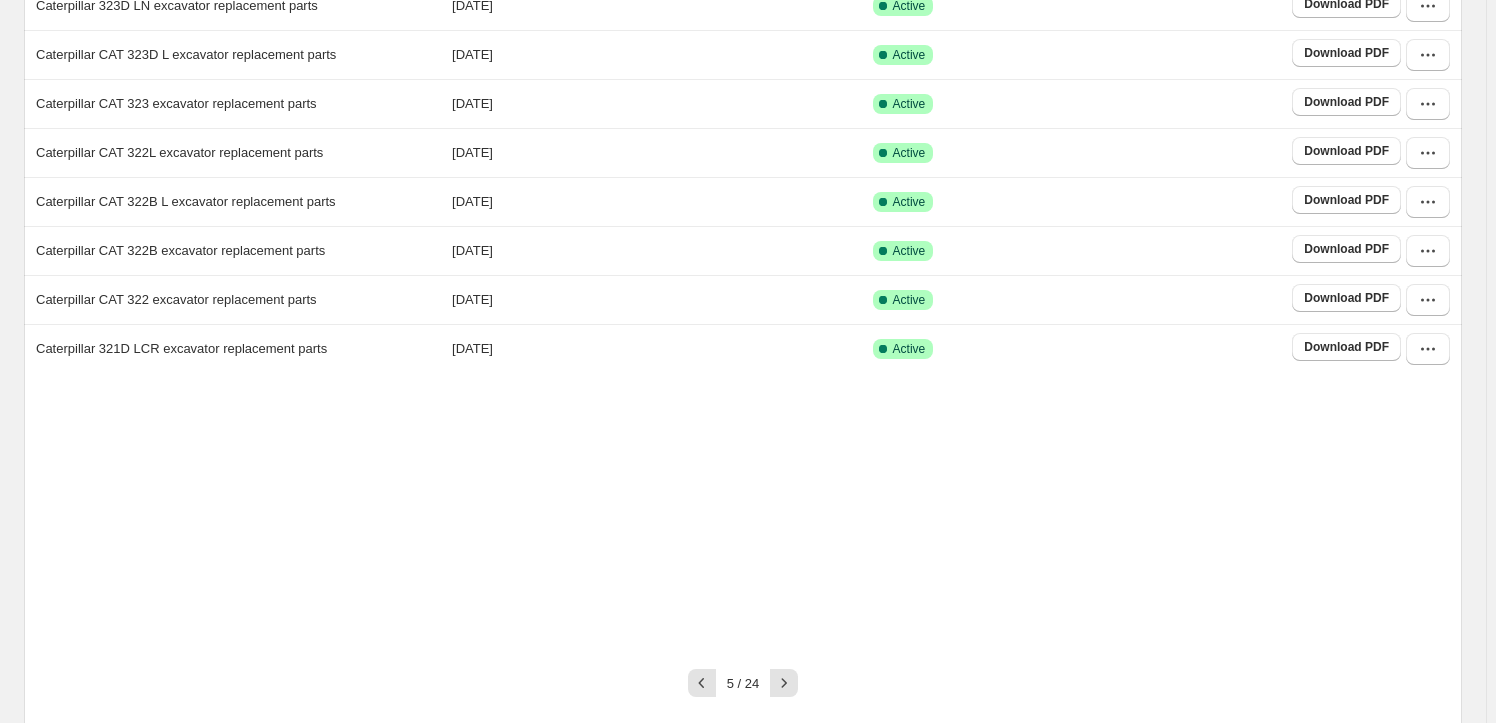 scroll, scrollTop: 372, scrollLeft: 0, axis: vertical 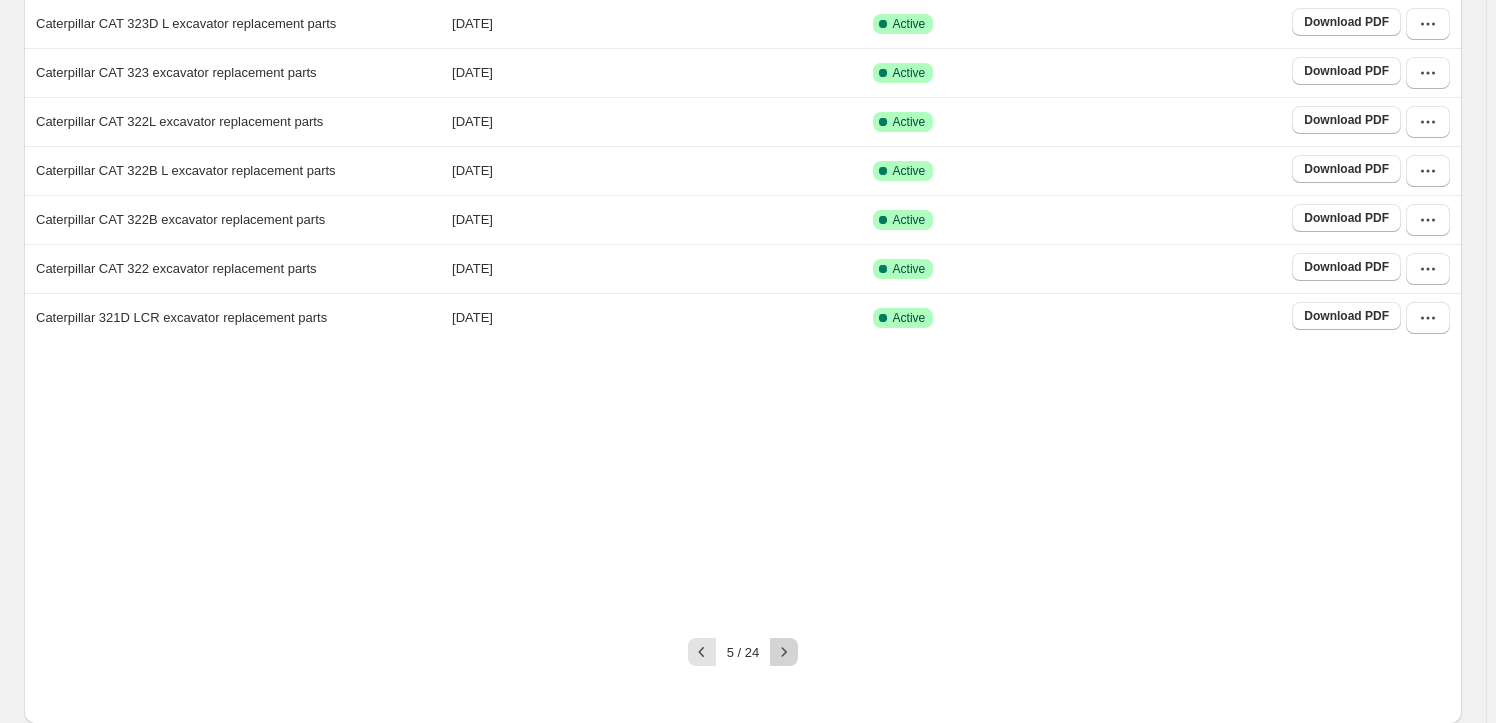 click 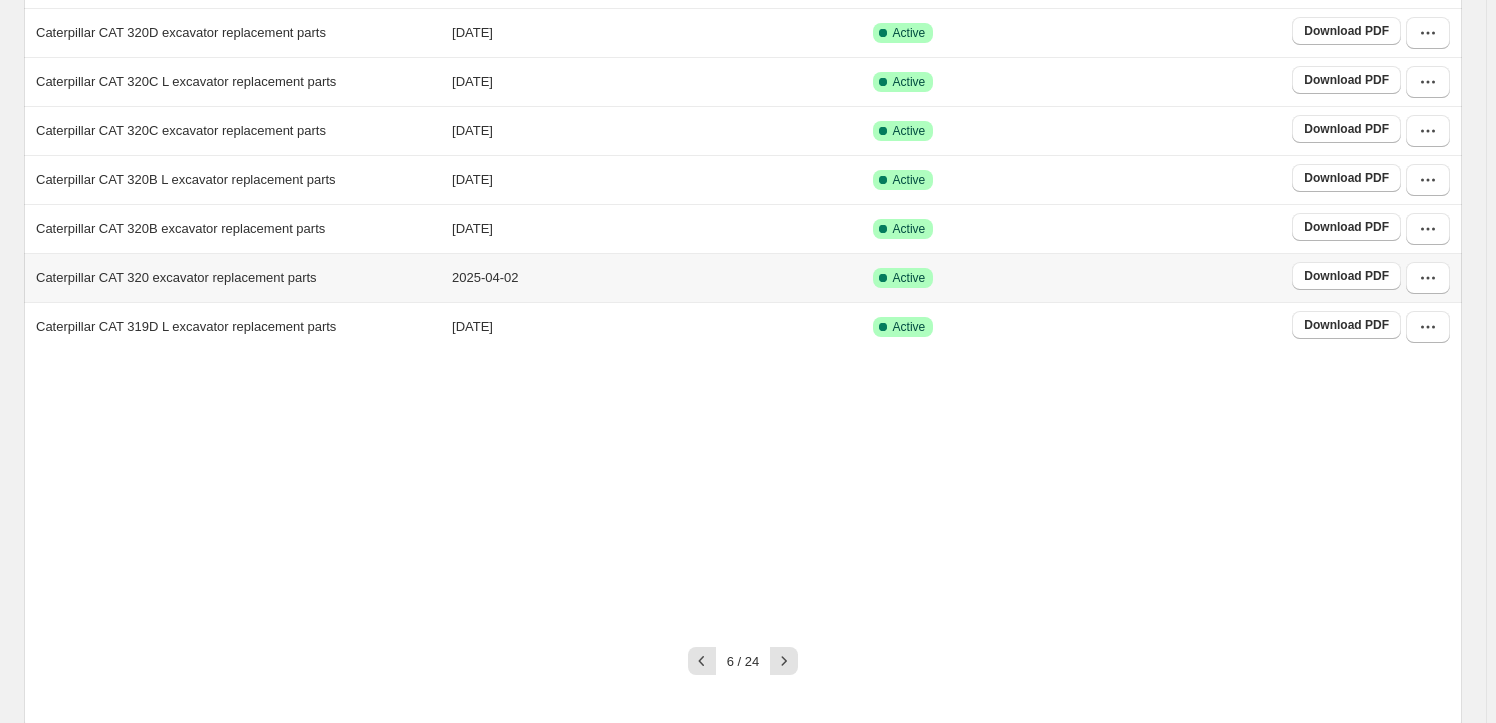scroll, scrollTop: 372, scrollLeft: 0, axis: vertical 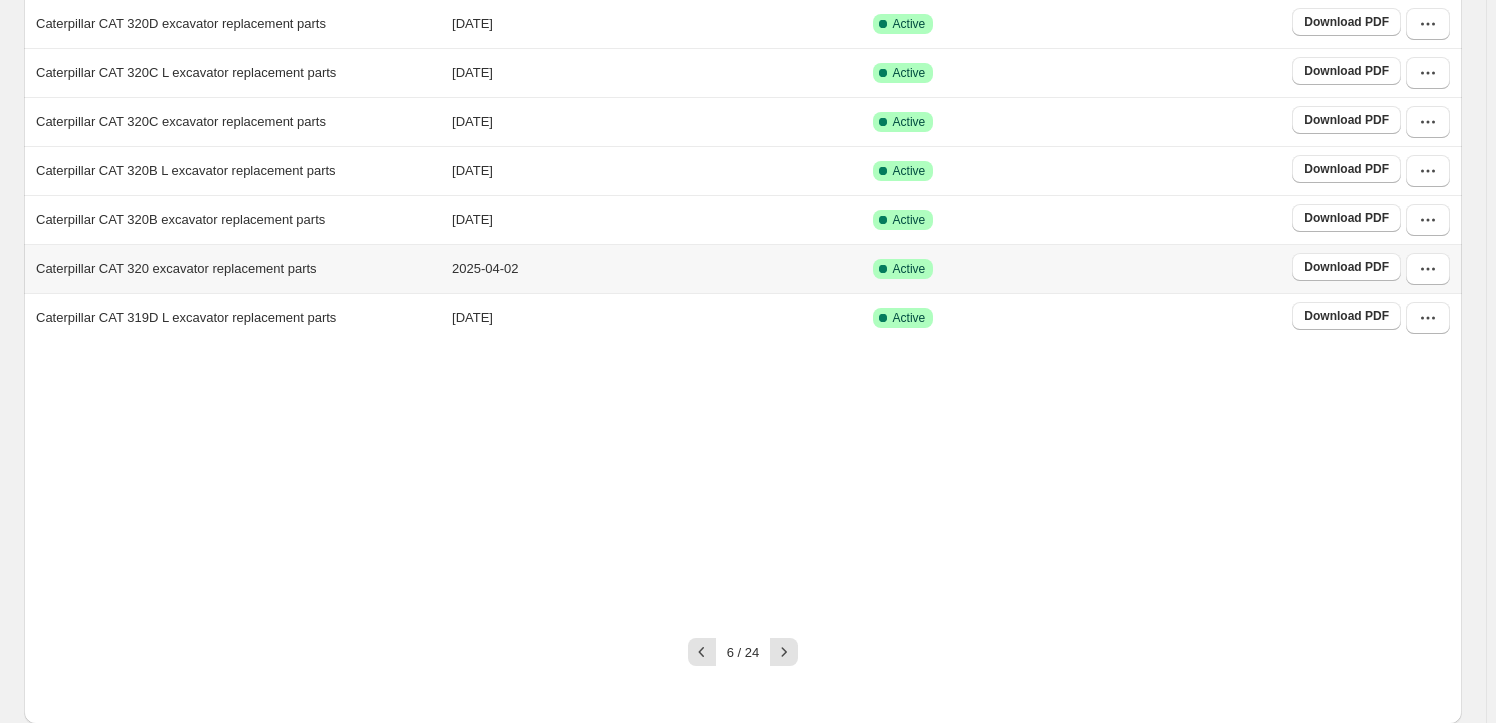 click 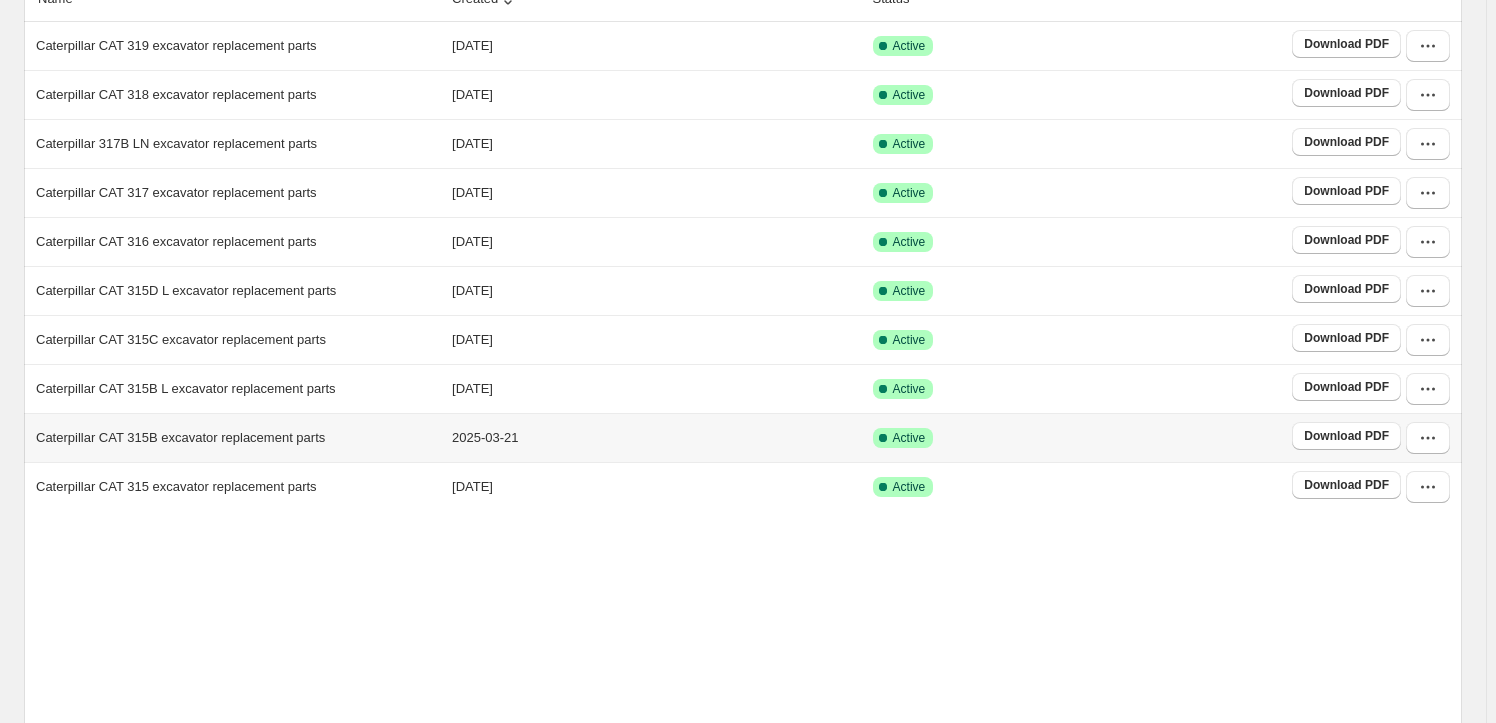 scroll, scrollTop: 363, scrollLeft: 0, axis: vertical 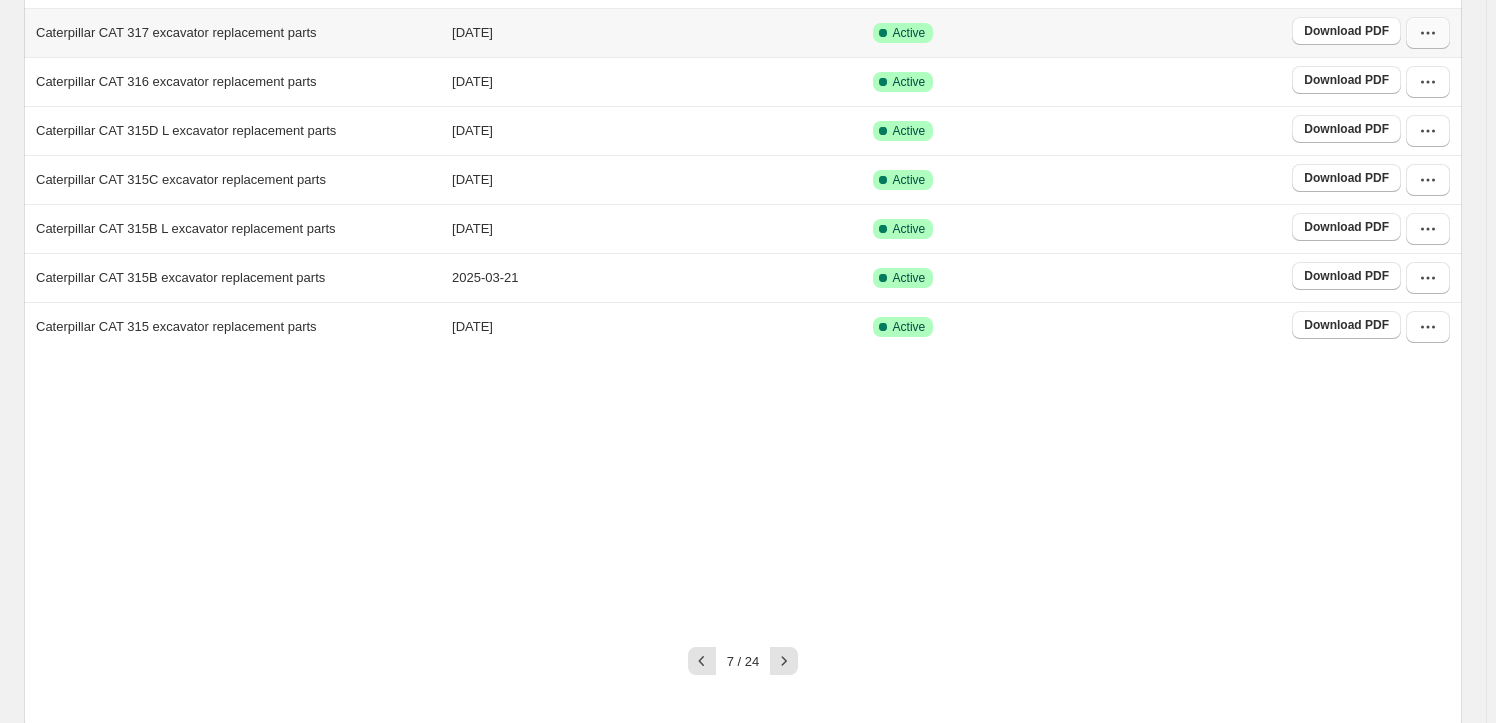 click 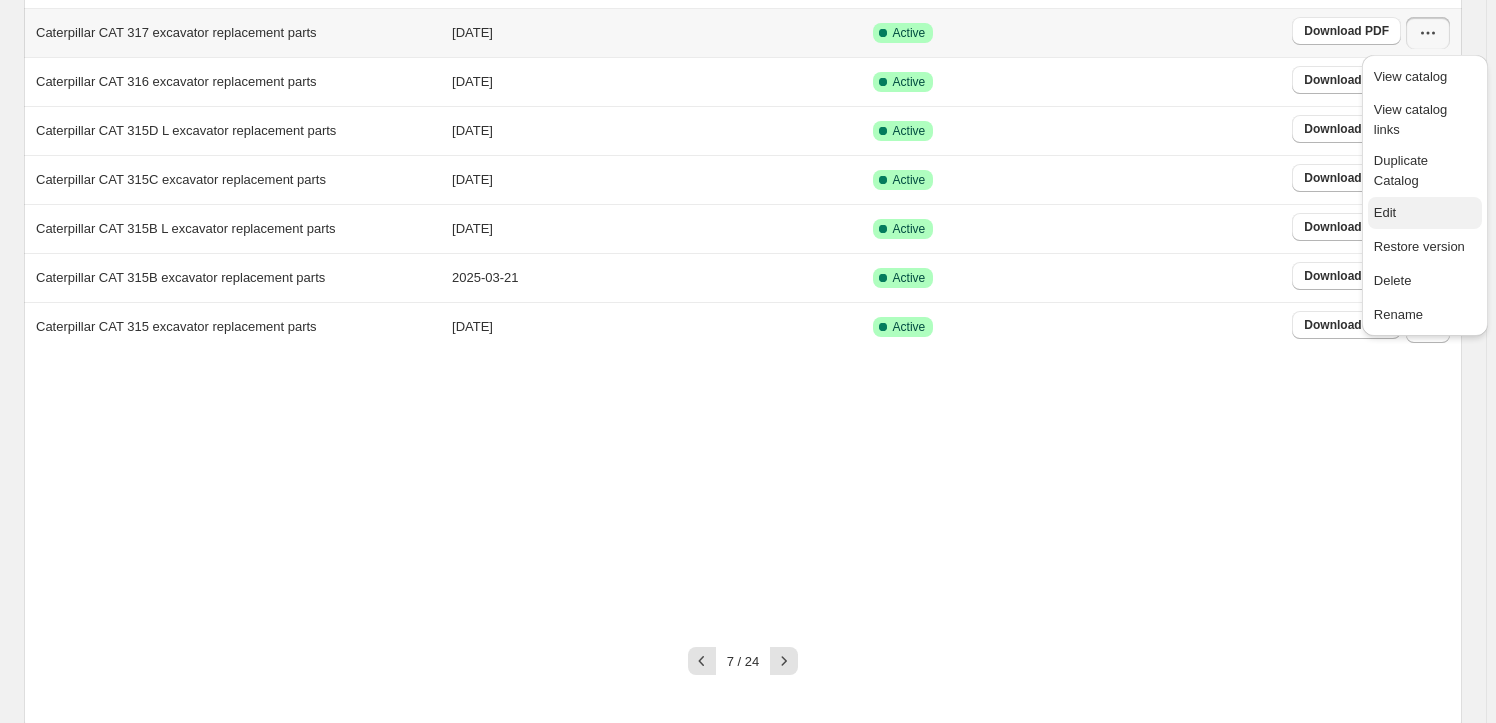 click on "Edit" at bounding box center (1425, 213) 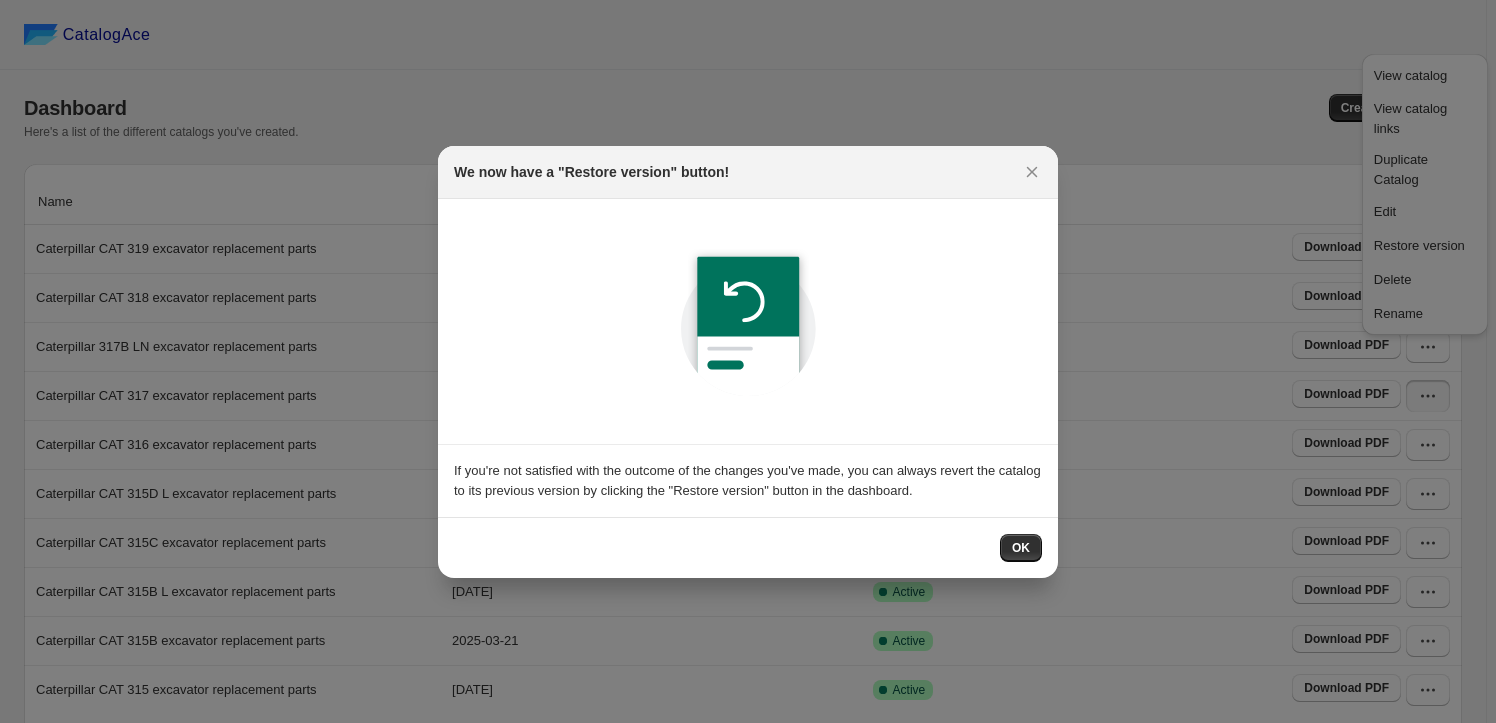 scroll, scrollTop: 363, scrollLeft: 0, axis: vertical 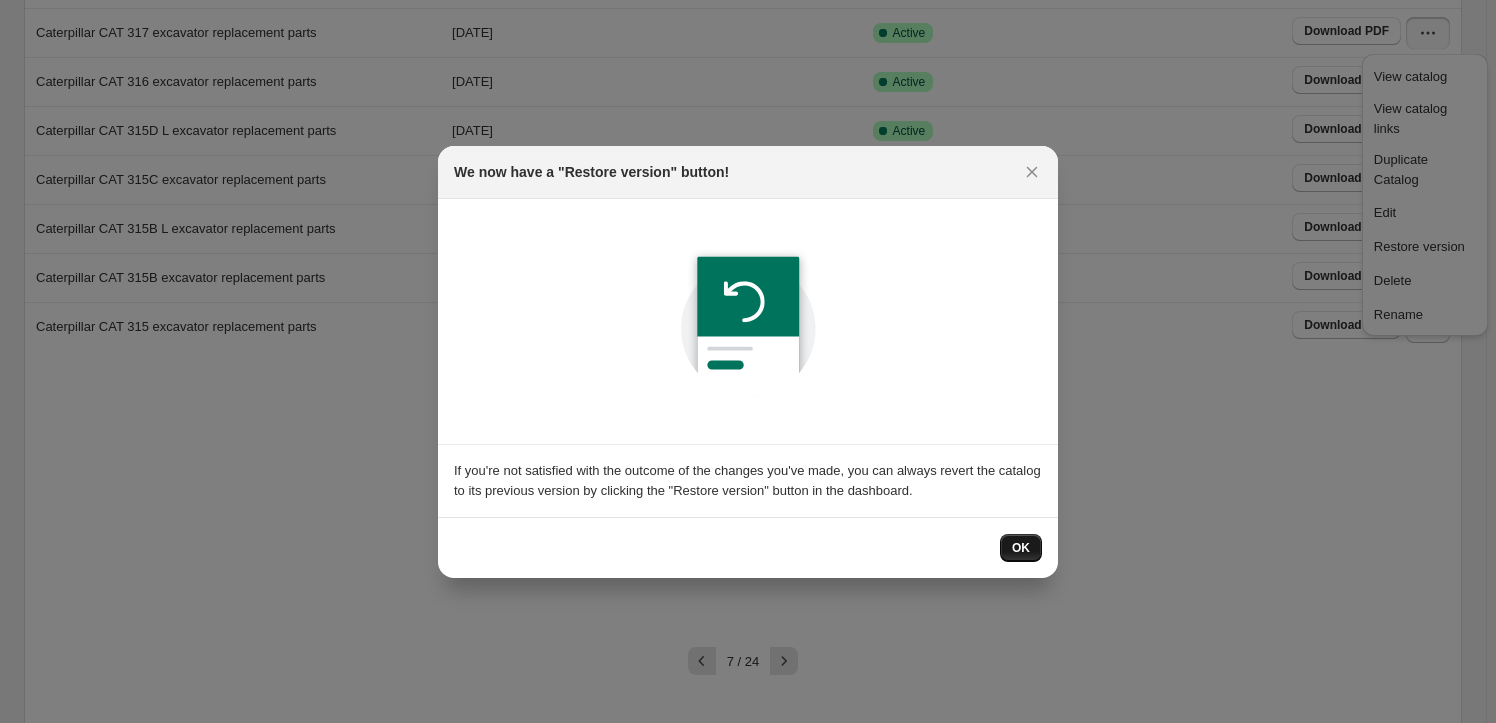 click on "OK" at bounding box center (1021, 548) 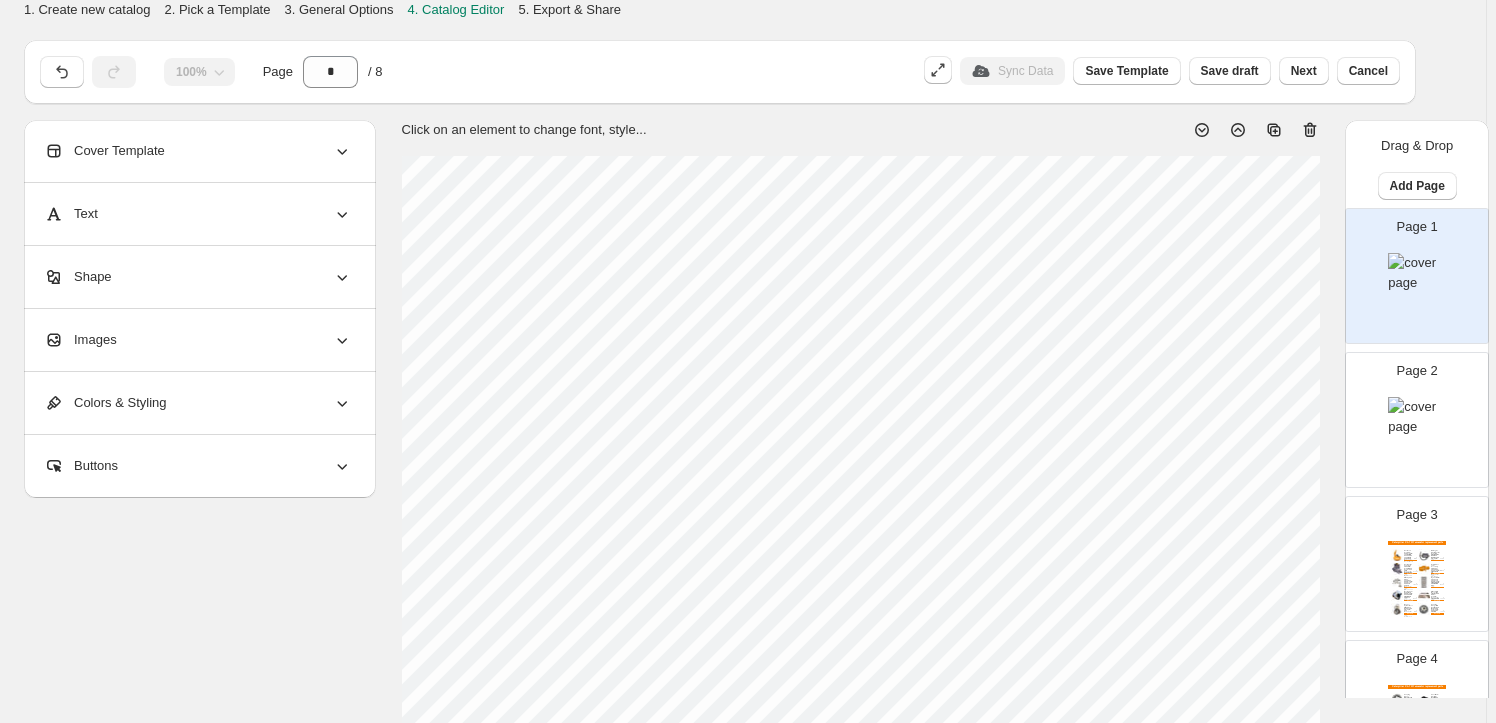 scroll, scrollTop: 0, scrollLeft: 0, axis: both 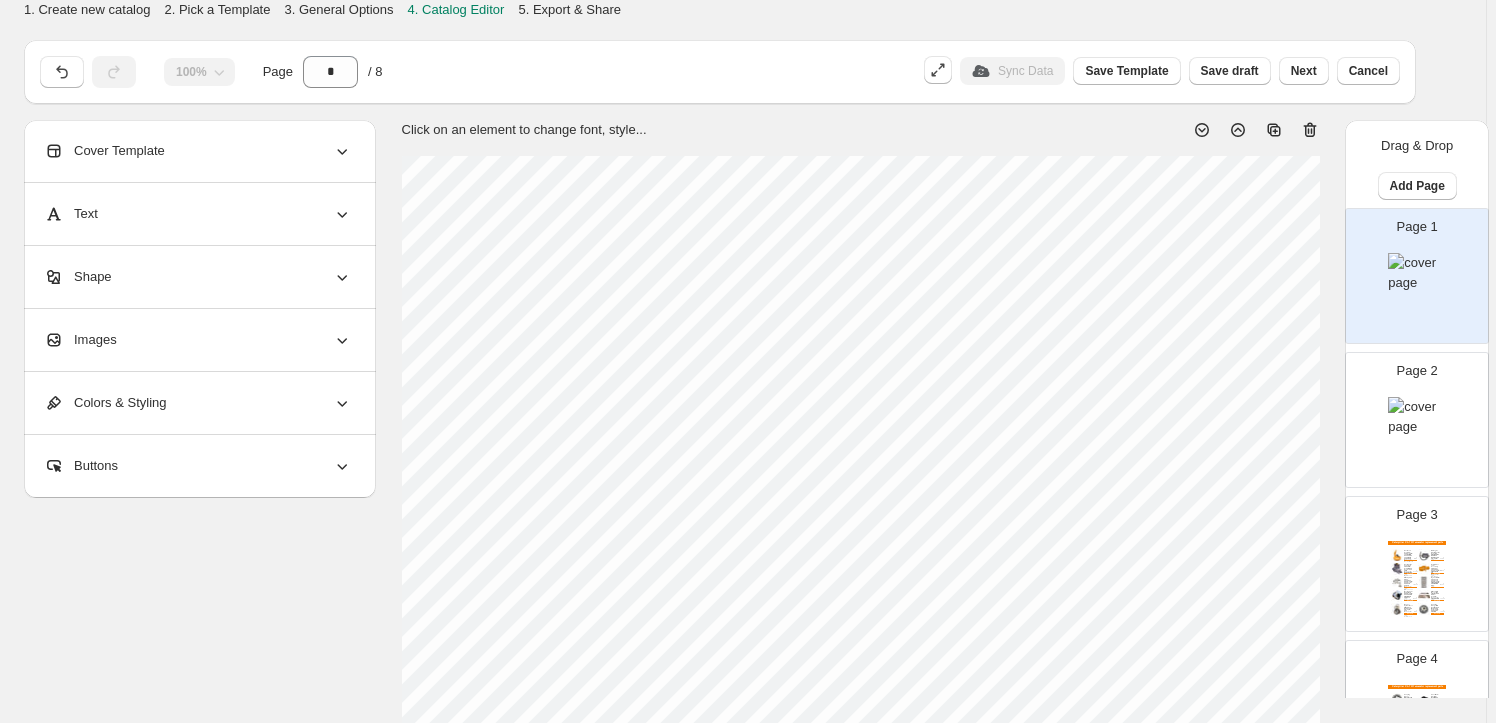click on "Images" at bounding box center (198, 340) 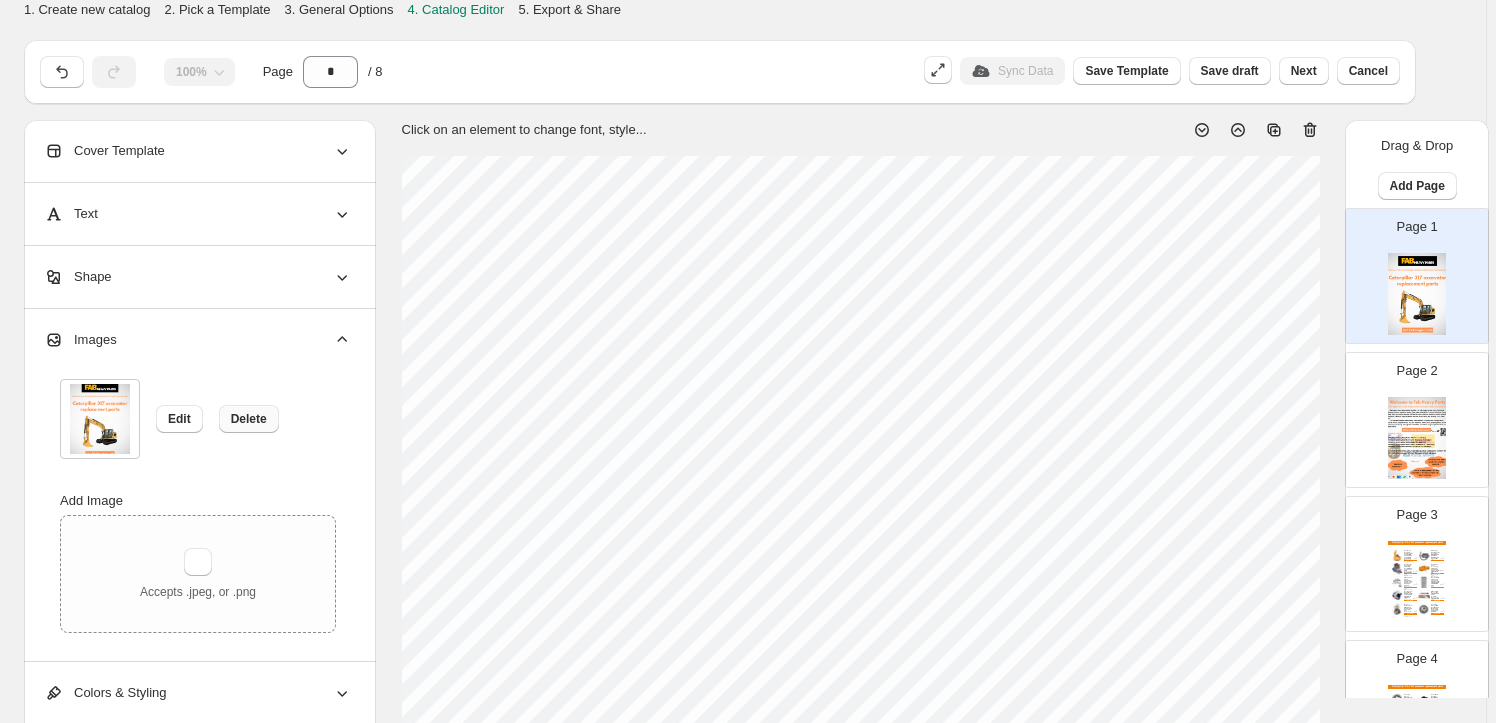 click on "Delete" at bounding box center (249, 419) 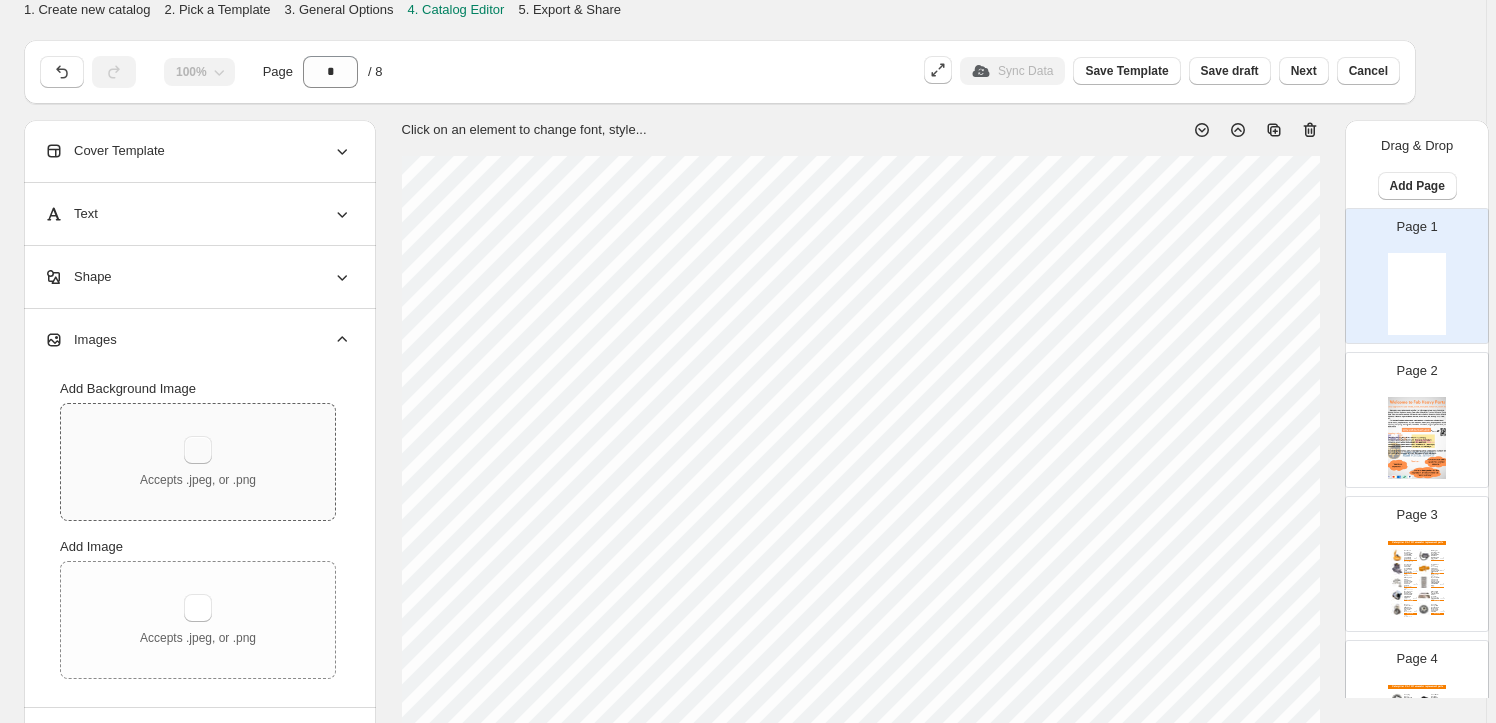 click at bounding box center [198, 450] 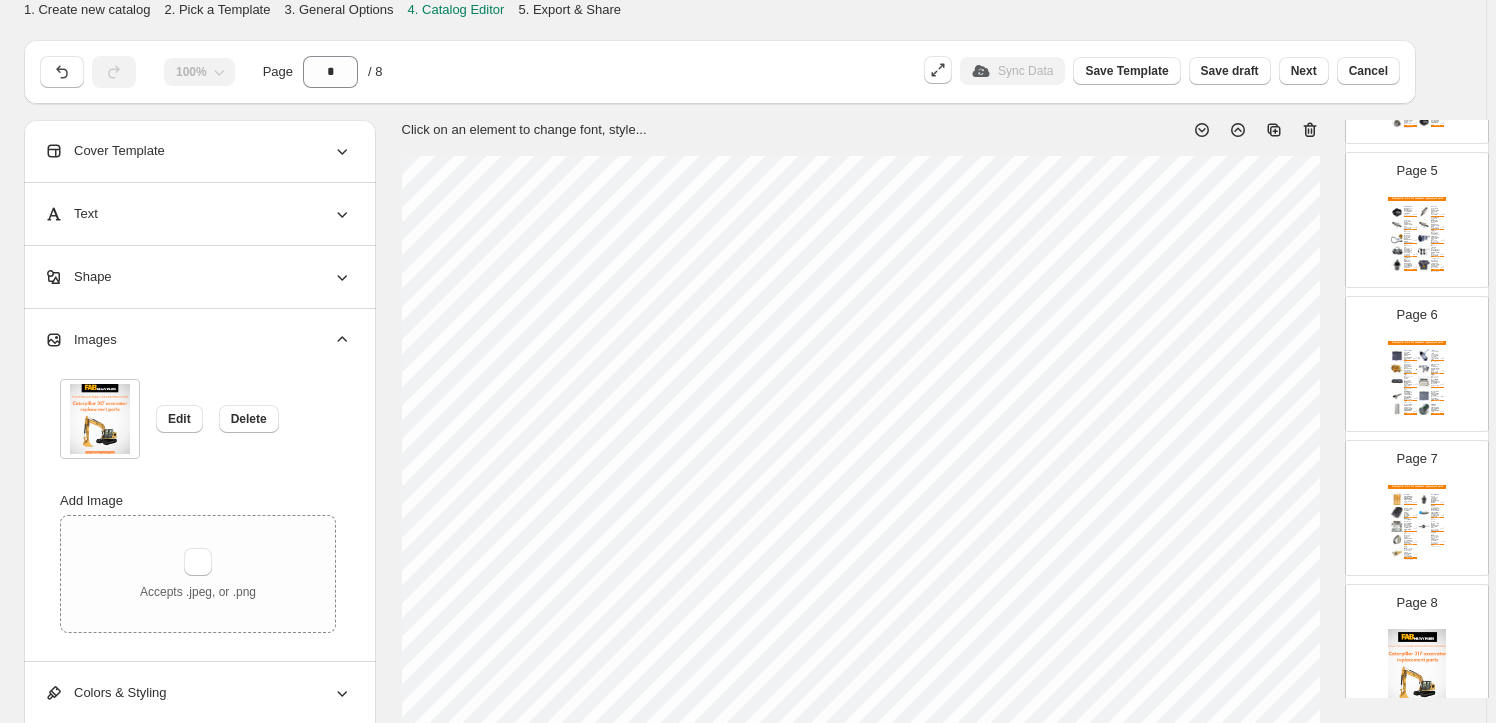 scroll, scrollTop: 704, scrollLeft: 0, axis: vertical 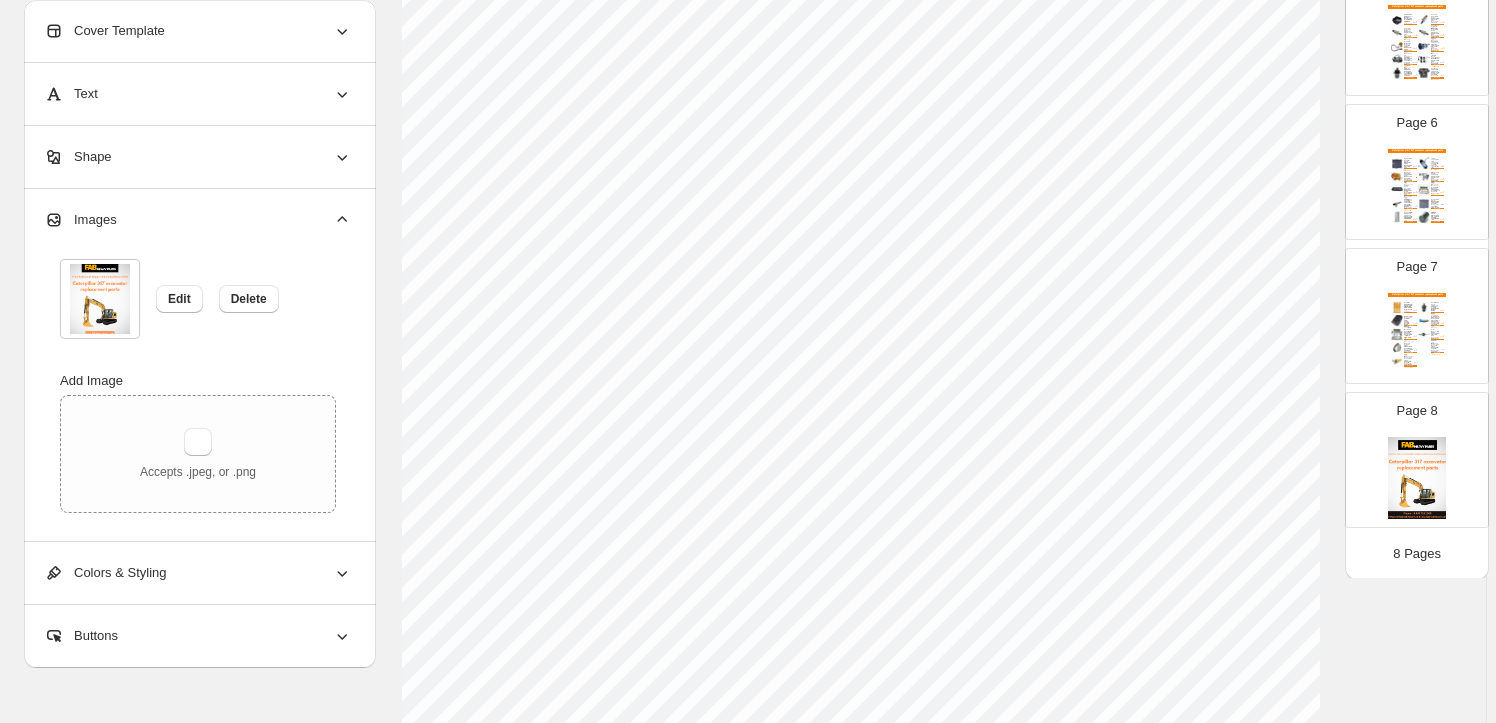 click at bounding box center (1417, 478) 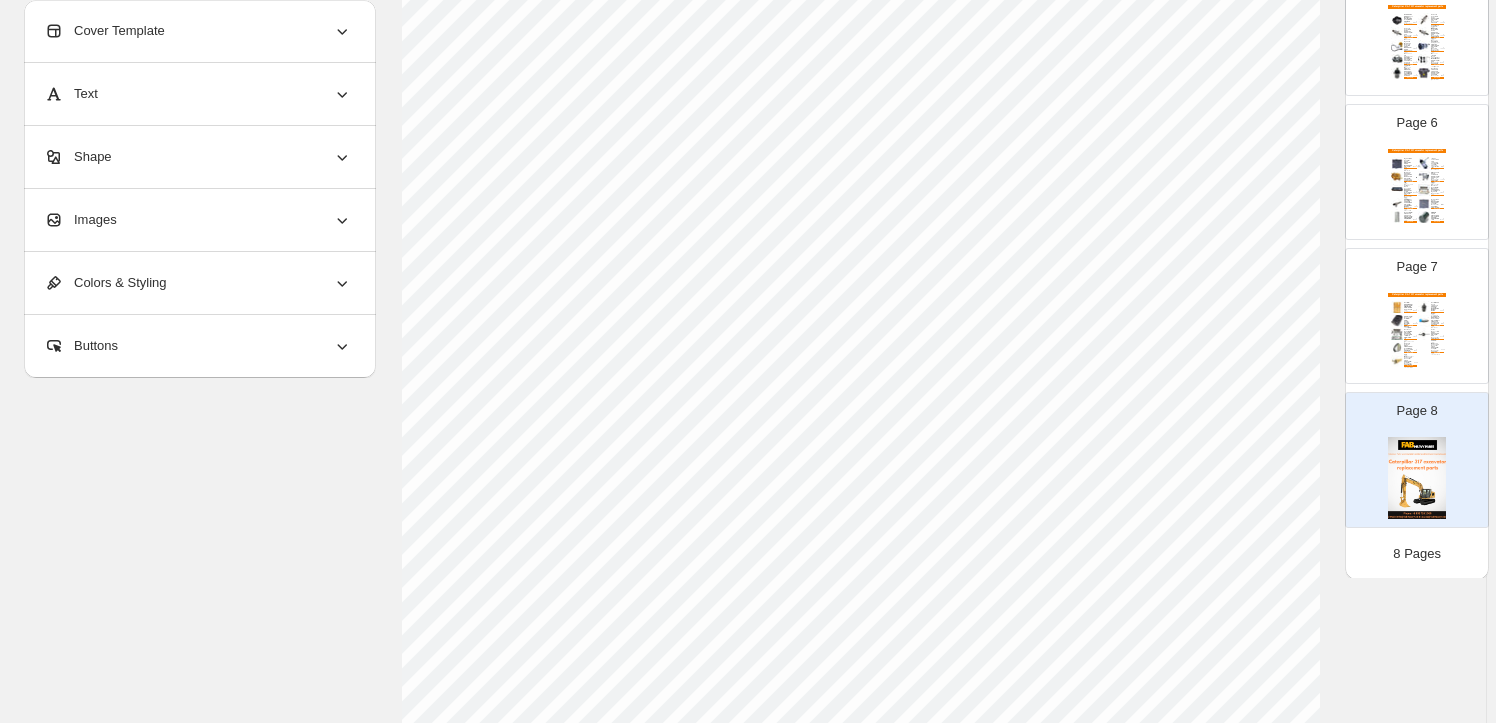 click on "Images" at bounding box center (198, 220) 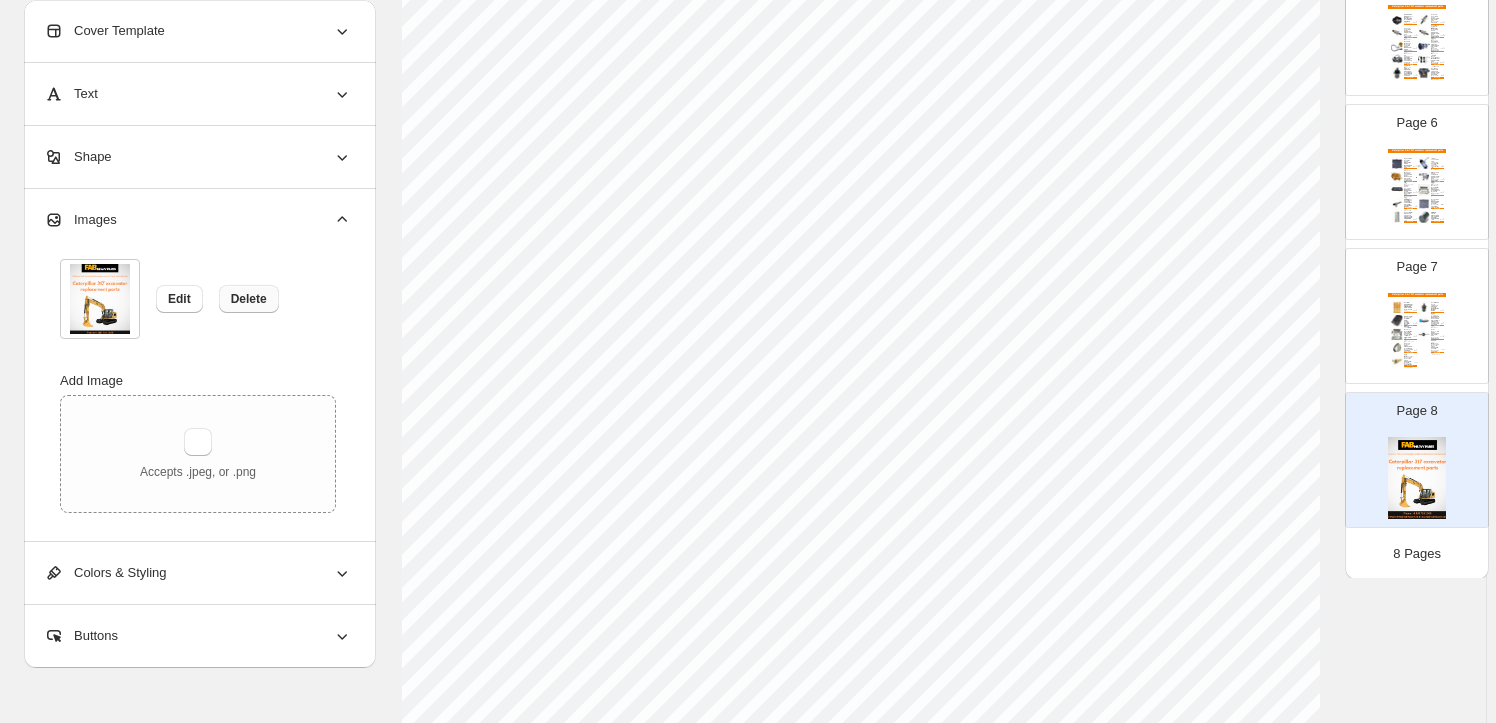 click on "Delete" at bounding box center [249, 299] 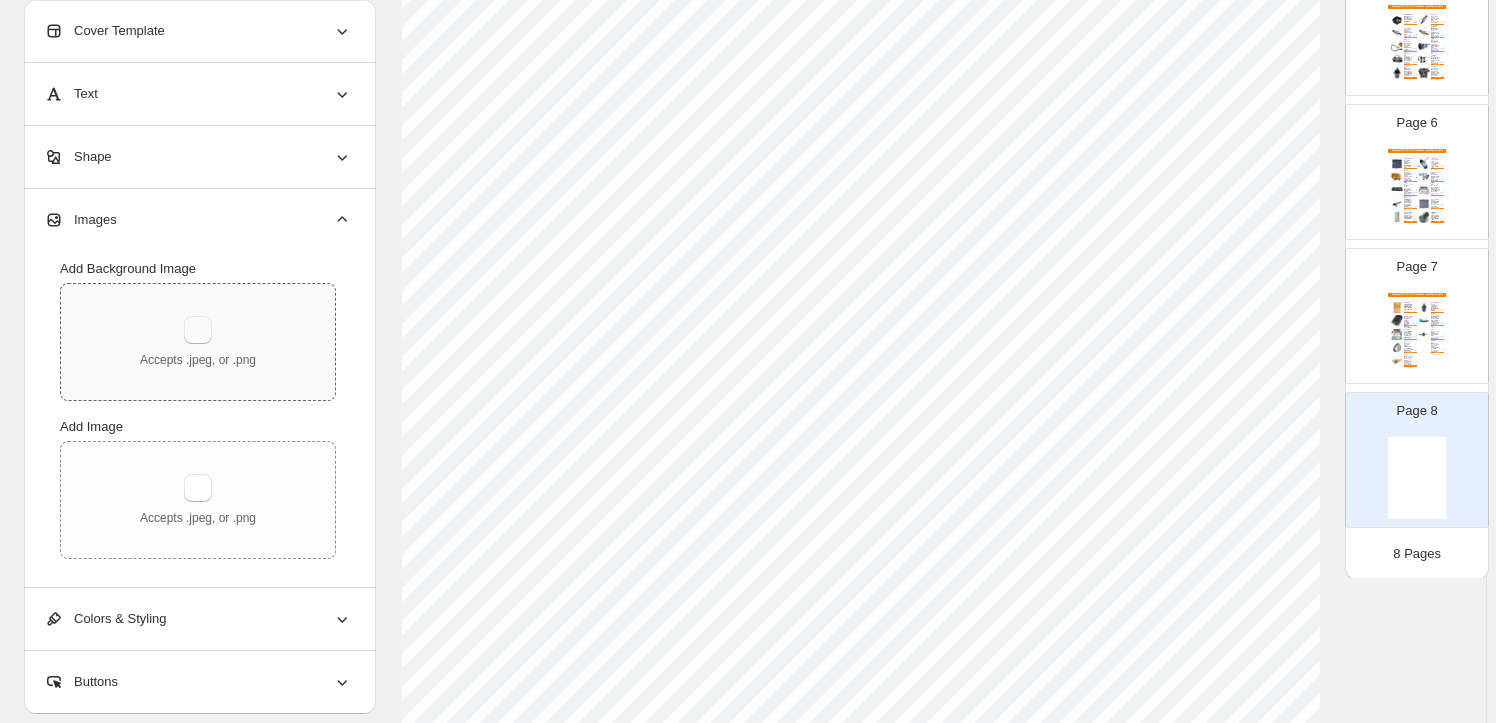 click at bounding box center [198, 330] 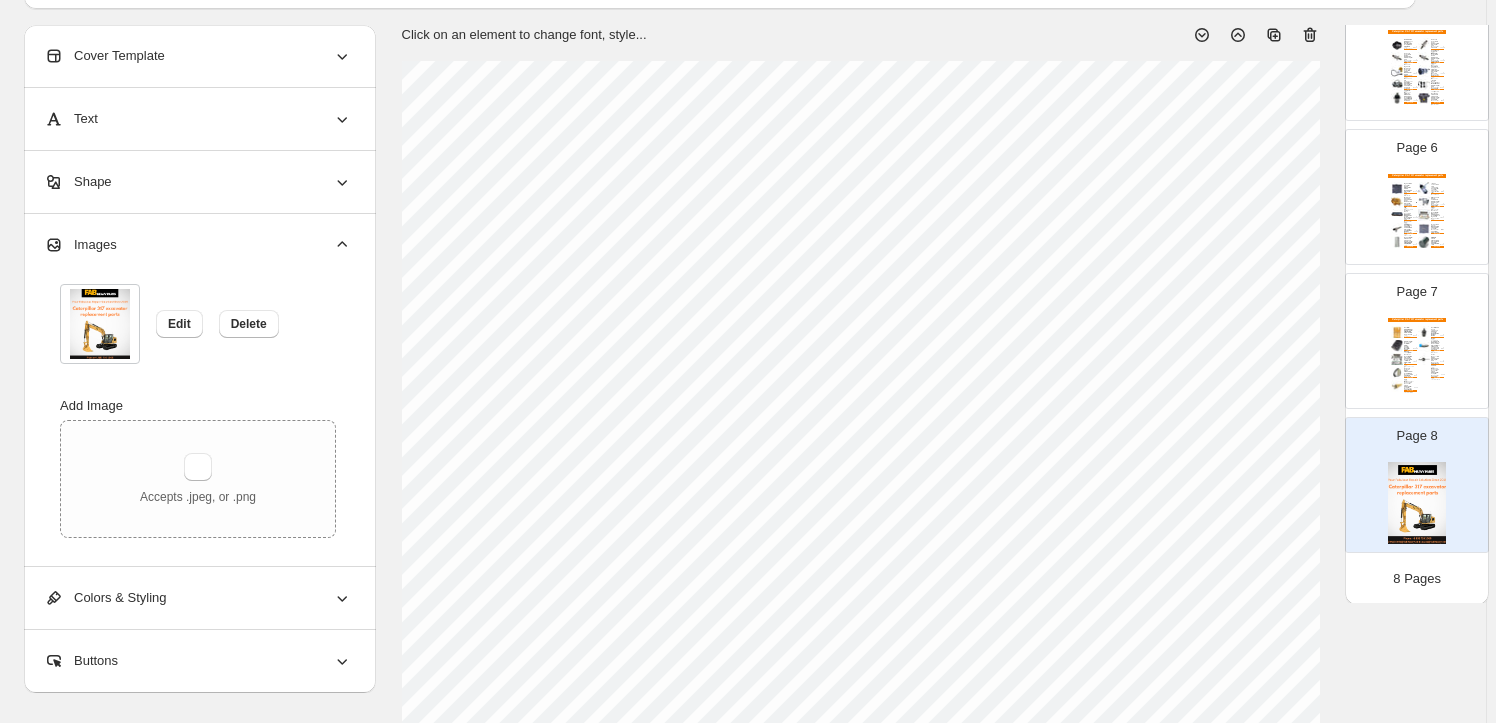 scroll, scrollTop: 0, scrollLeft: 0, axis: both 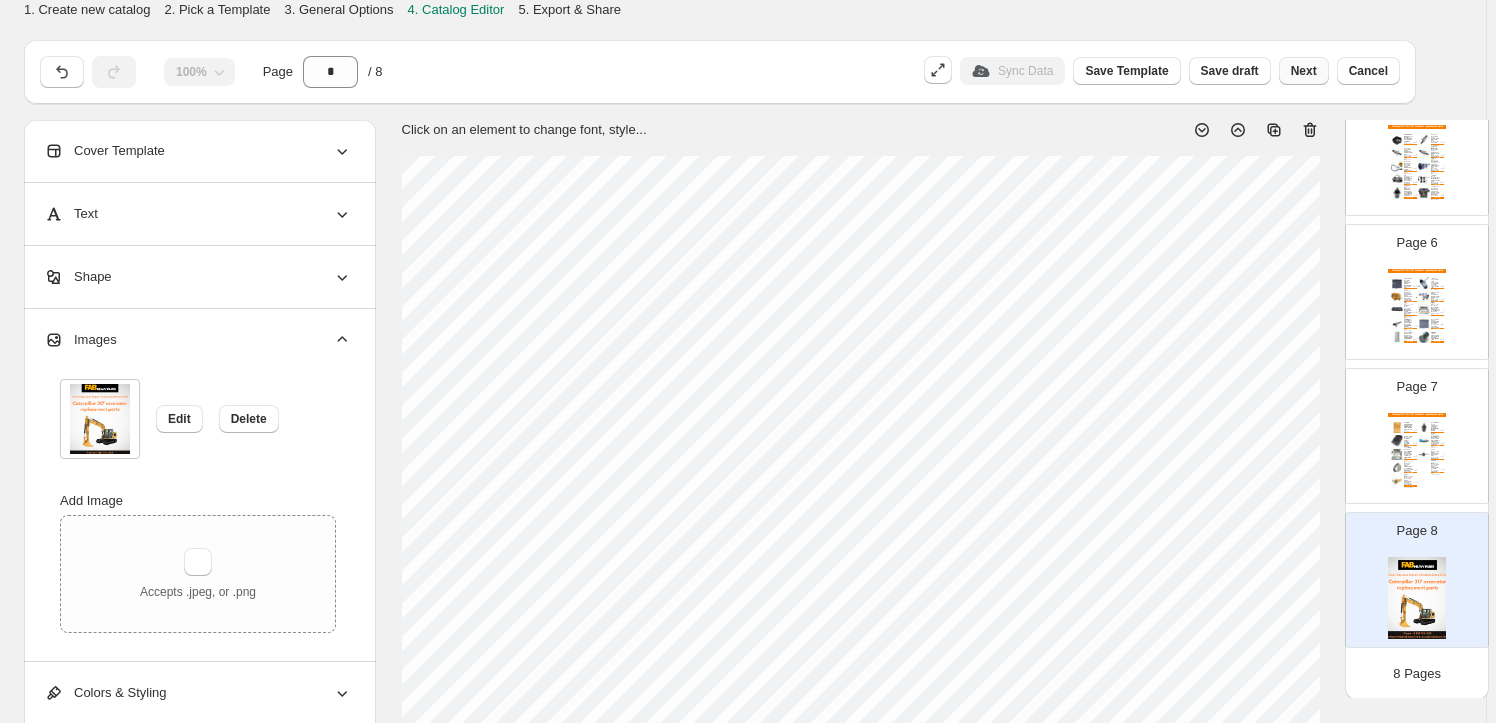click on "Next" at bounding box center (1304, 71) 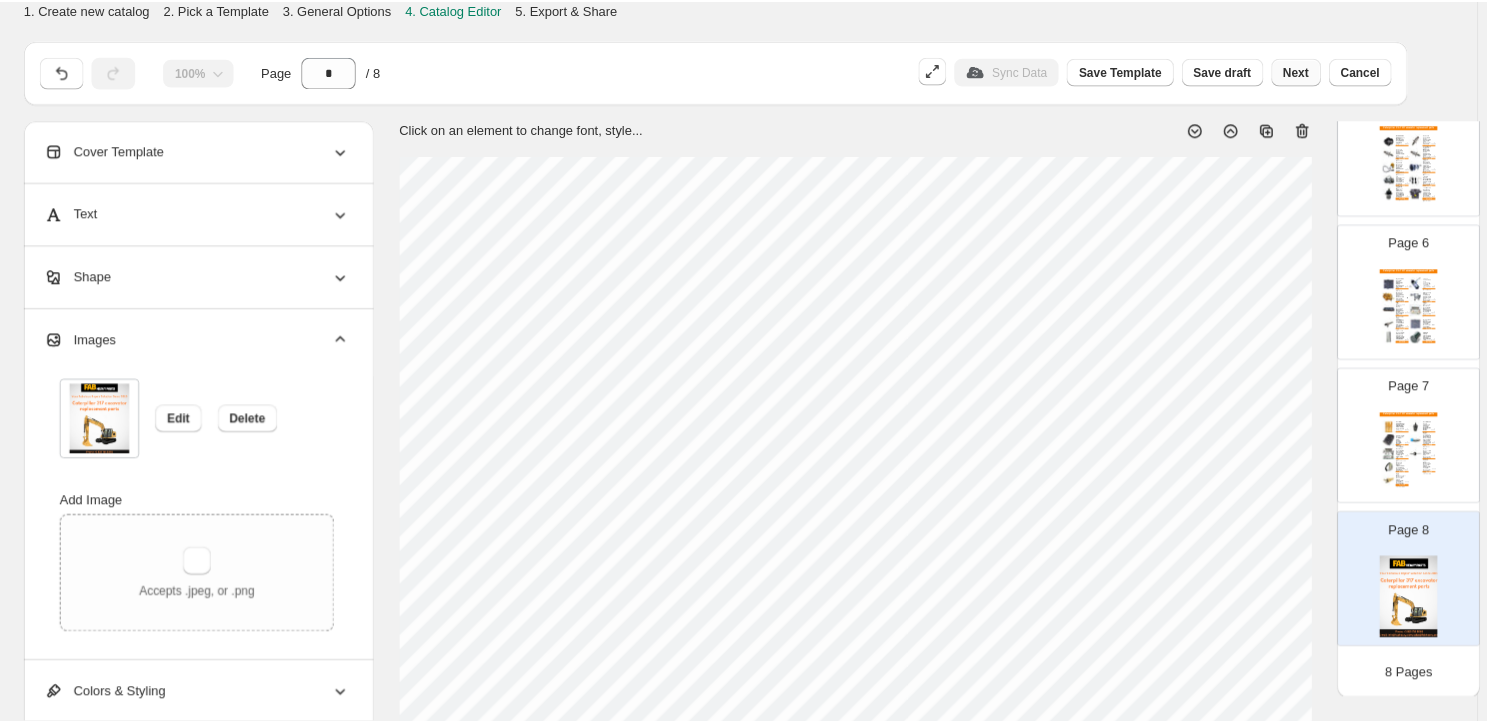scroll, scrollTop: 0, scrollLeft: 0, axis: both 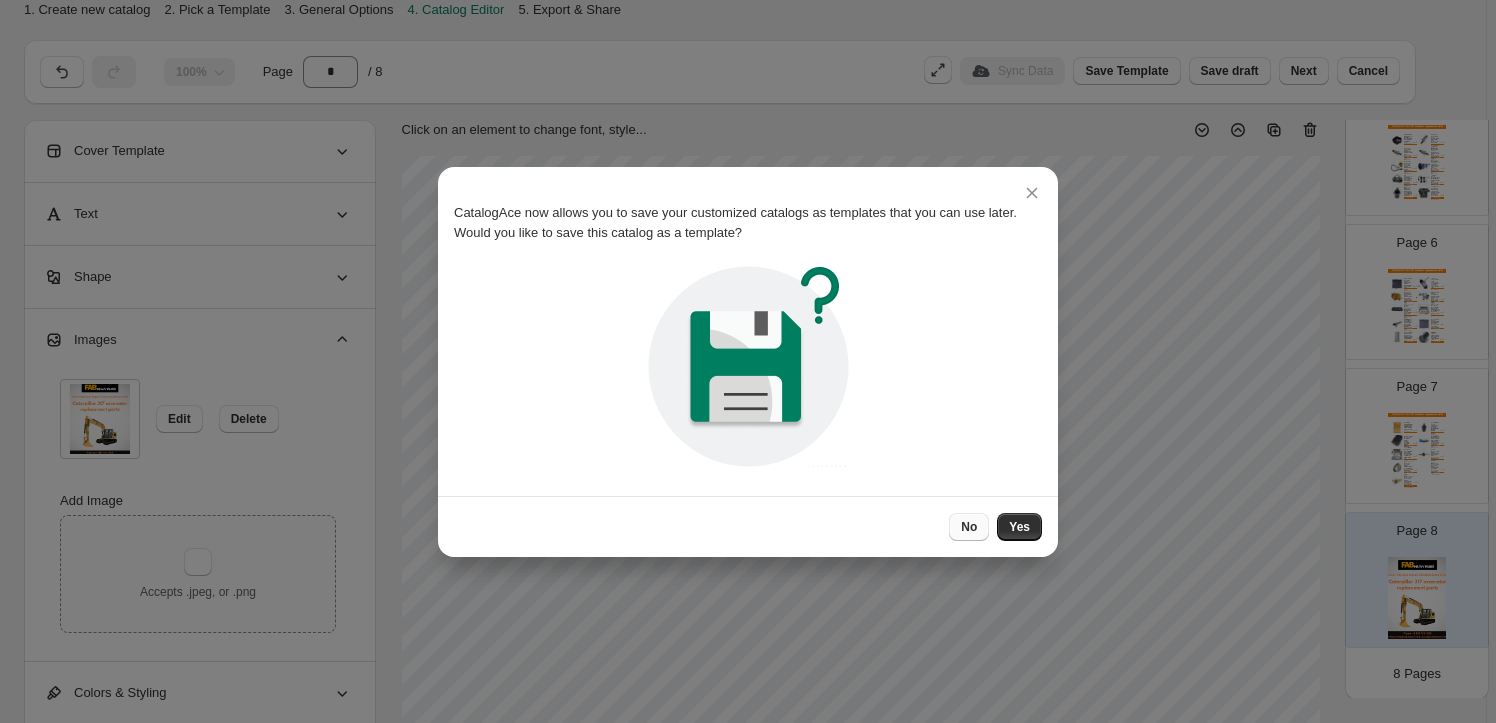 click on "No" at bounding box center (969, 527) 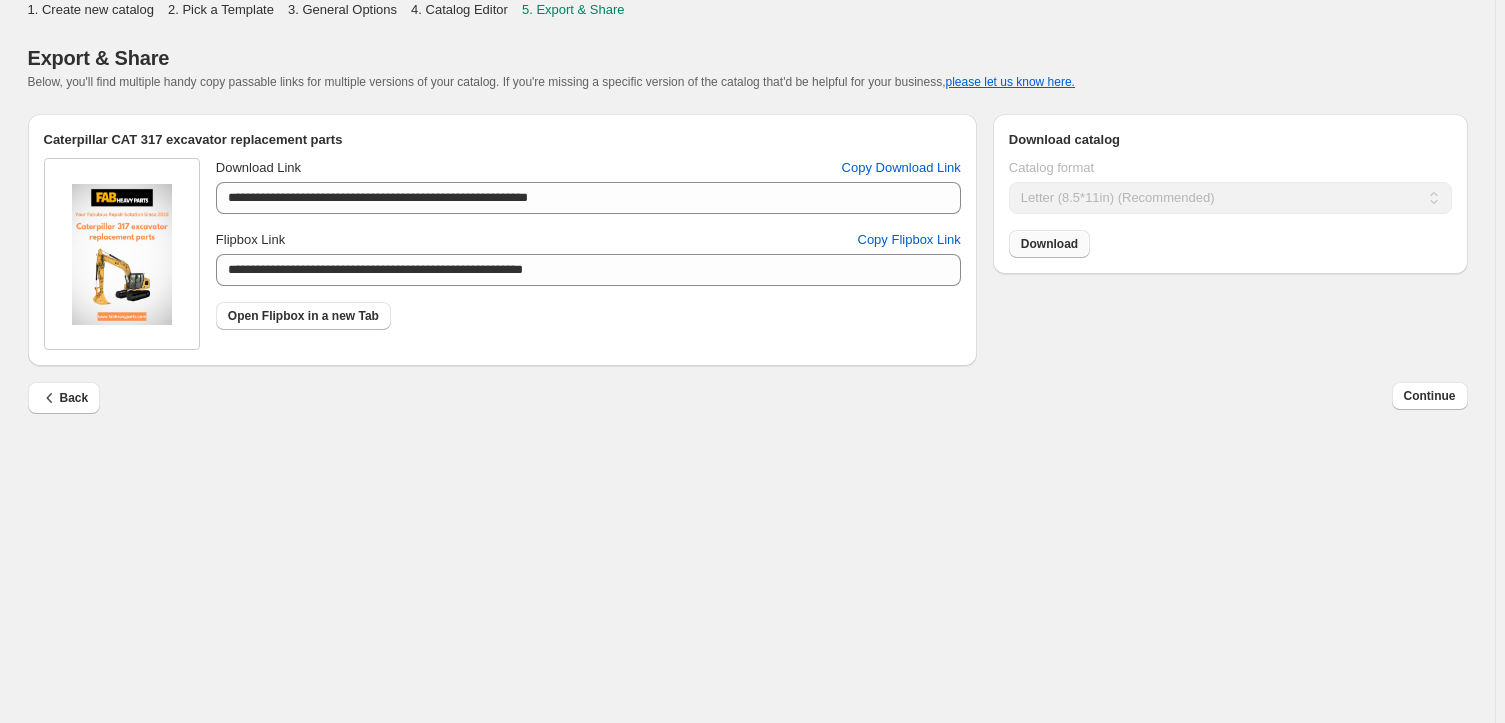 click on "Download" at bounding box center [1049, 244] 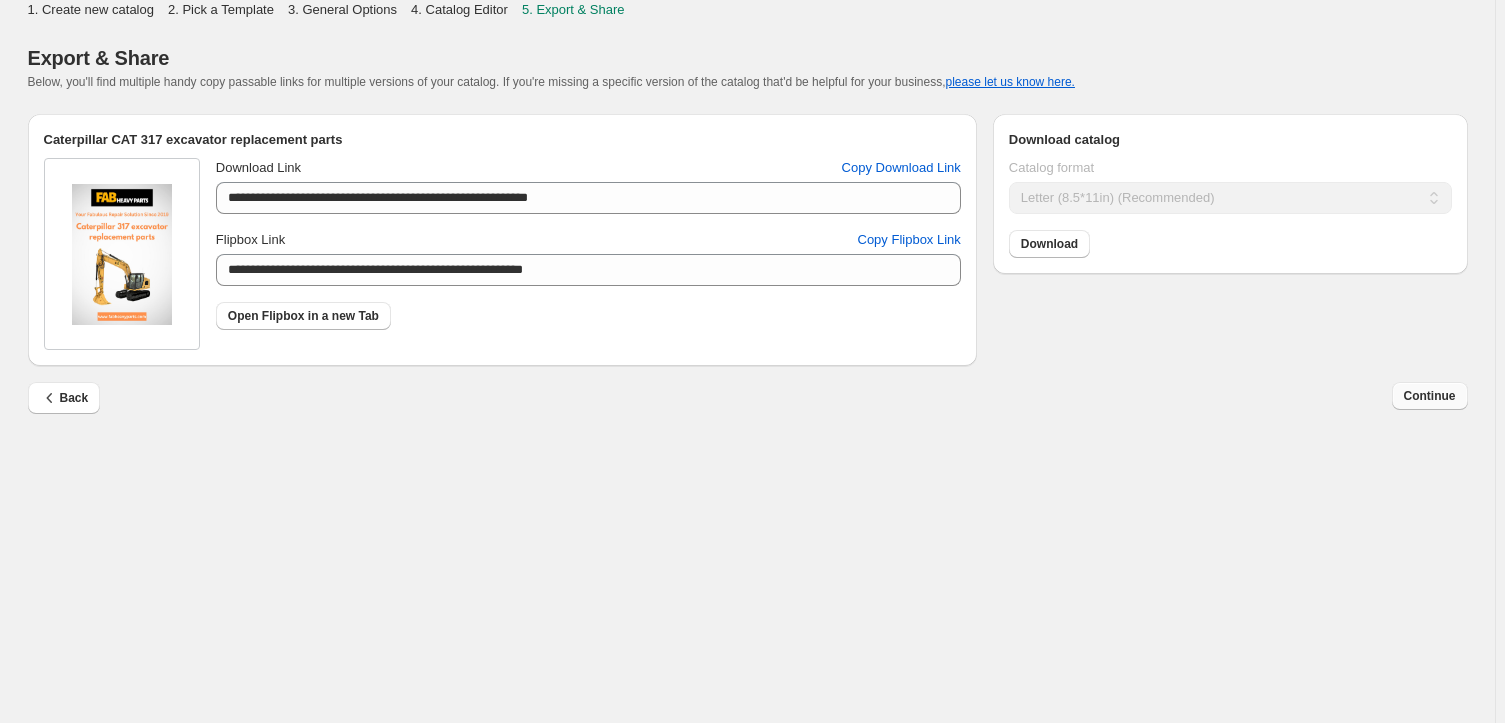 click on "Continue" at bounding box center (1430, 396) 